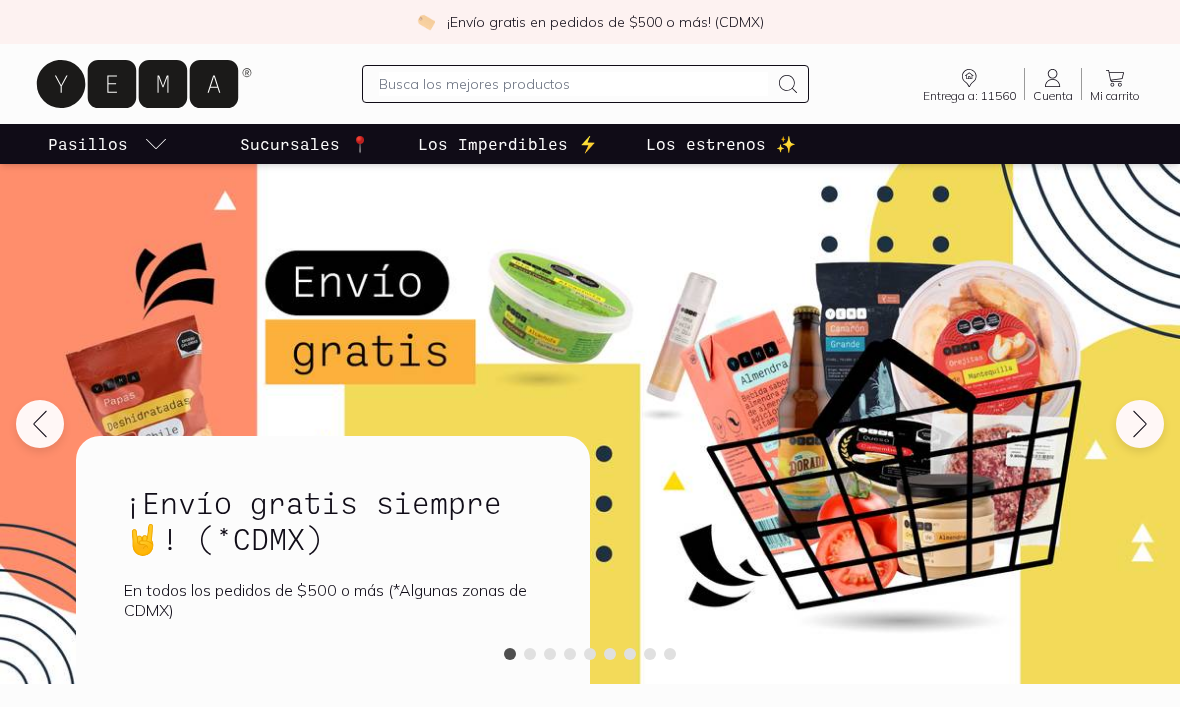 scroll, scrollTop: 0, scrollLeft: 0, axis: both 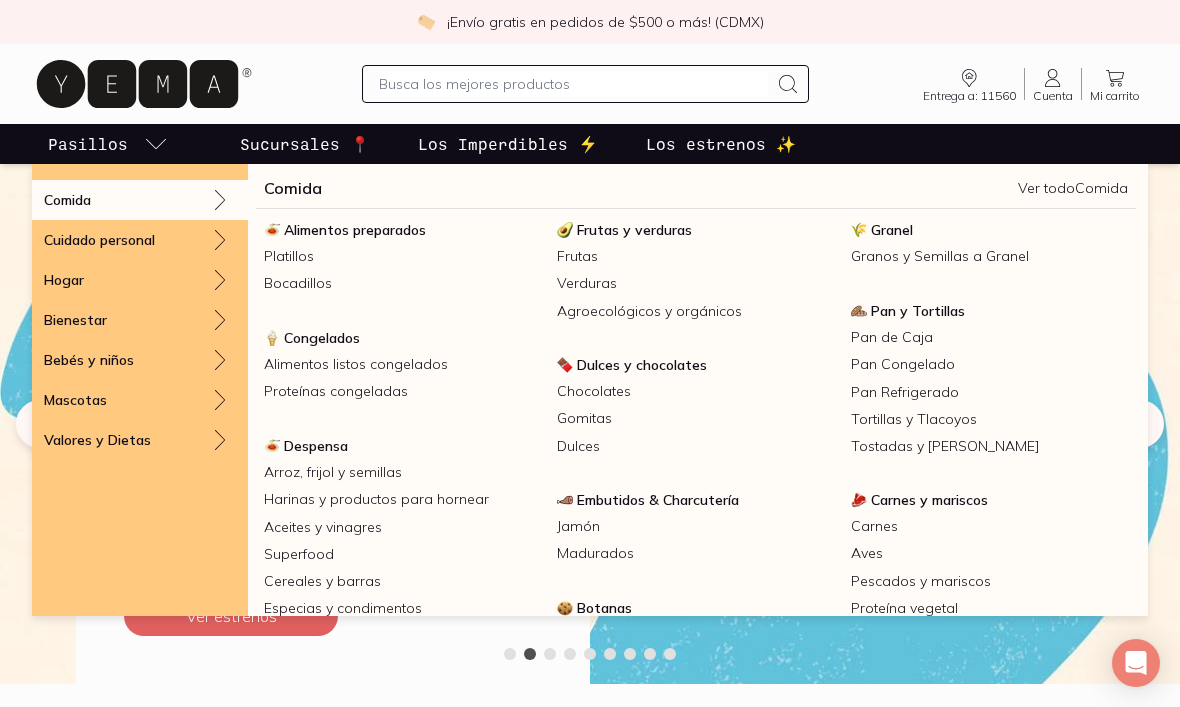 click on "Carnes y mariscos" at bounding box center (929, 500) 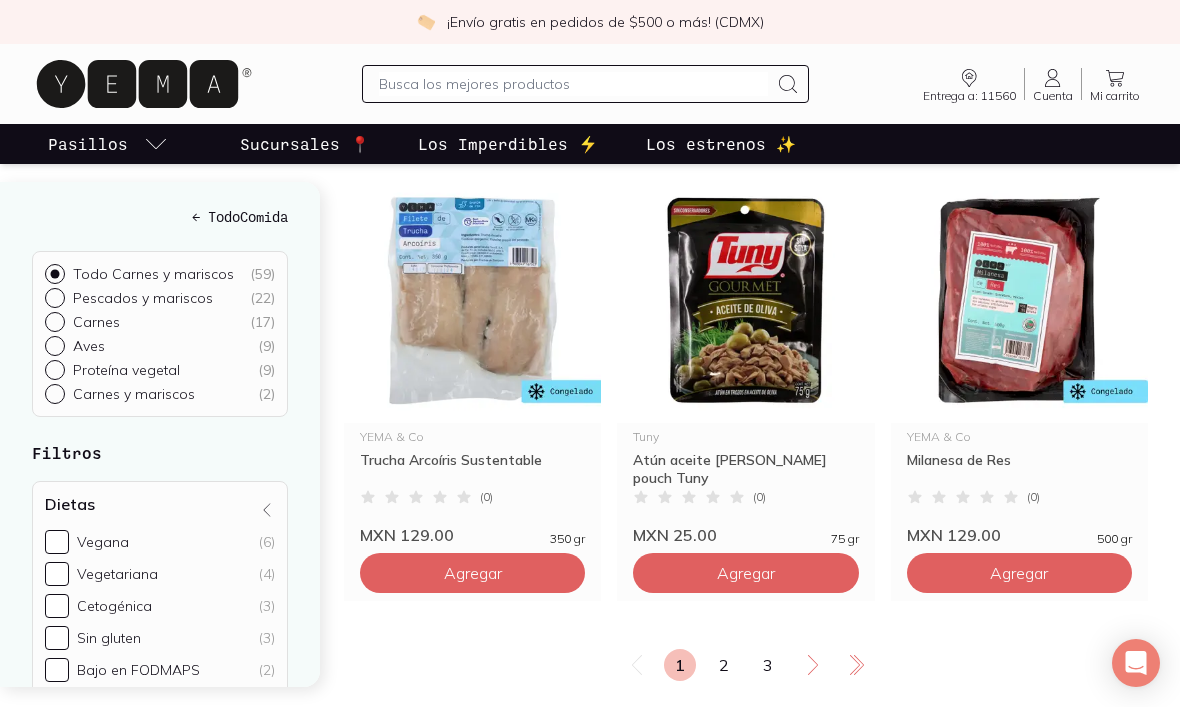 scroll, scrollTop: 3312, scrollLeft: 0, axis: vertical 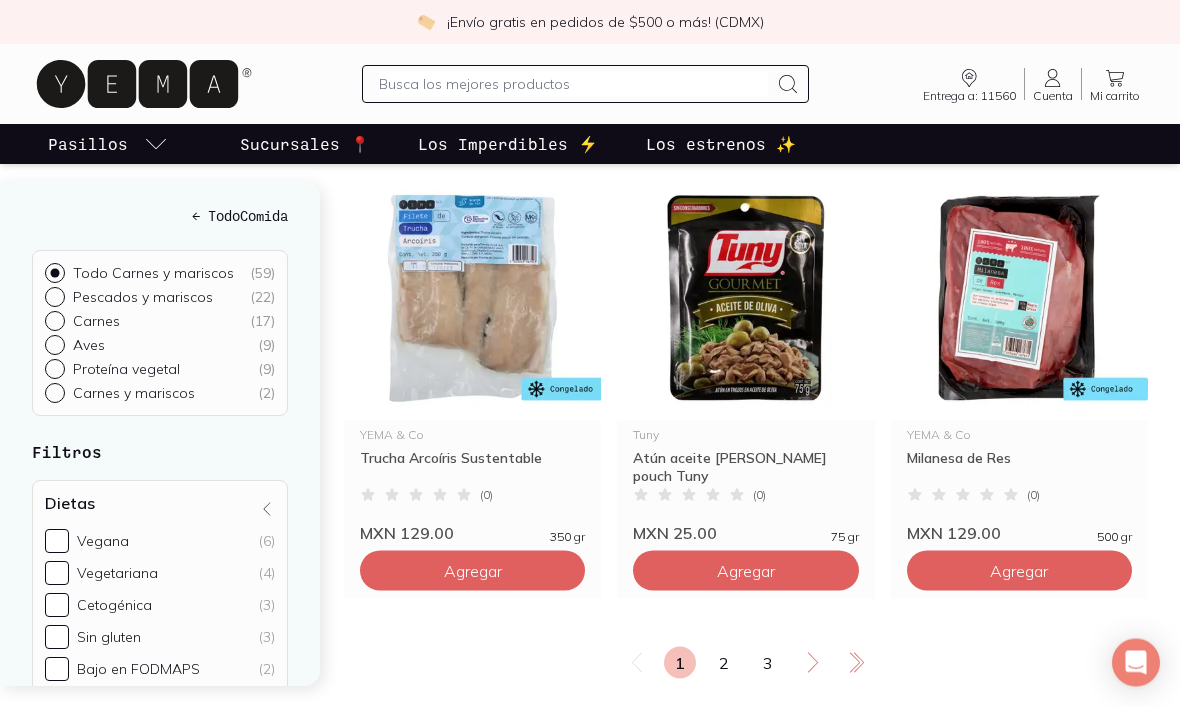 click on "2" at bounding box center [724, 663] 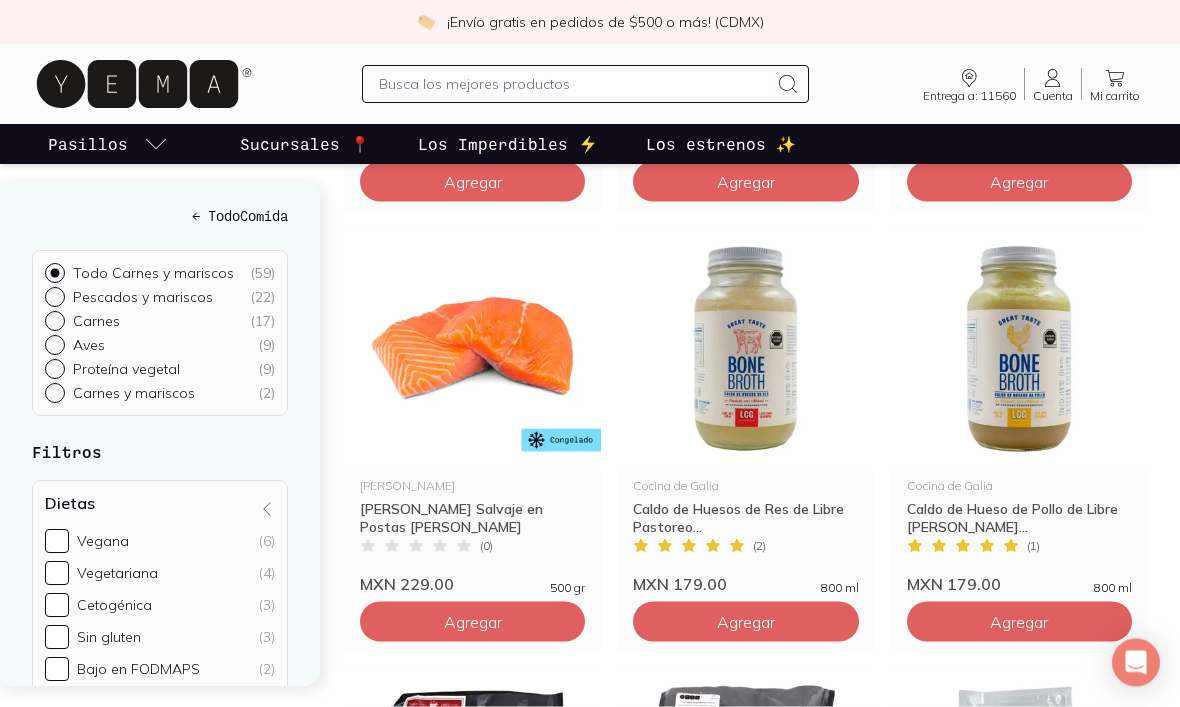 scroll, scrollTop: 1502, scrollLeft: 0, axis: vertical 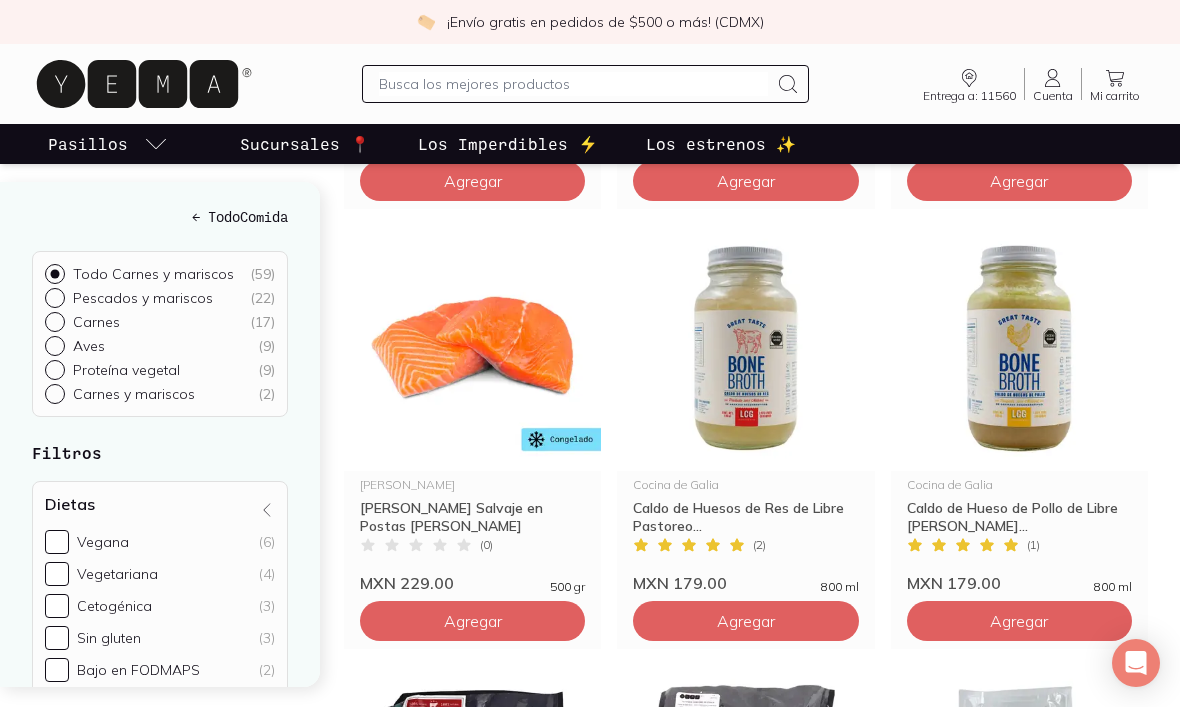 click on "Agregar" at bounding box center (473, -699) 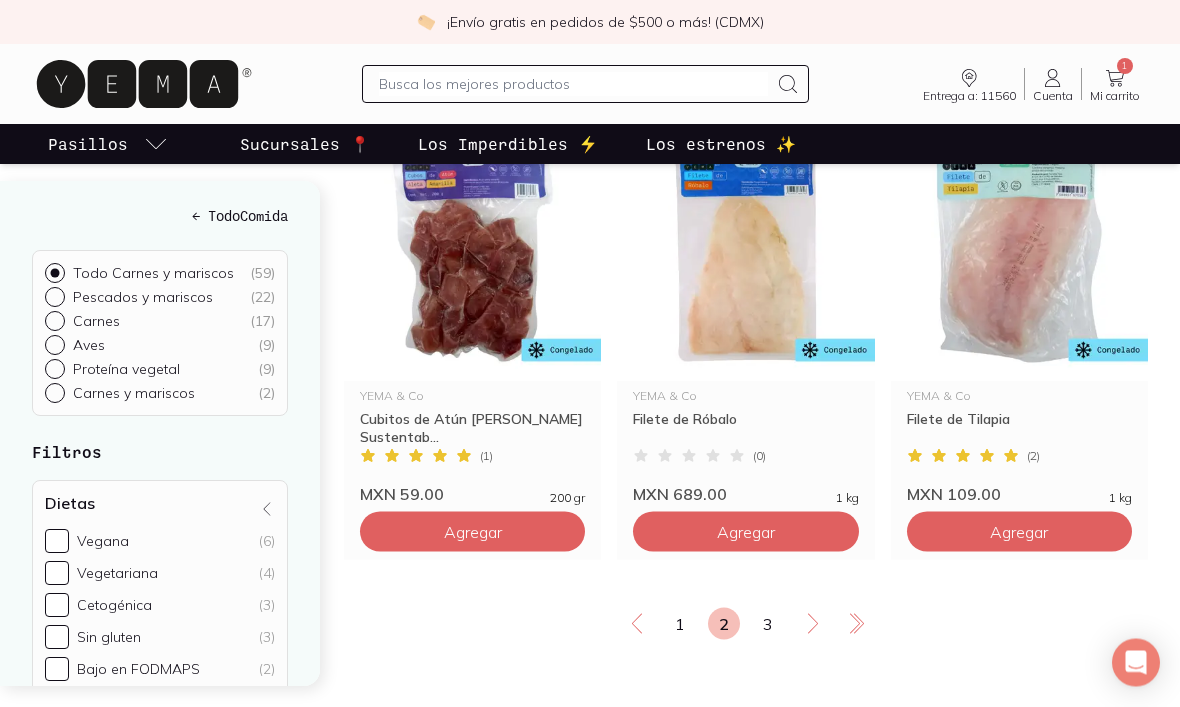 scroll, scrollTop: 3357, scrollLeft: 0, axis: vertical 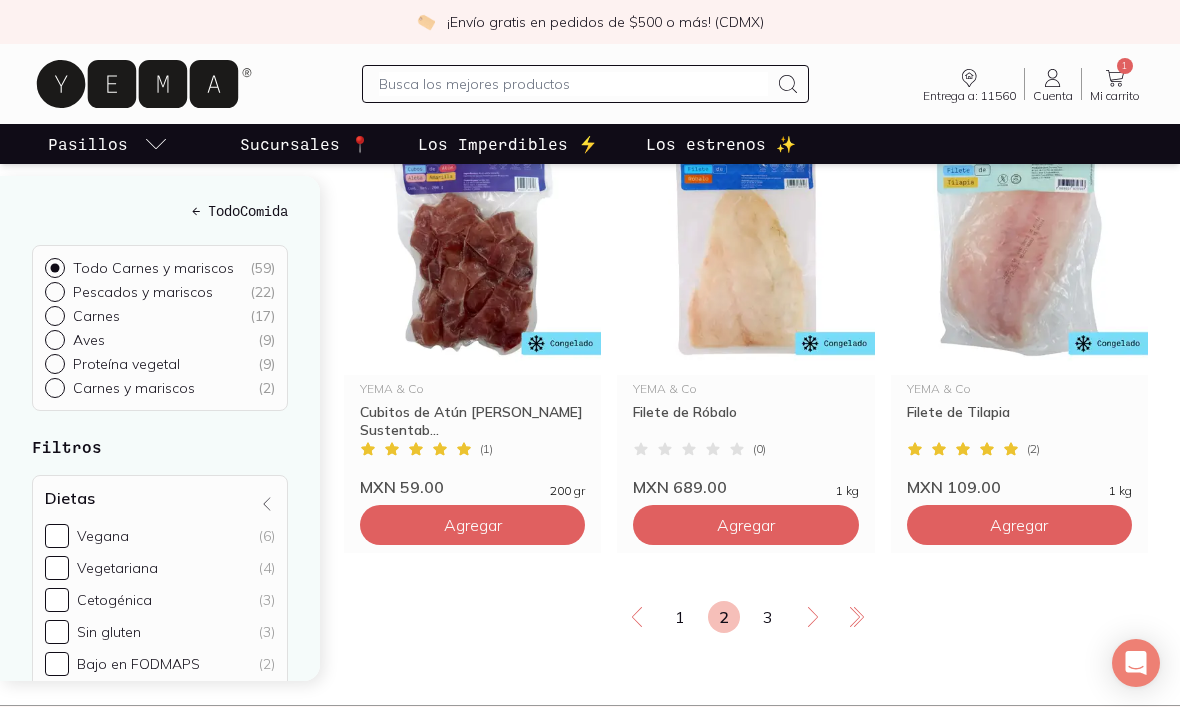 click on "3" at bounding box center [768, 617] 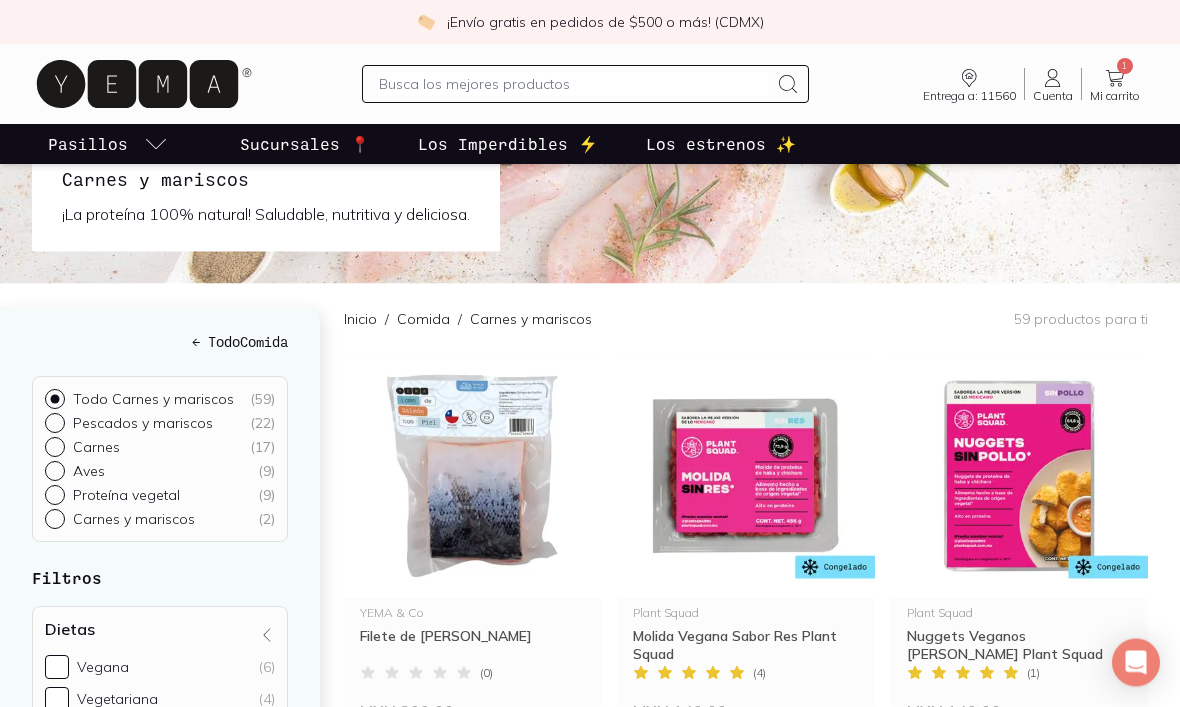 scroll, scrollTop: 0, scrollLeft: 0, axis: both 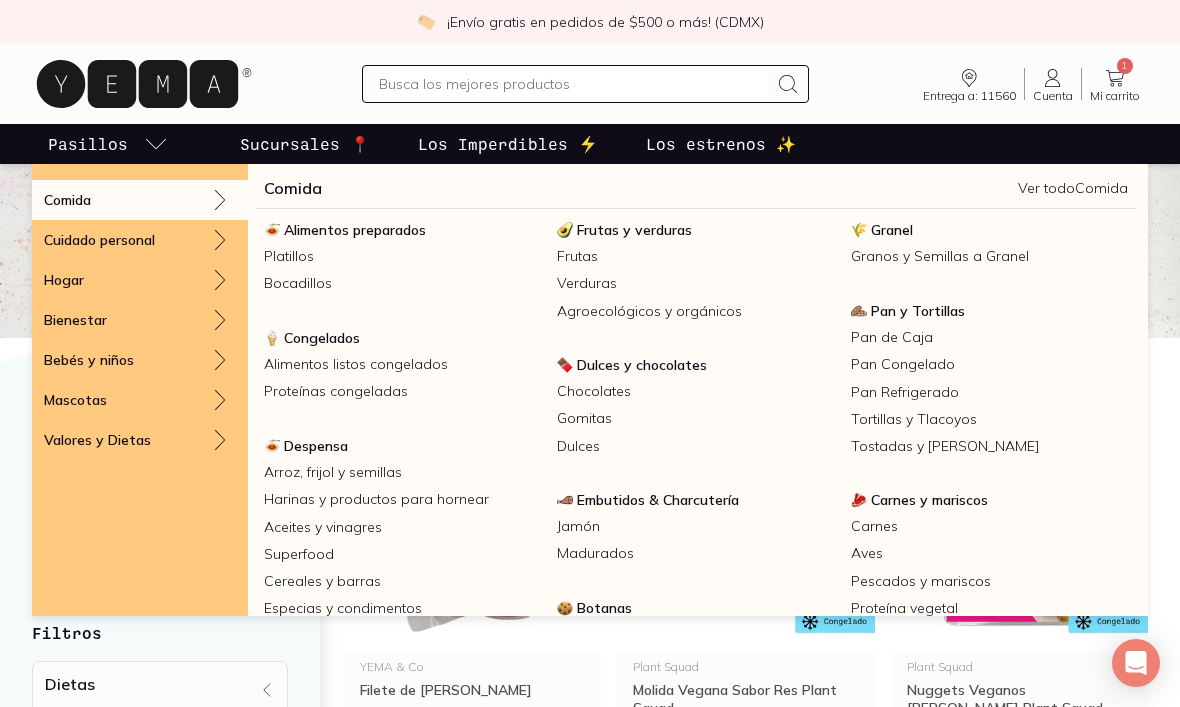 click on "Frutas y verduras" at bounding box center [634, 230] 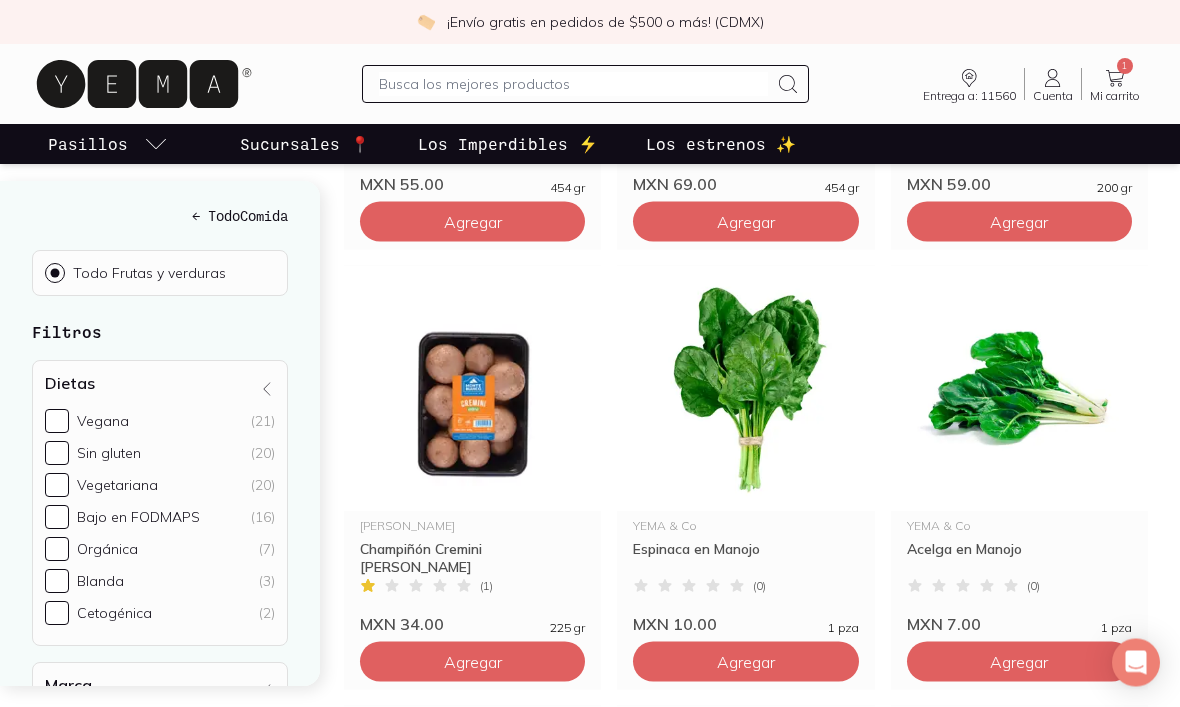 scroll, scrollTop: 2399, scrollLeft: 0, axis: vertical 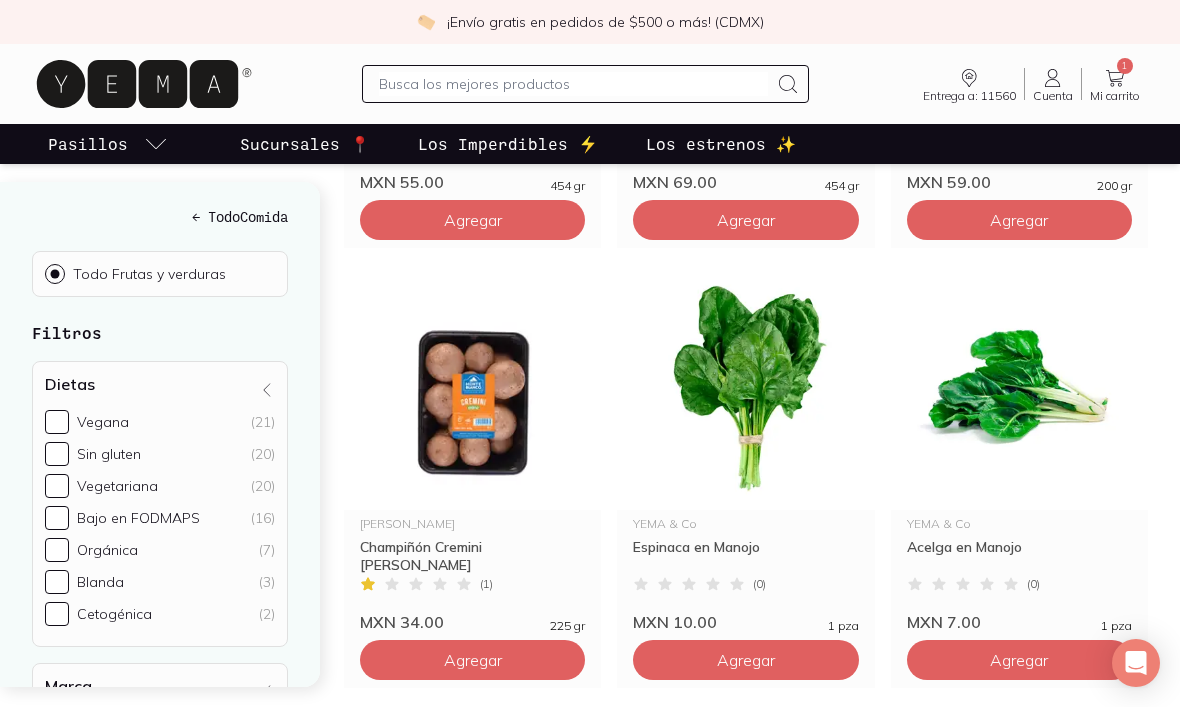 click on "Agregar" at bounding box center [473, -1540] 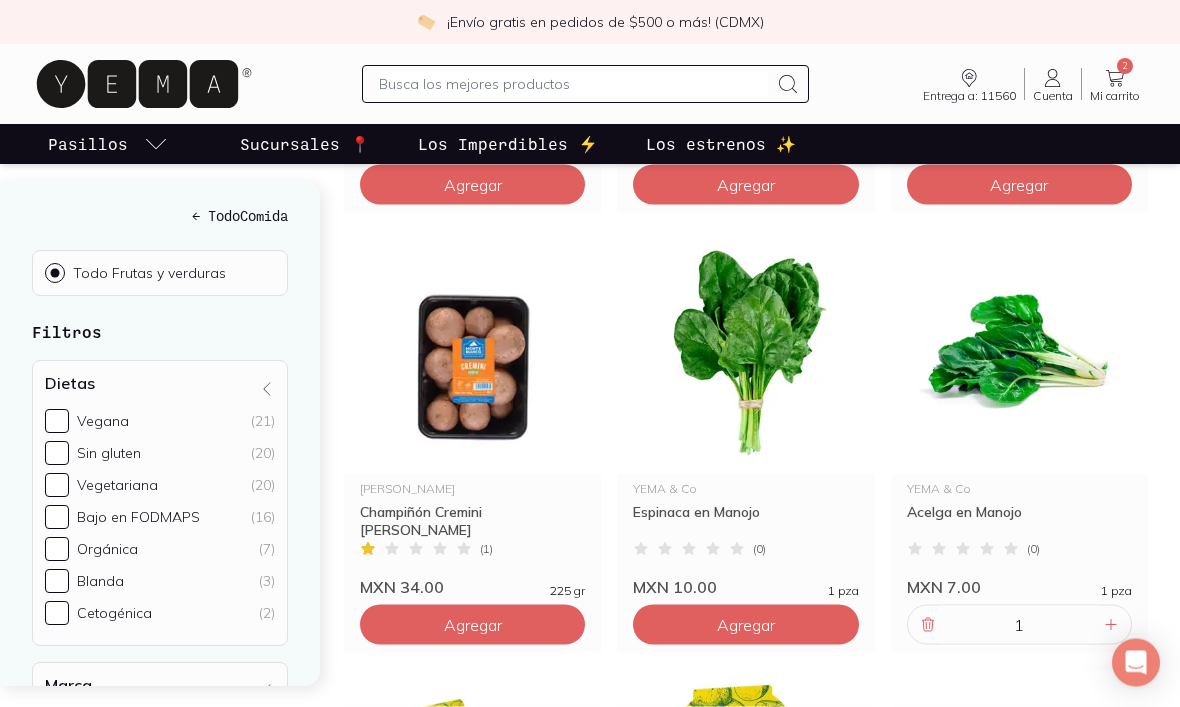 scroll, scrollTop: 2436, scrollLeft: 0, axis: vertical 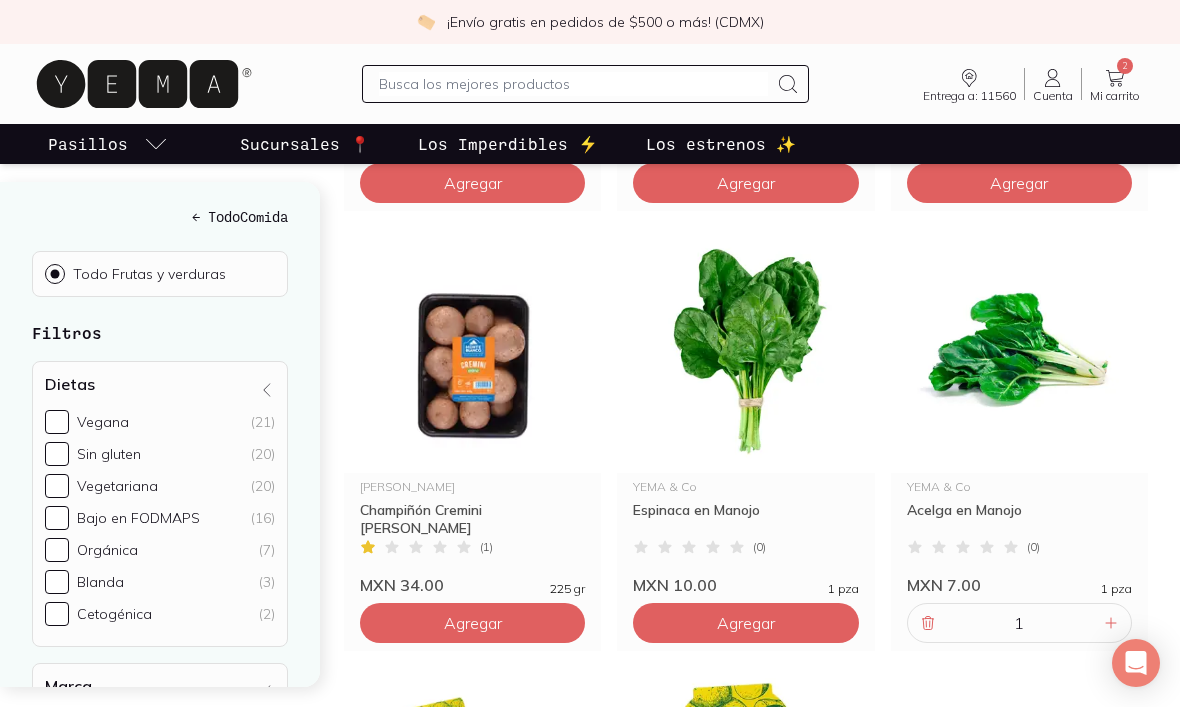 click on "Agregar" at bounding box center (473, -1577) 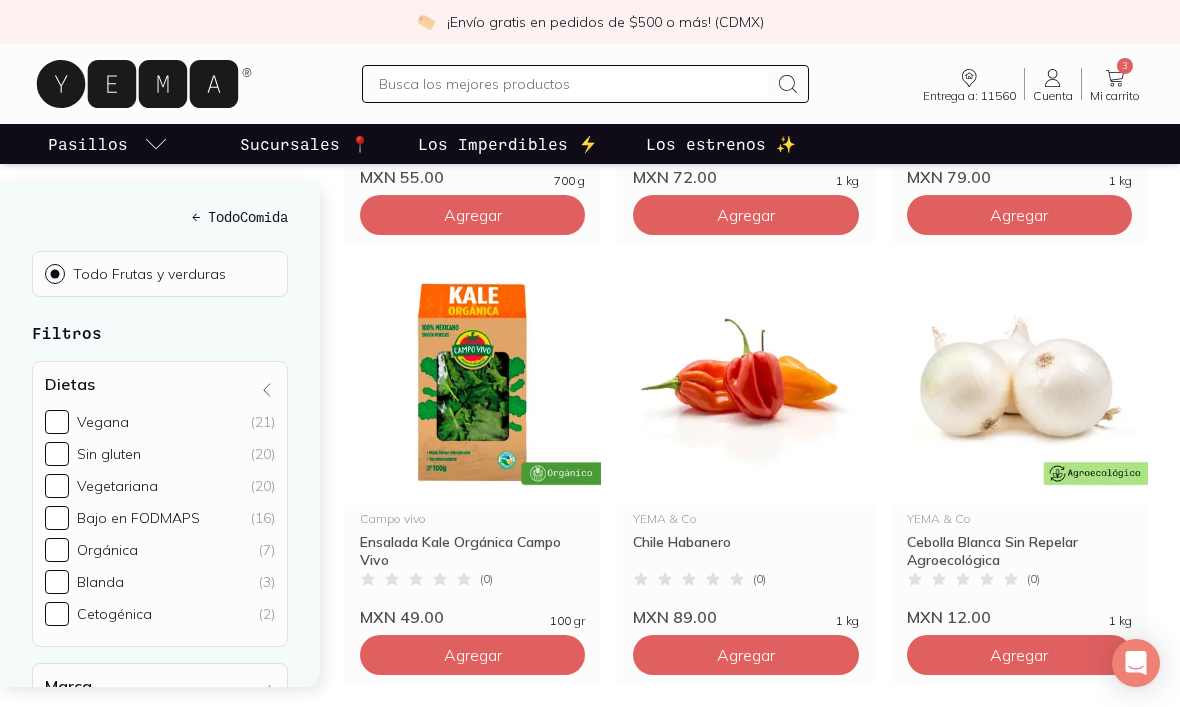 scroll, scrollTop: 3290, scrollLeft: 0, axis: vertical 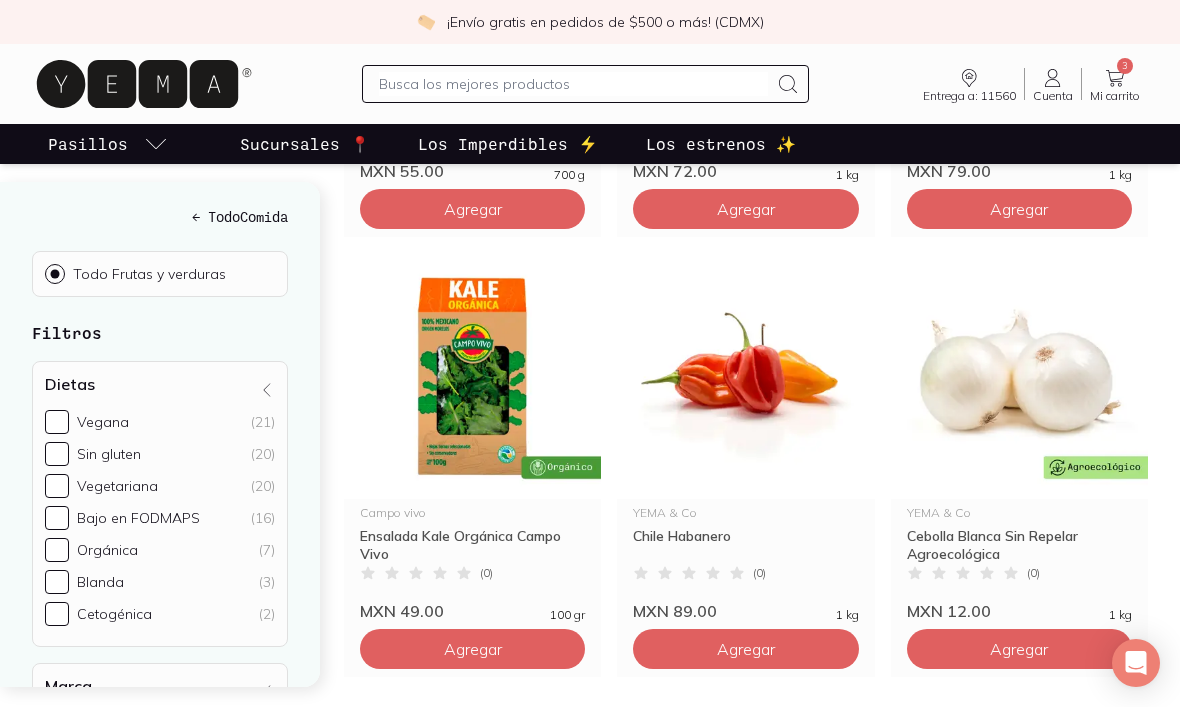 click on "Agregar" at bounding box center [472, -2431] 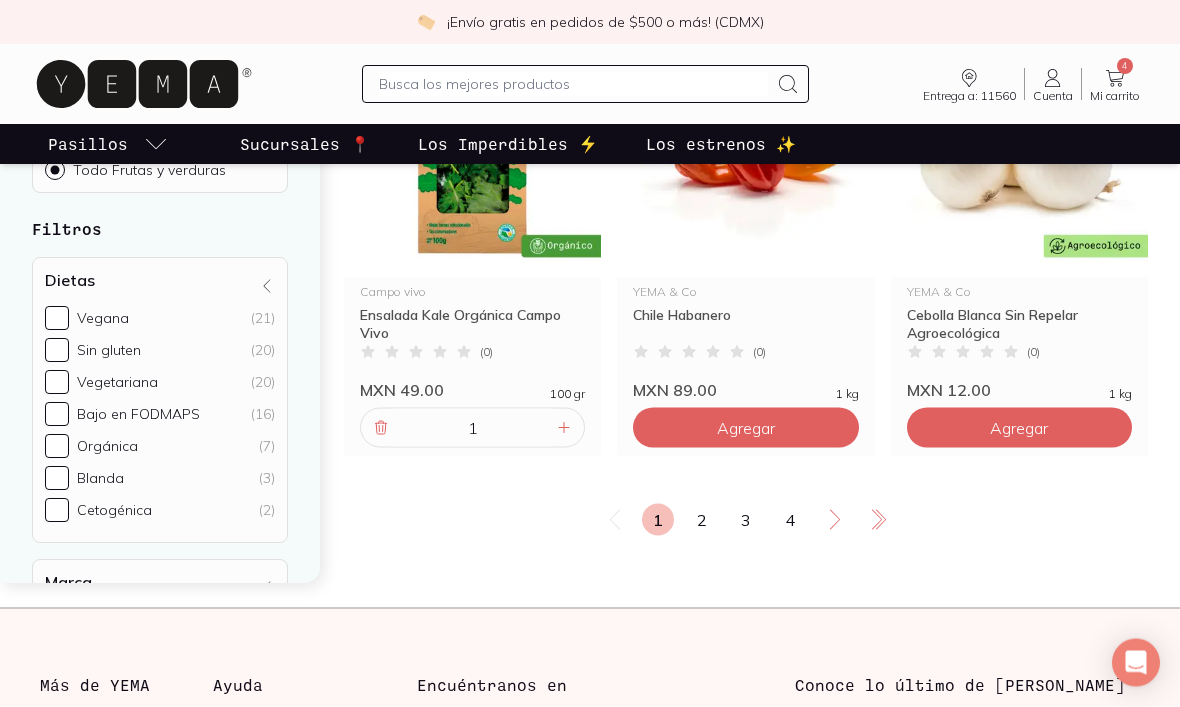 scroll, scrollTop: 3512, scrollLeft: 0, axis: vertical 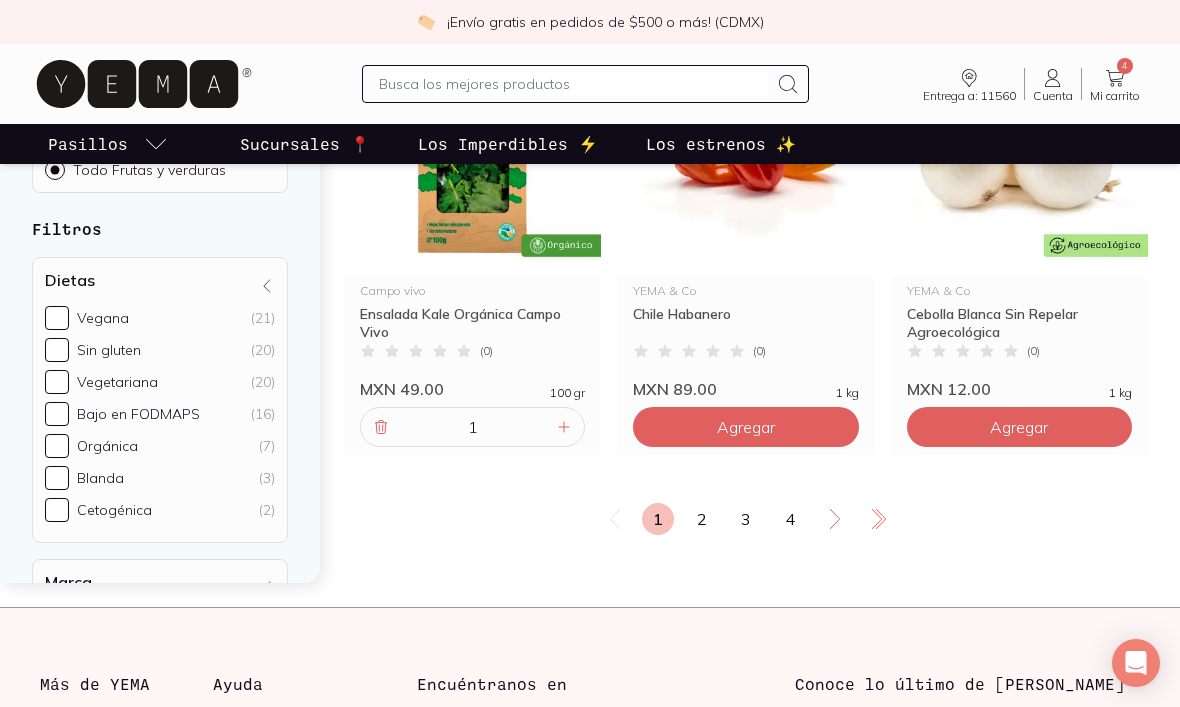 click on "2" at bounding box center [702, 519] 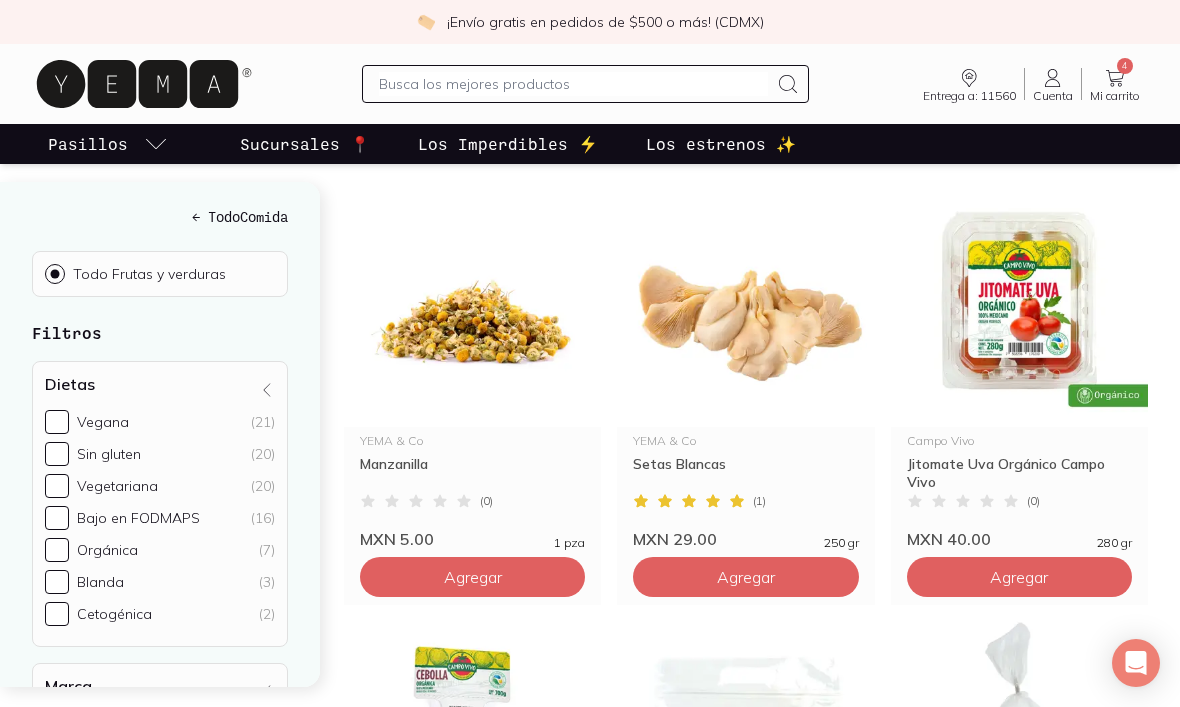 scroll, scrollTop: 283, scrollLeft: 0, axis: vertical 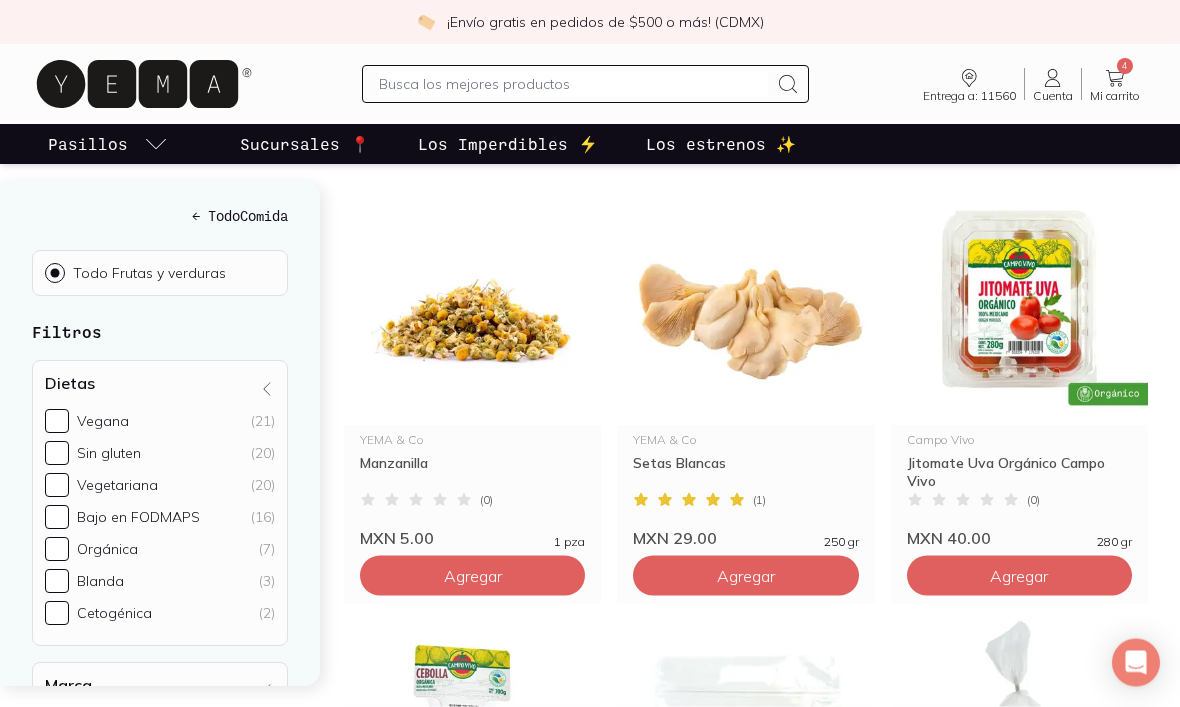 click on "Agregar" at bounding box center [473, 576] 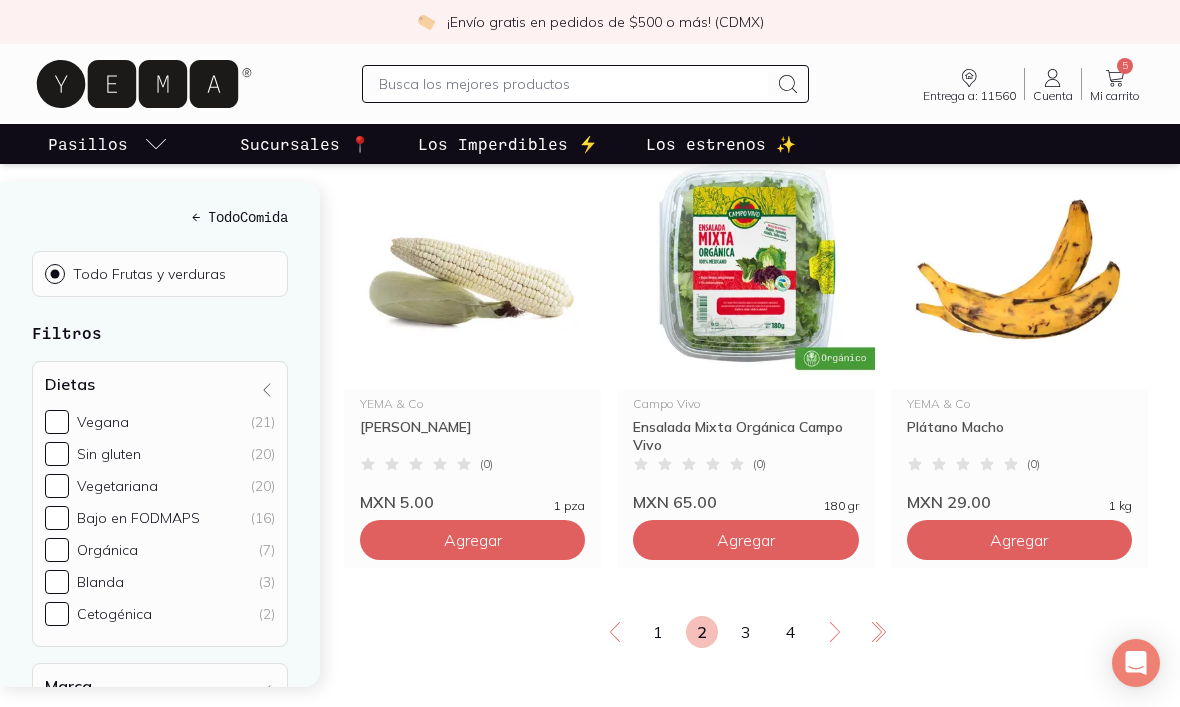 scroll, scrollTop: 3397, scrollLeft: 0, axis: vertical 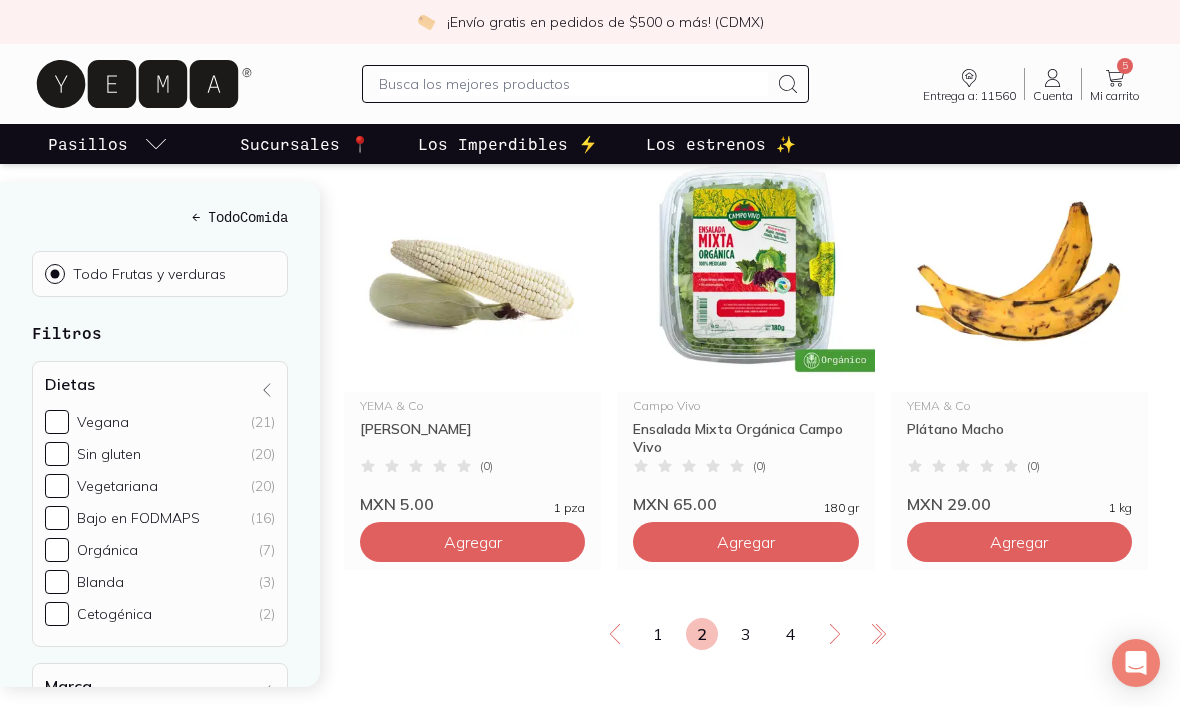 click on "3" at bounding box center [746, 634] 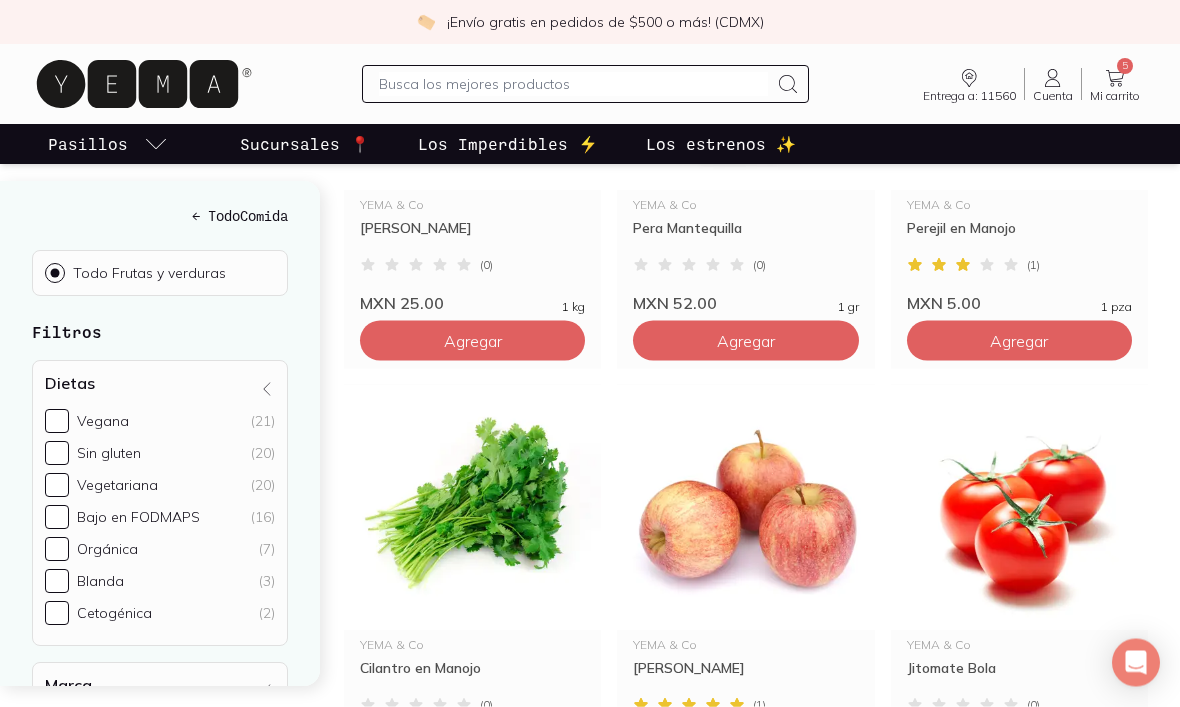 scroll, scrollTop: 565, scrollLeft: 0, axis: vertical 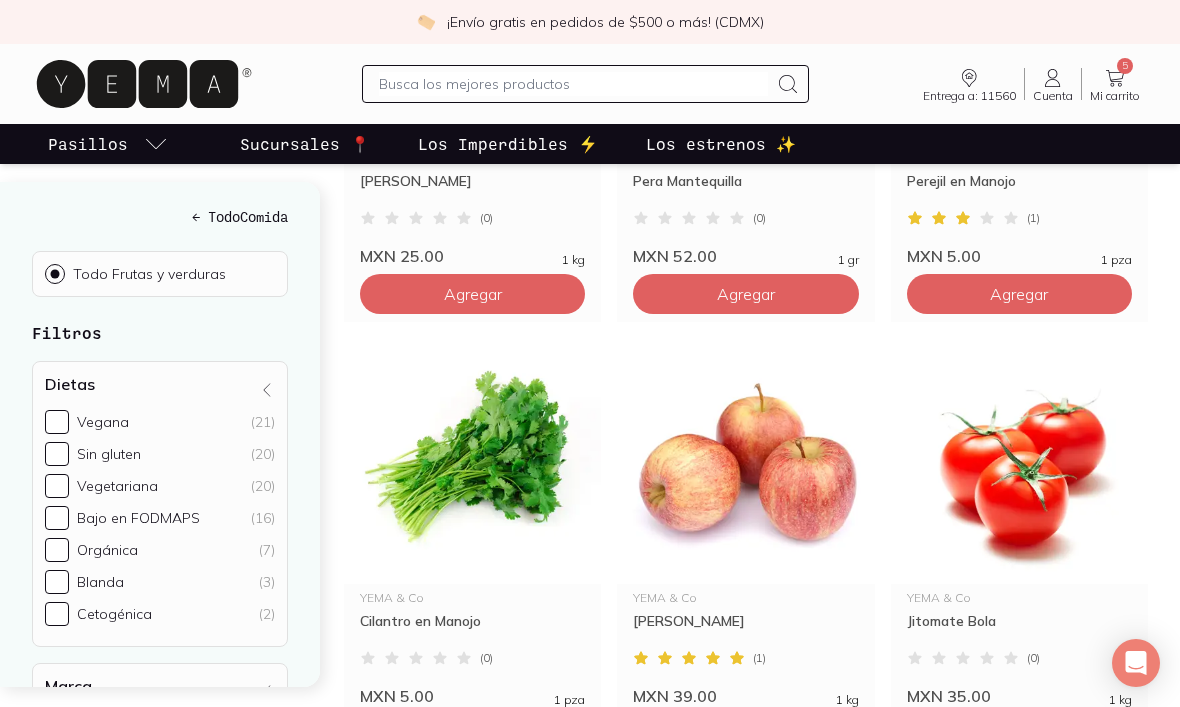 click on "Agregar" at bounding box center (473, 294) 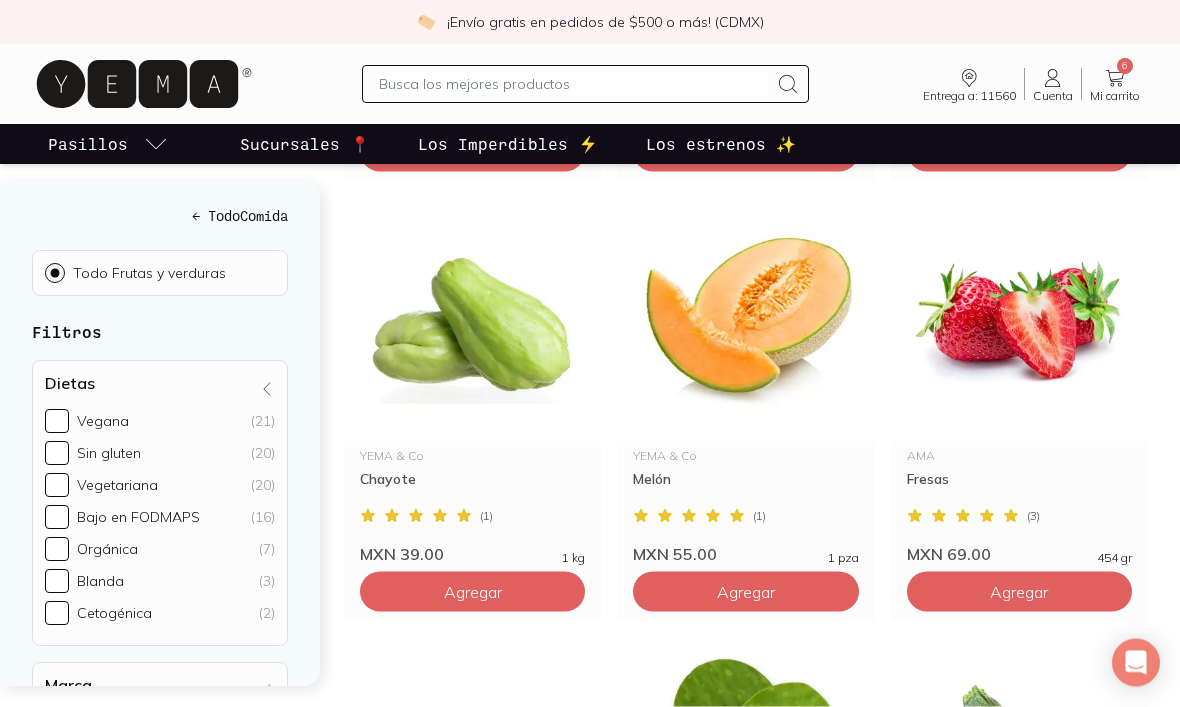 scroll, scrollTop: 2028, scrollLeft: 0, axis: vertical 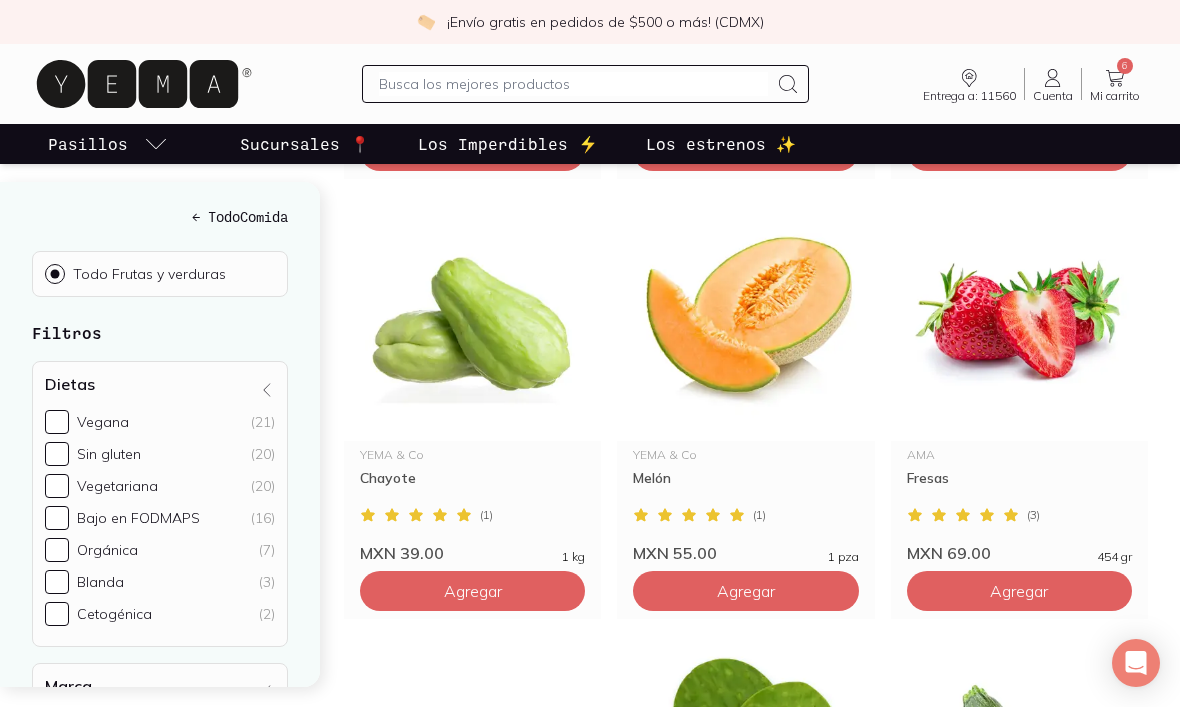 click on "Agregar" at bounding box center (473, -1169) 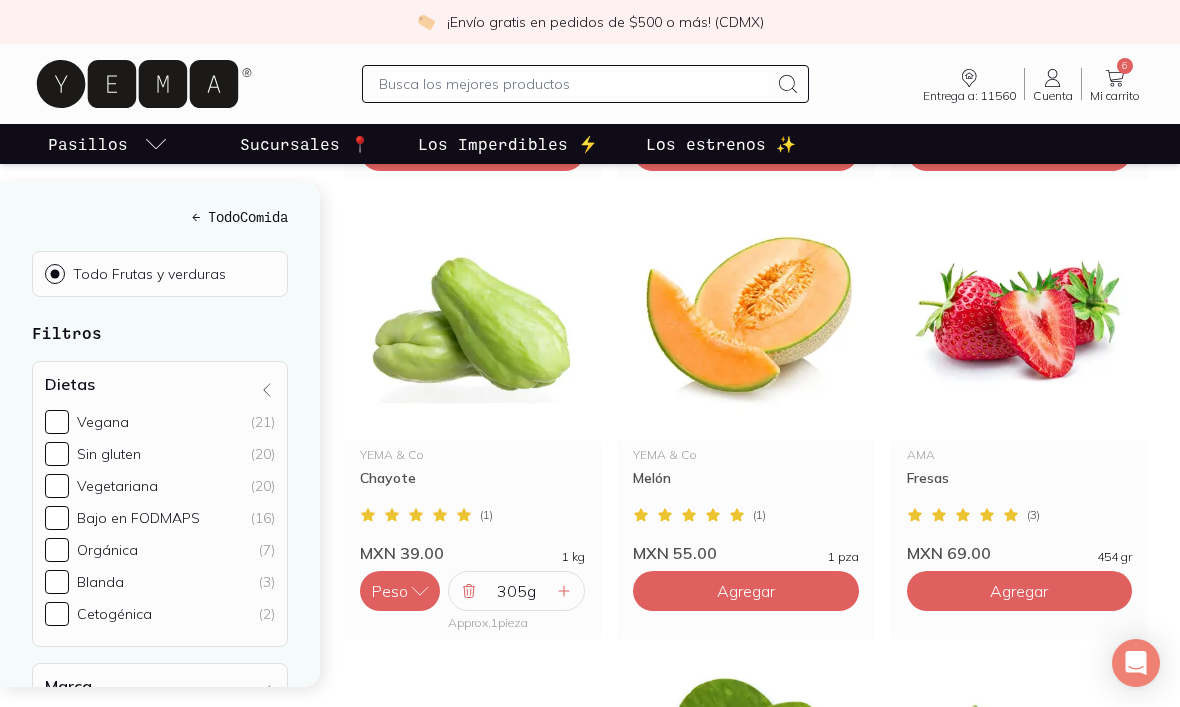 click 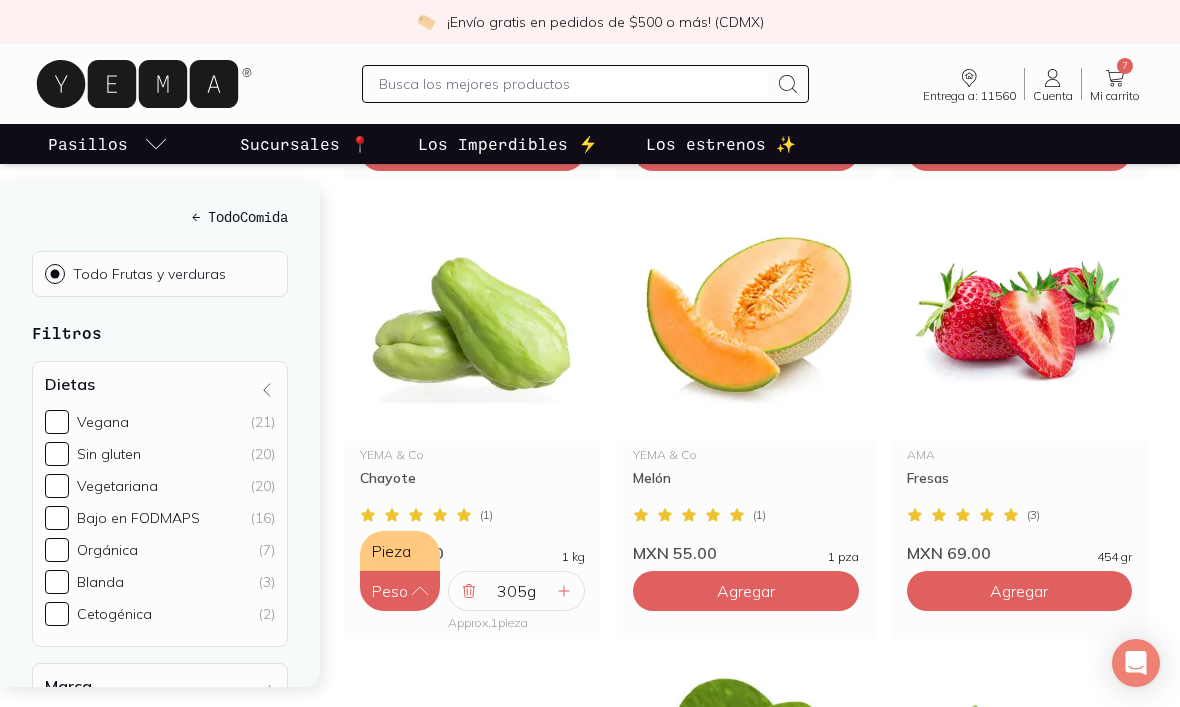 click on "Pieza" at bounding box center (400, 551) 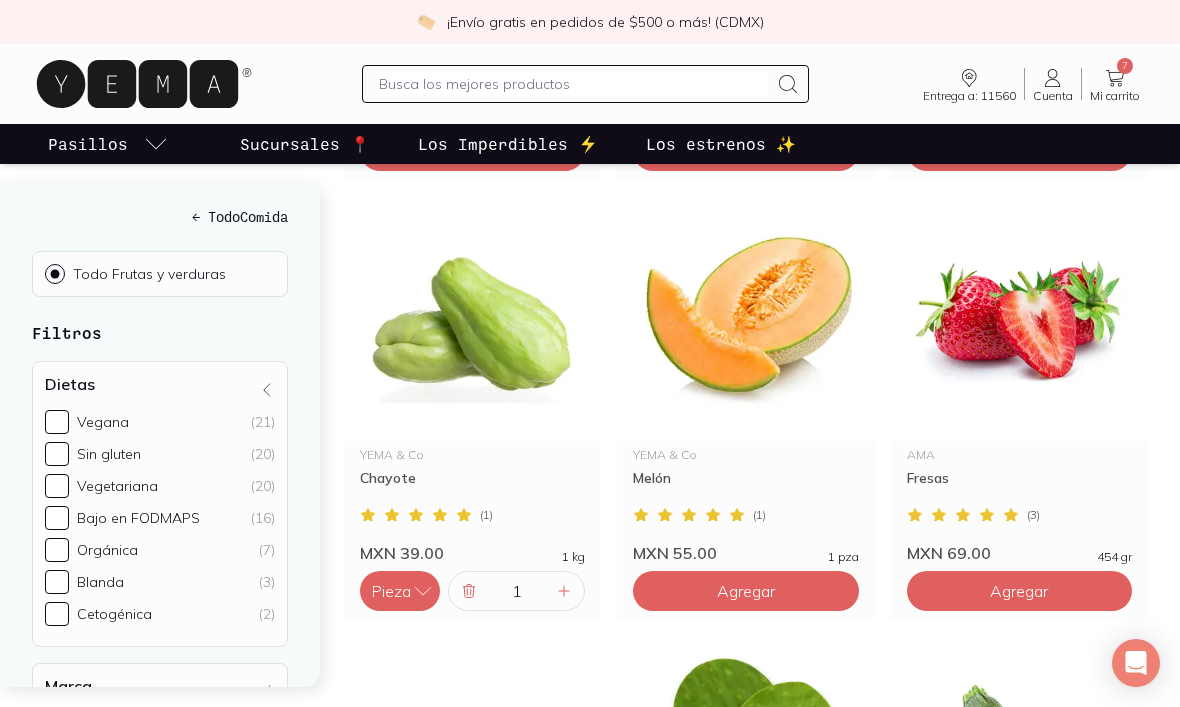 click 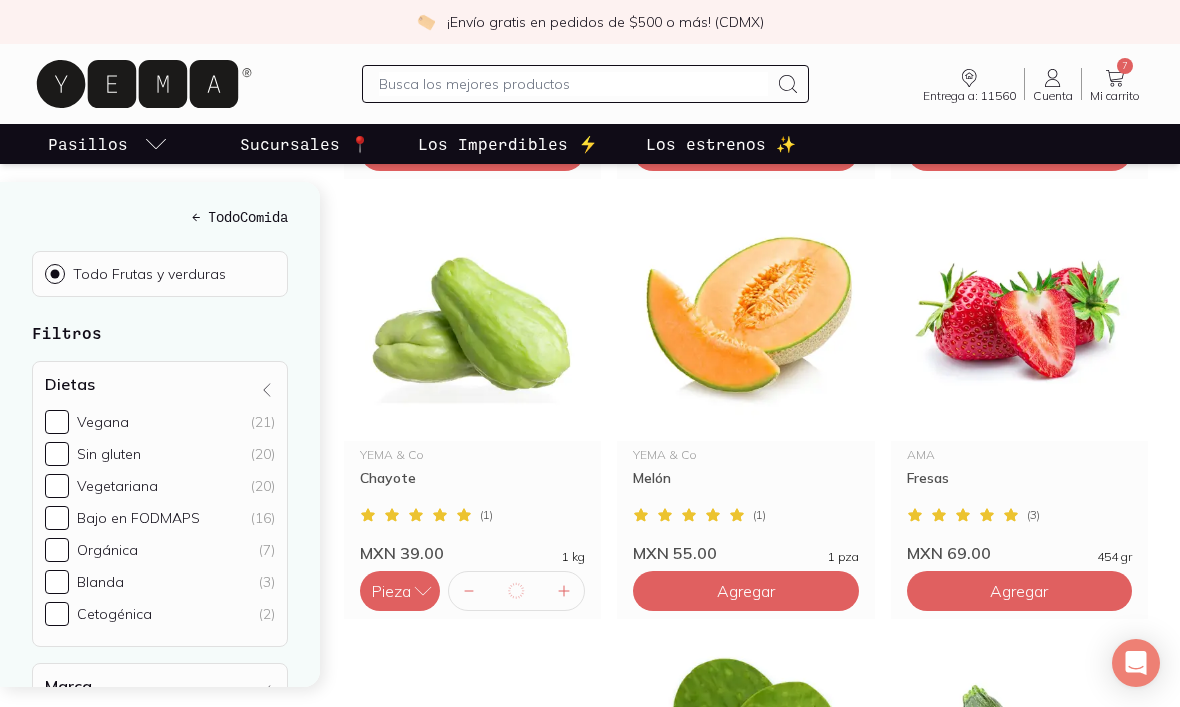 type on "2" 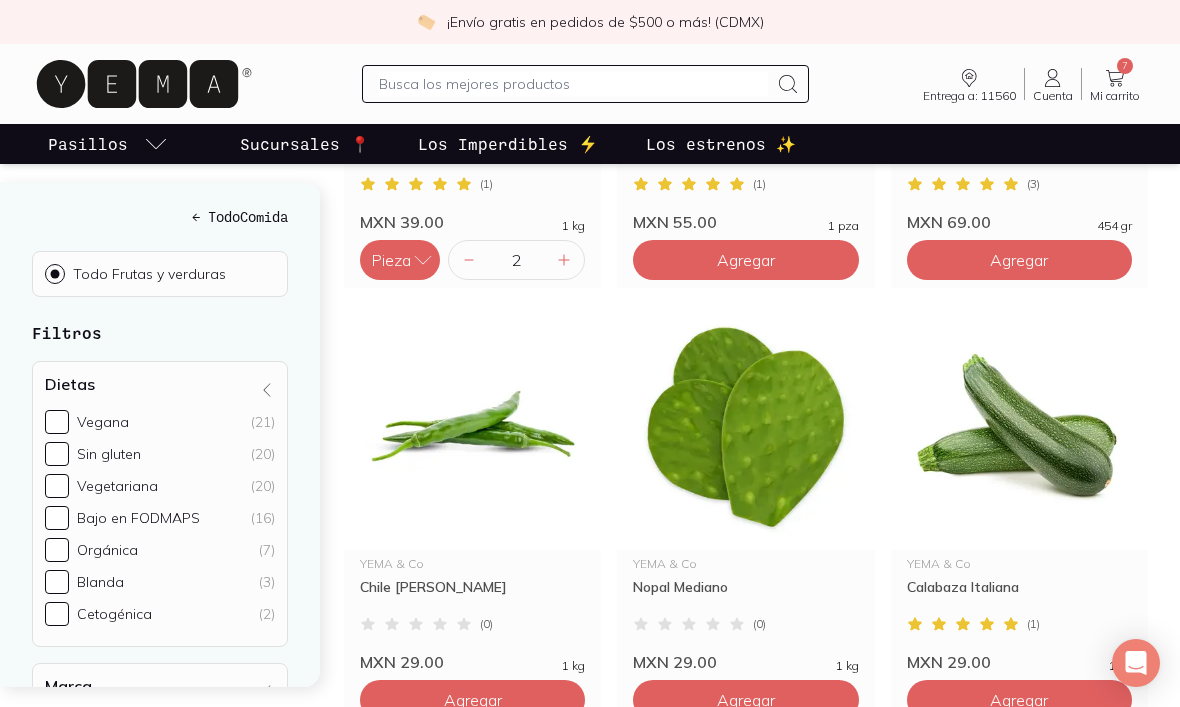 scroll, scrollTop: 2409, scrollLeft: 0, axis: vertical 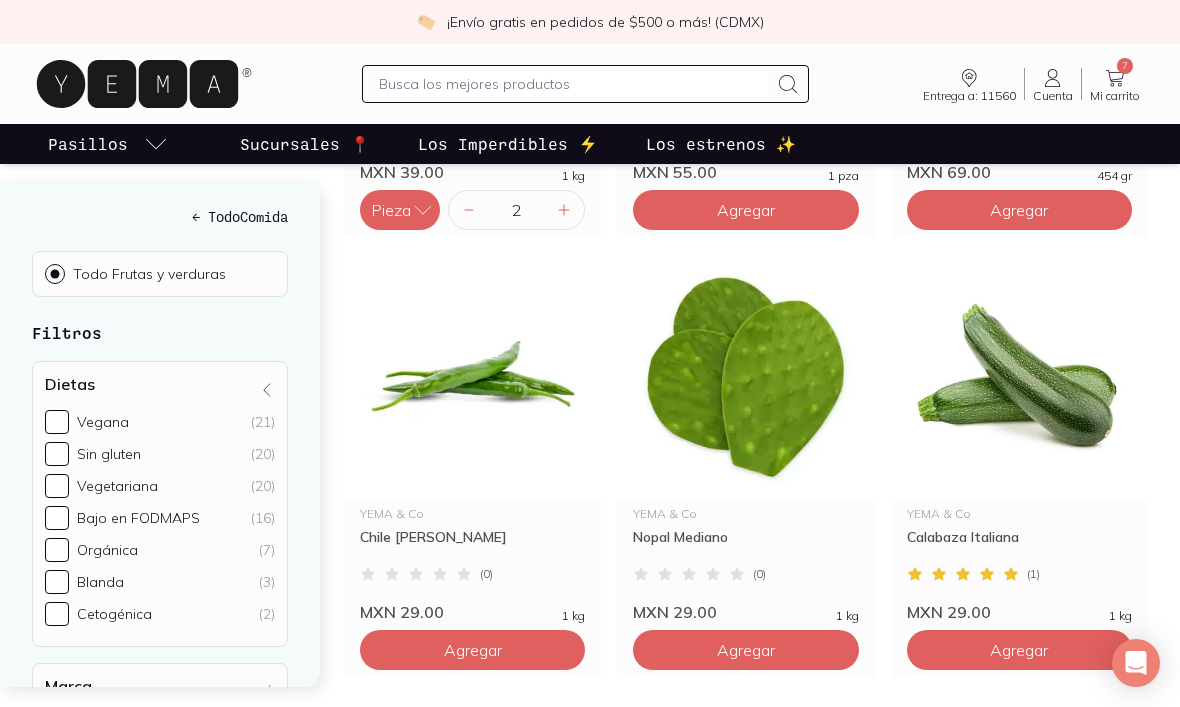 click on "Agregar" at bounding box center (472, -1550) 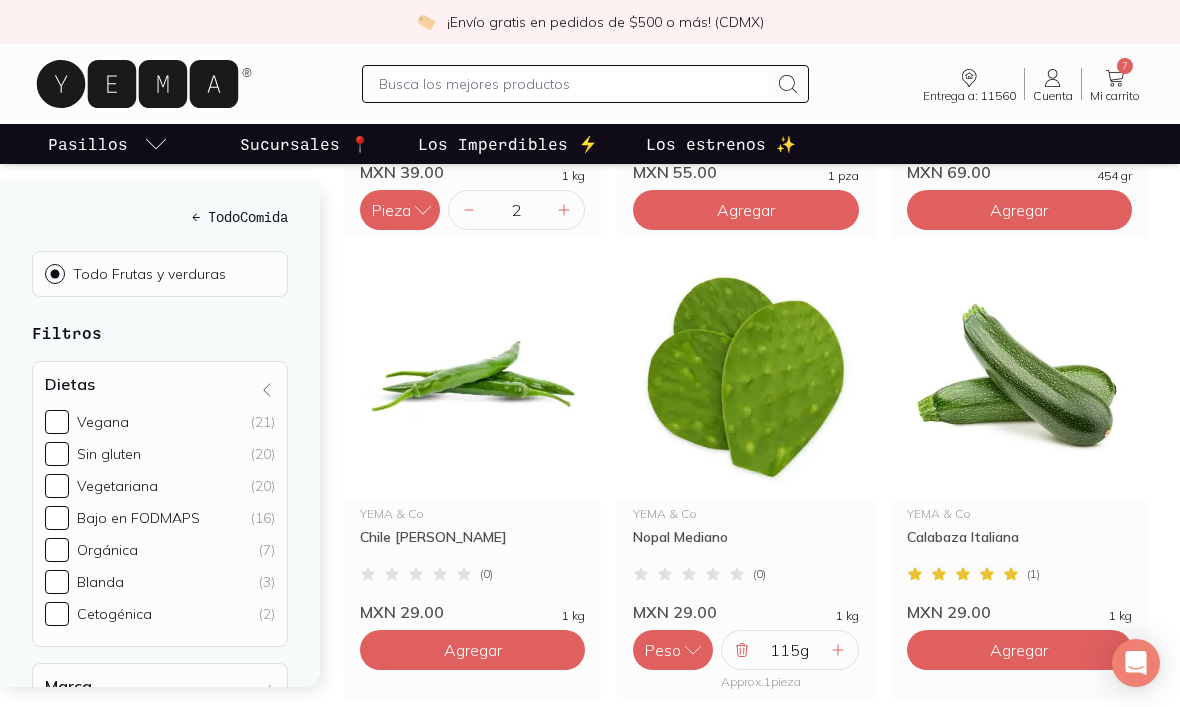 click 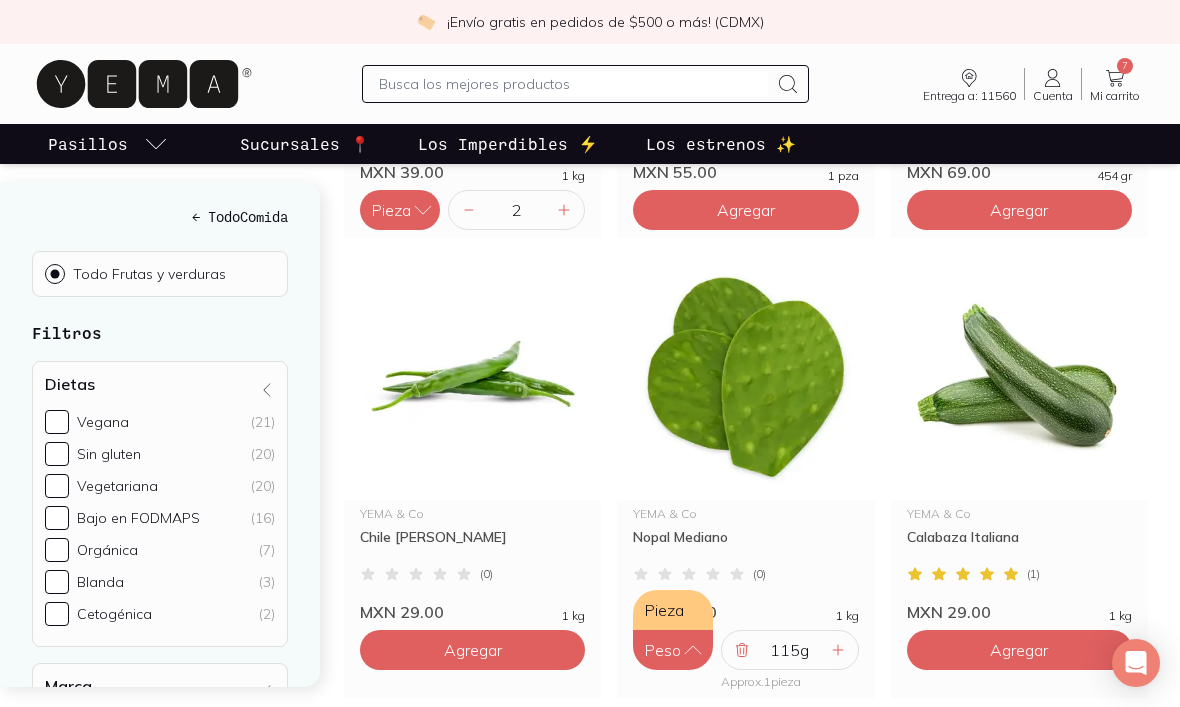 click on "Pieza" at bounding box center [673, 610] 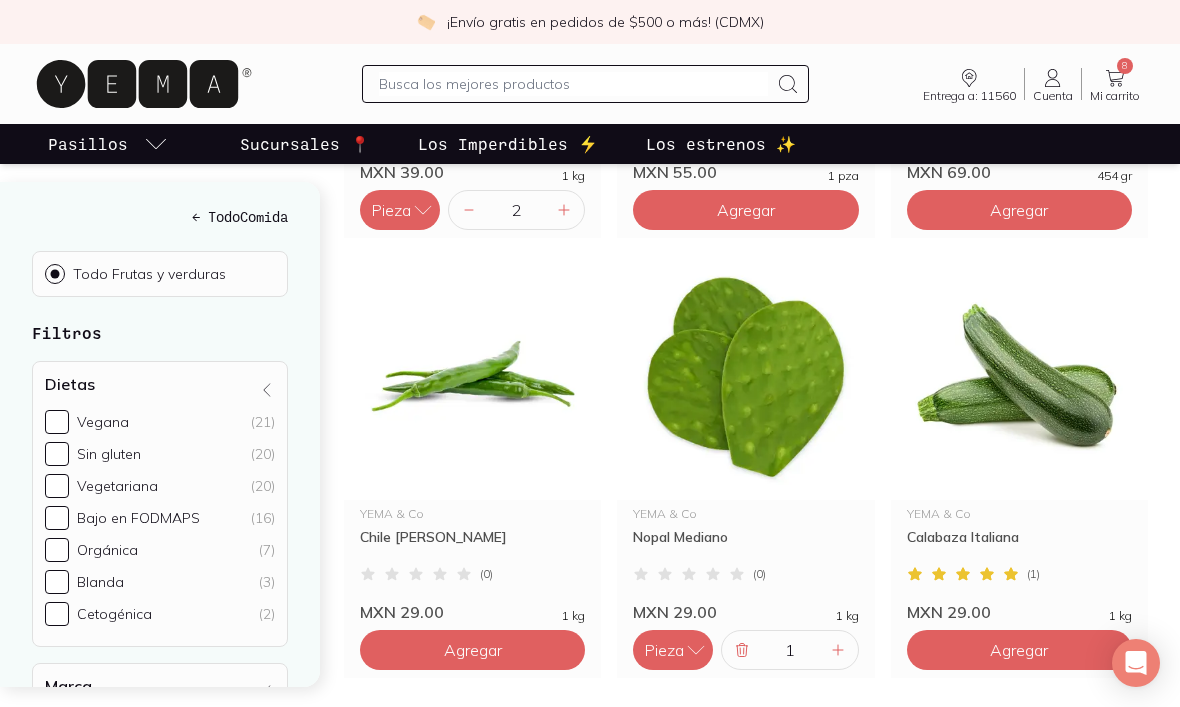 click 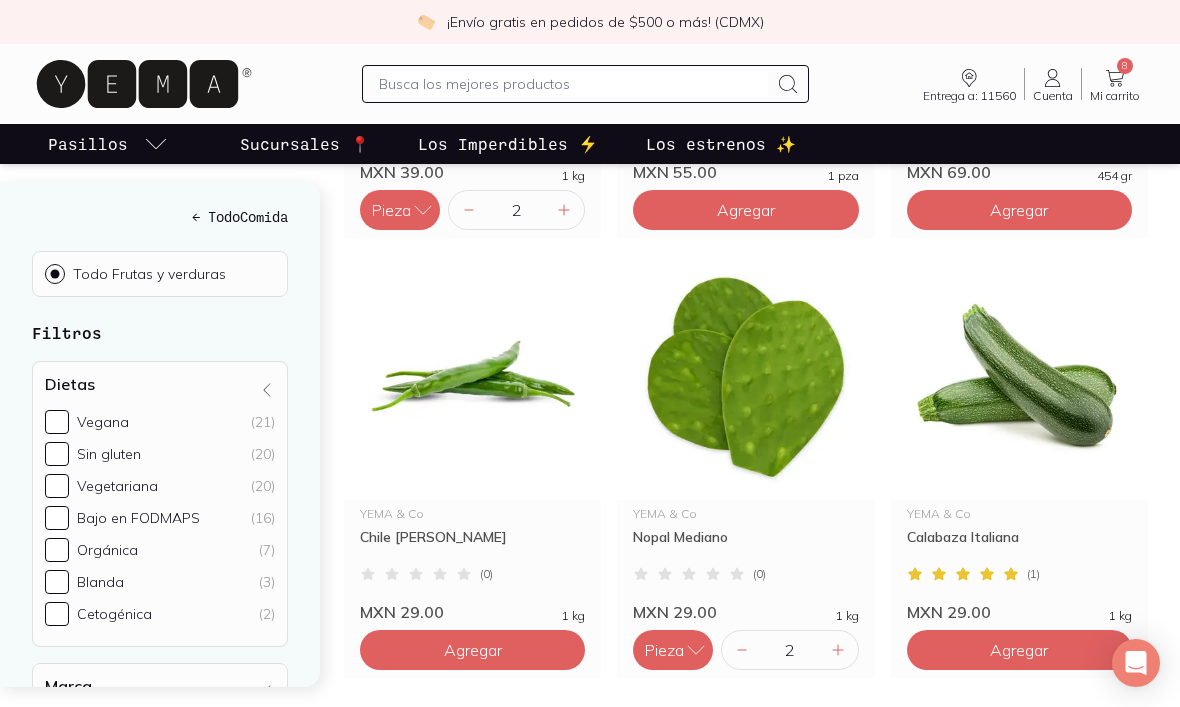 click on "Agregar" at bounding box center (473, -1550) 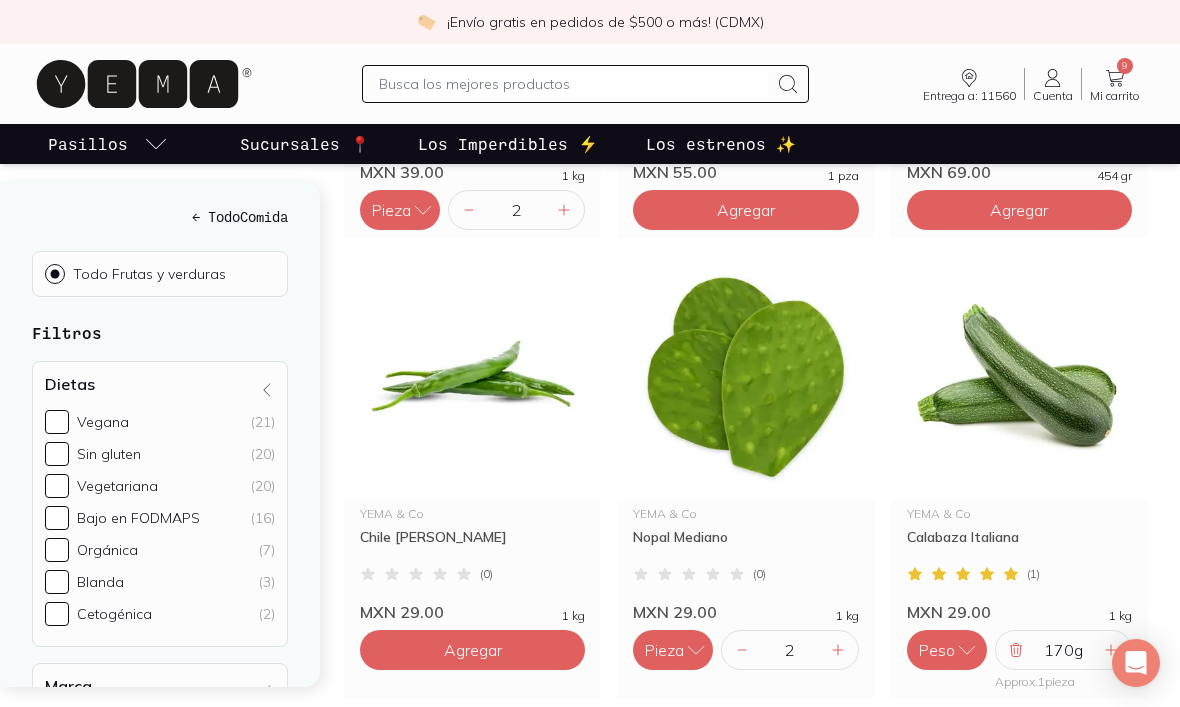 click 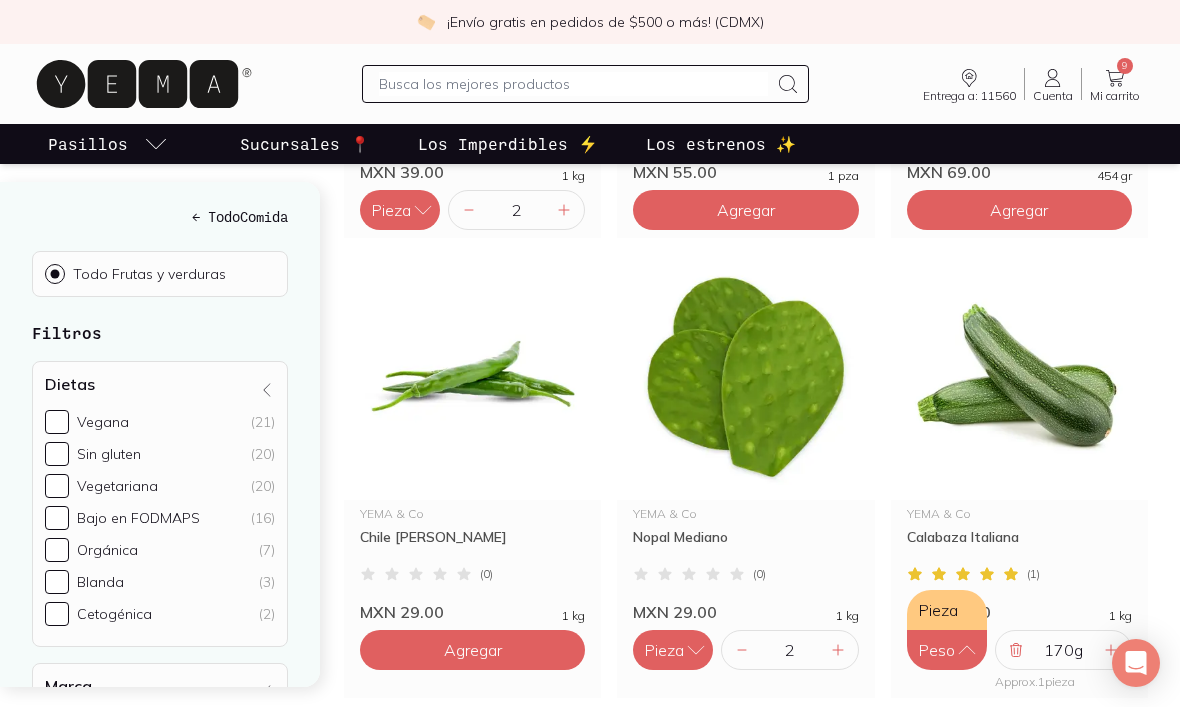 click on "Pieza" at bounding box center [947, 610] 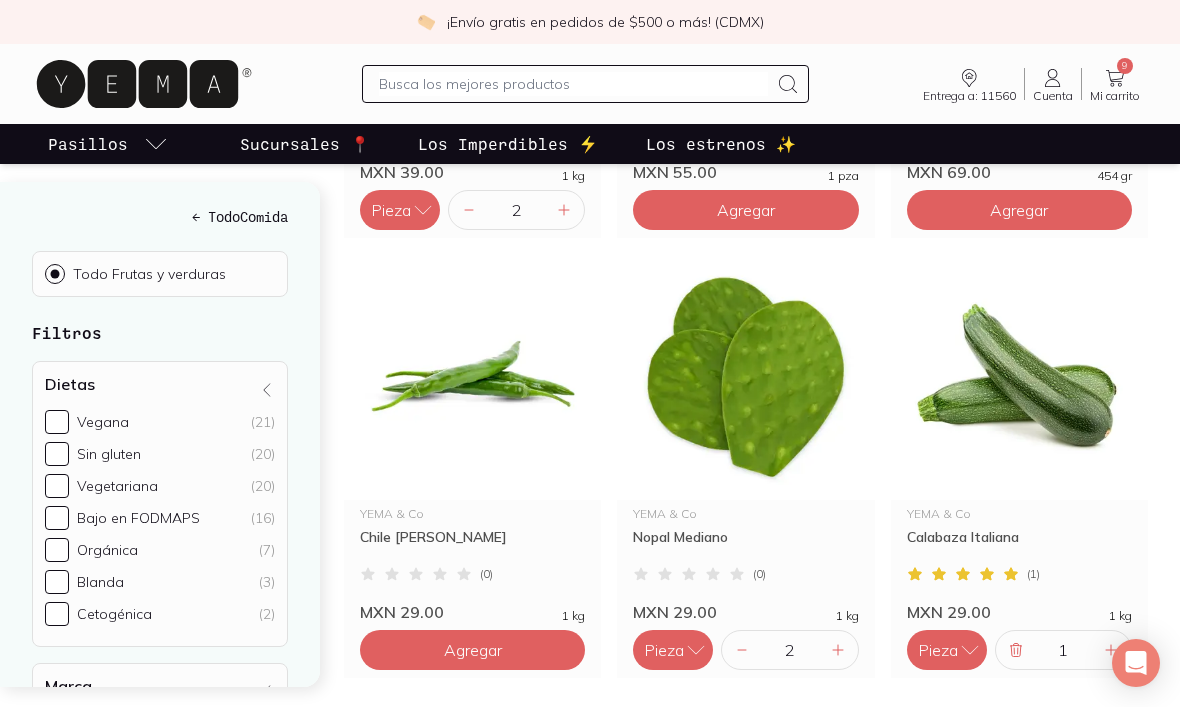click 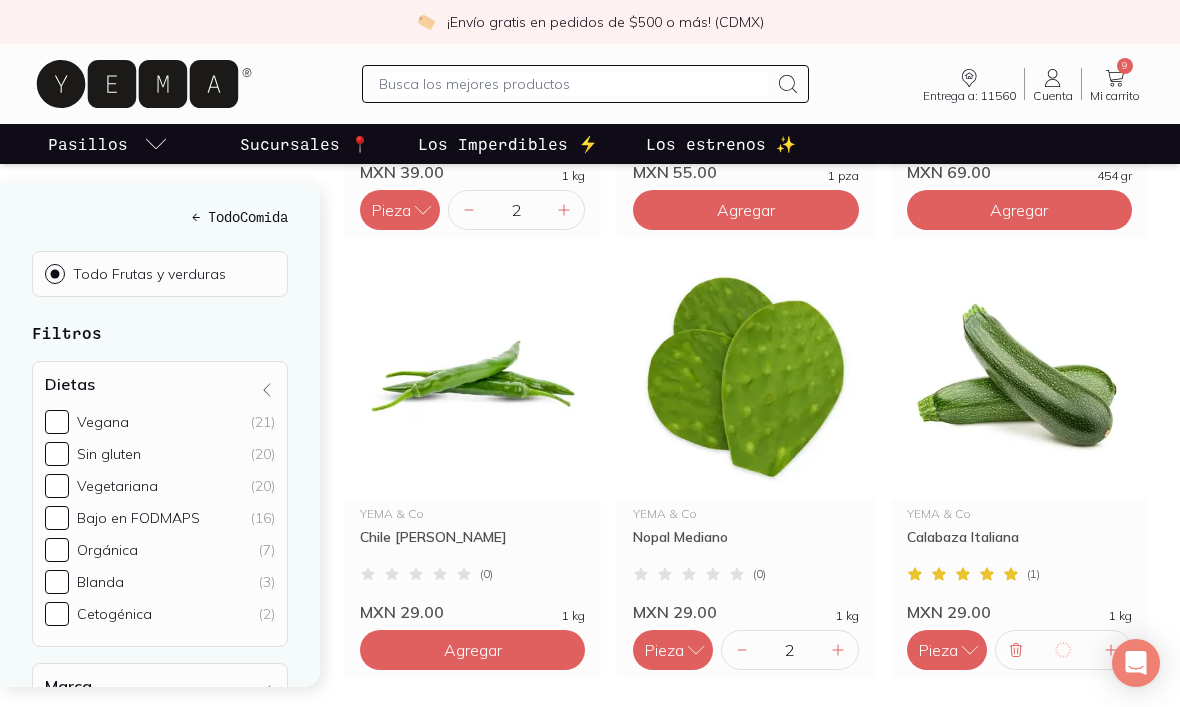 type on "2" 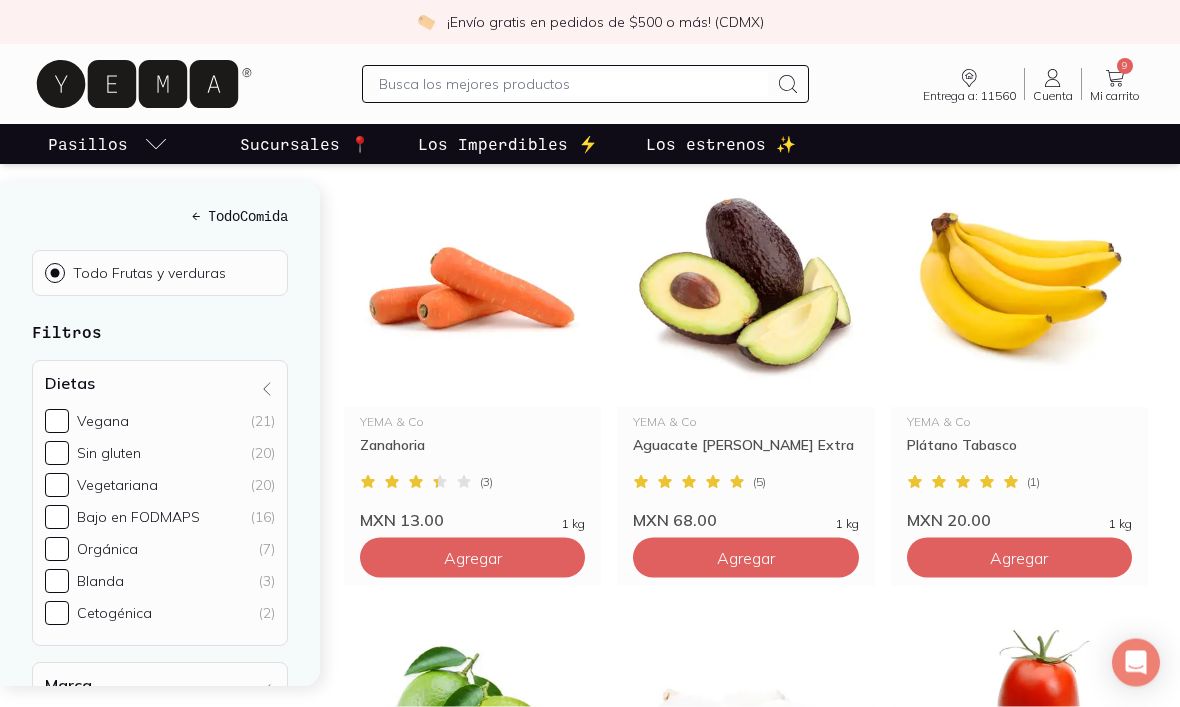 click on "Agregar" at bounding box center (473, -2082) 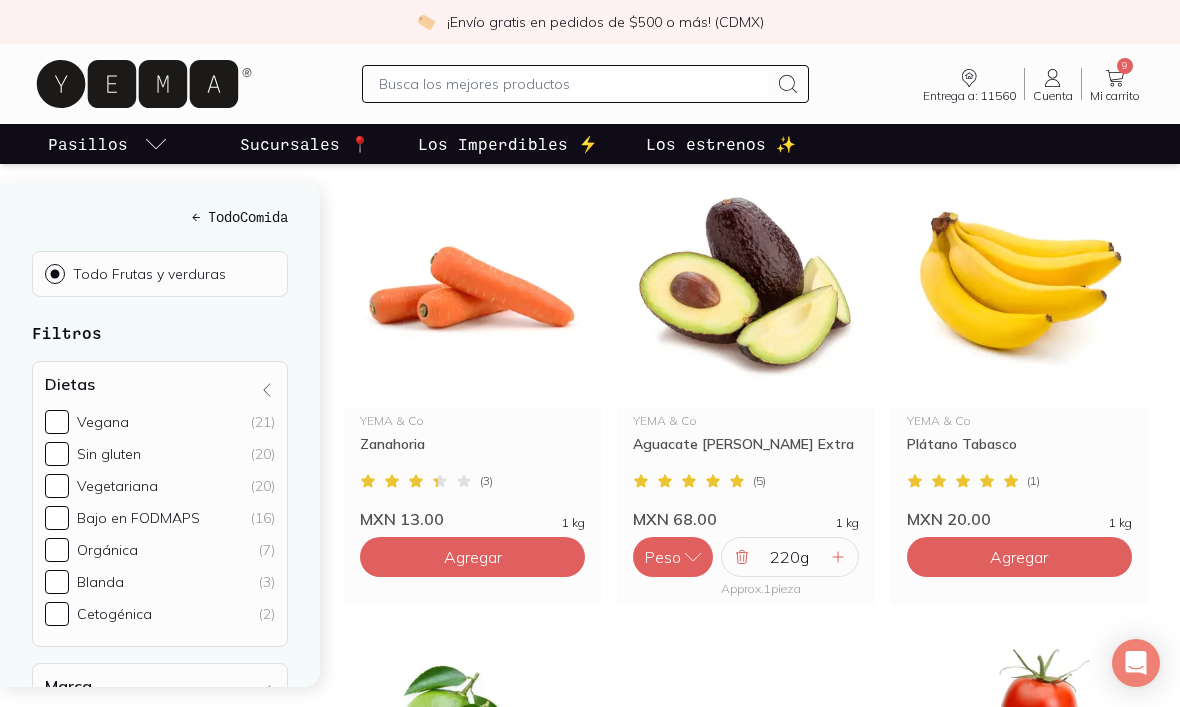 click 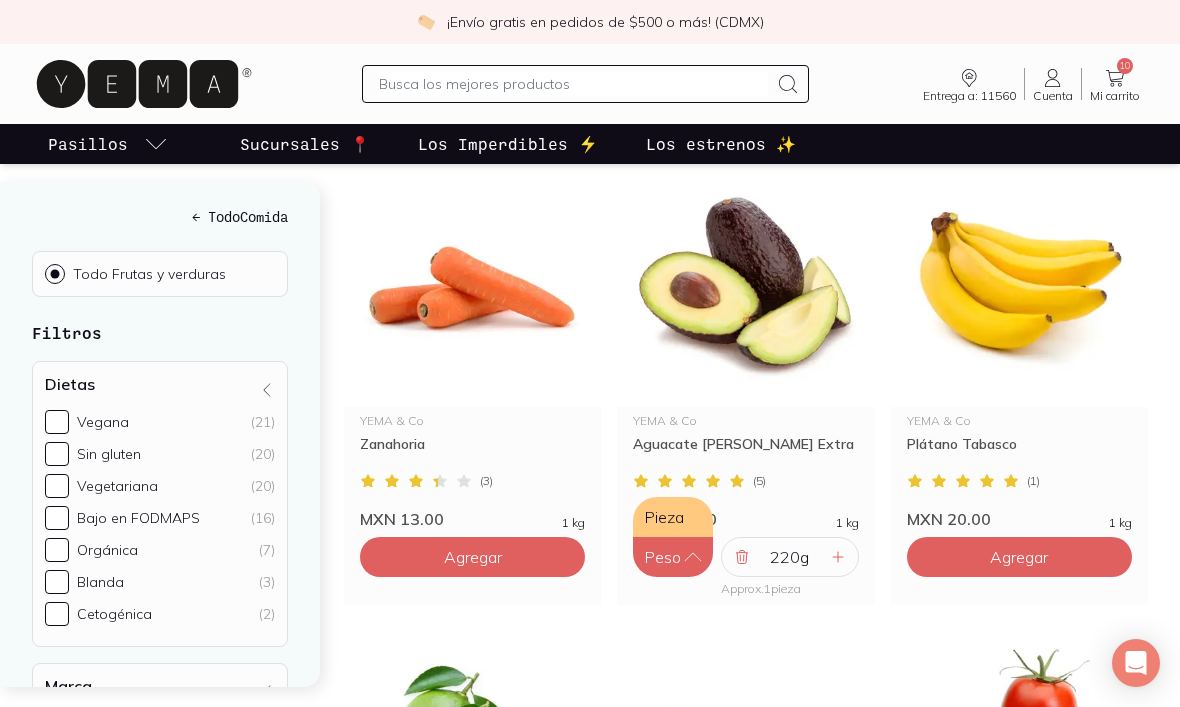 click on "Pieza" at bounding box center [673, 517] 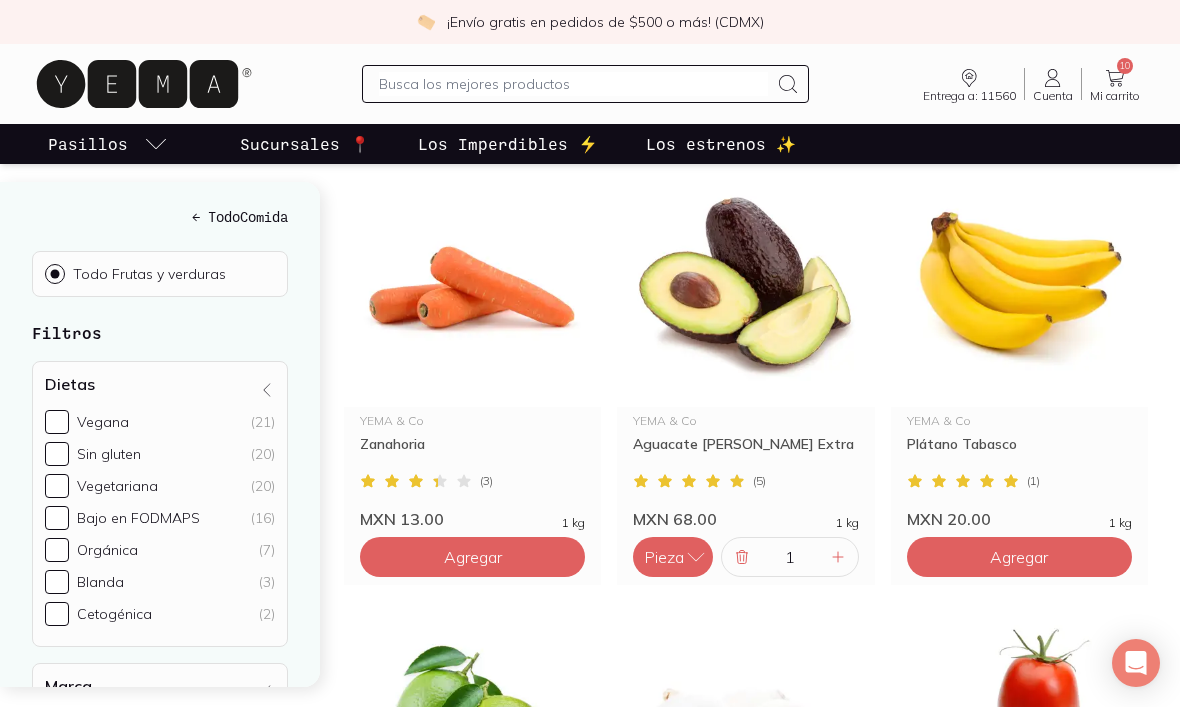 click 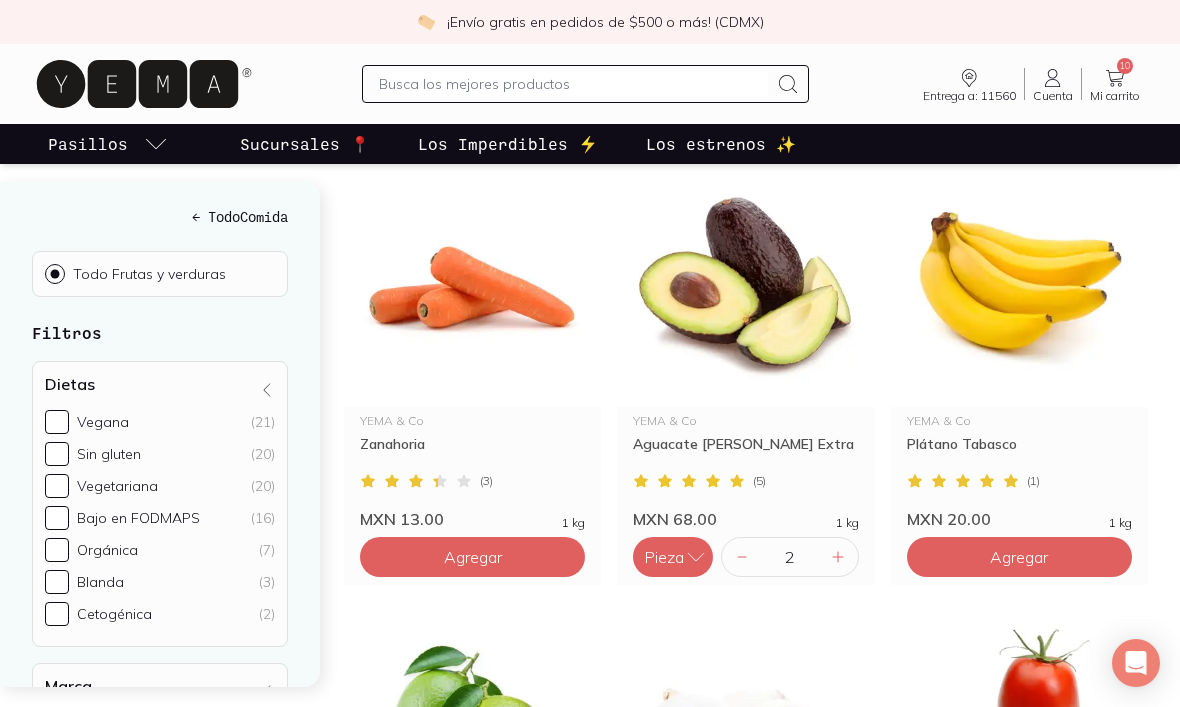 click on "Agregar" at bounding box center (473, -2083) 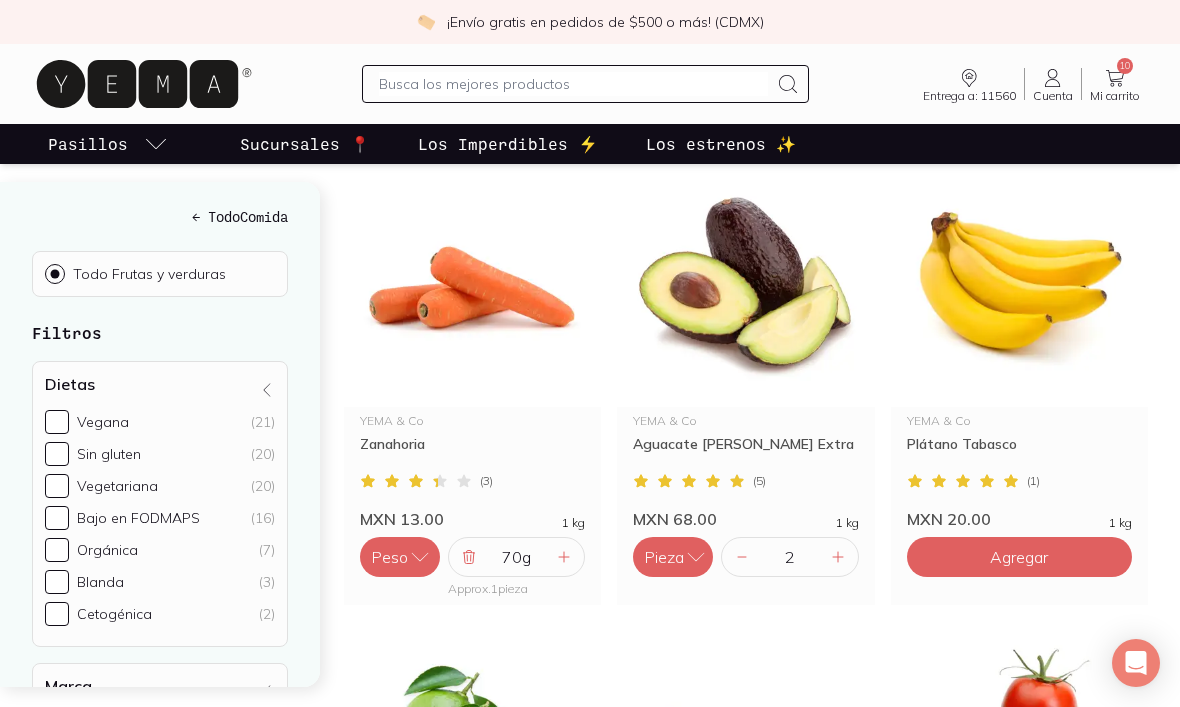 click 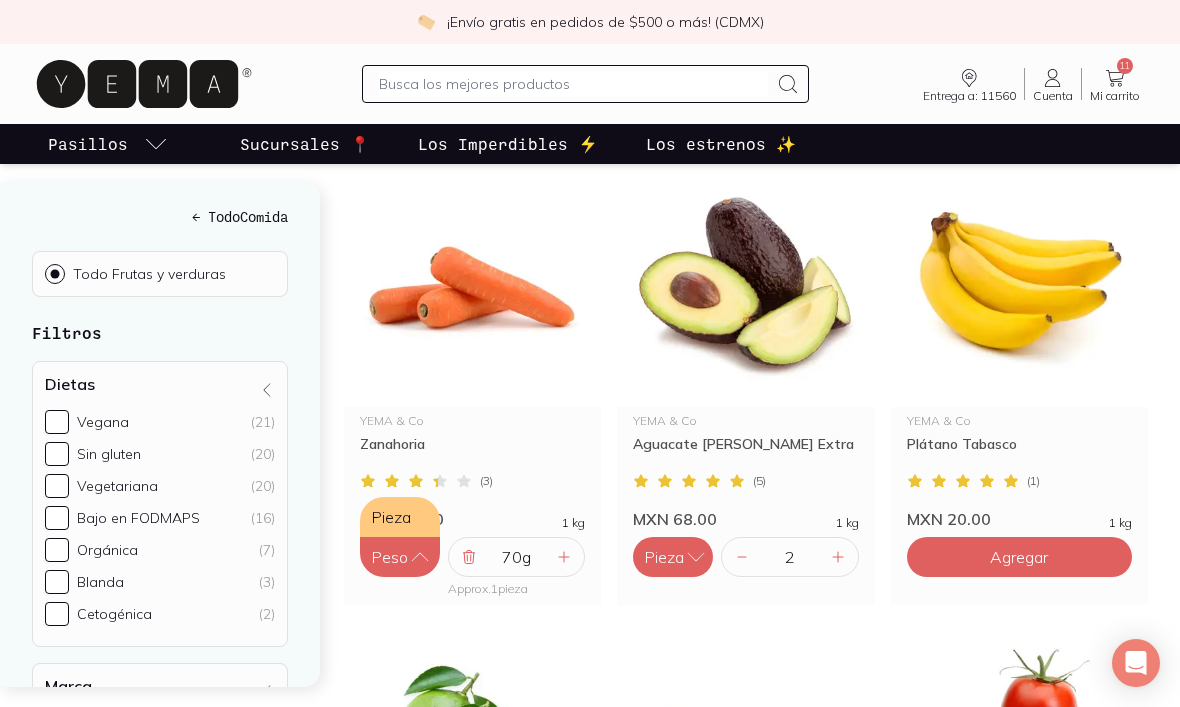 click on "Pieza" at bounding box center (400, 517) 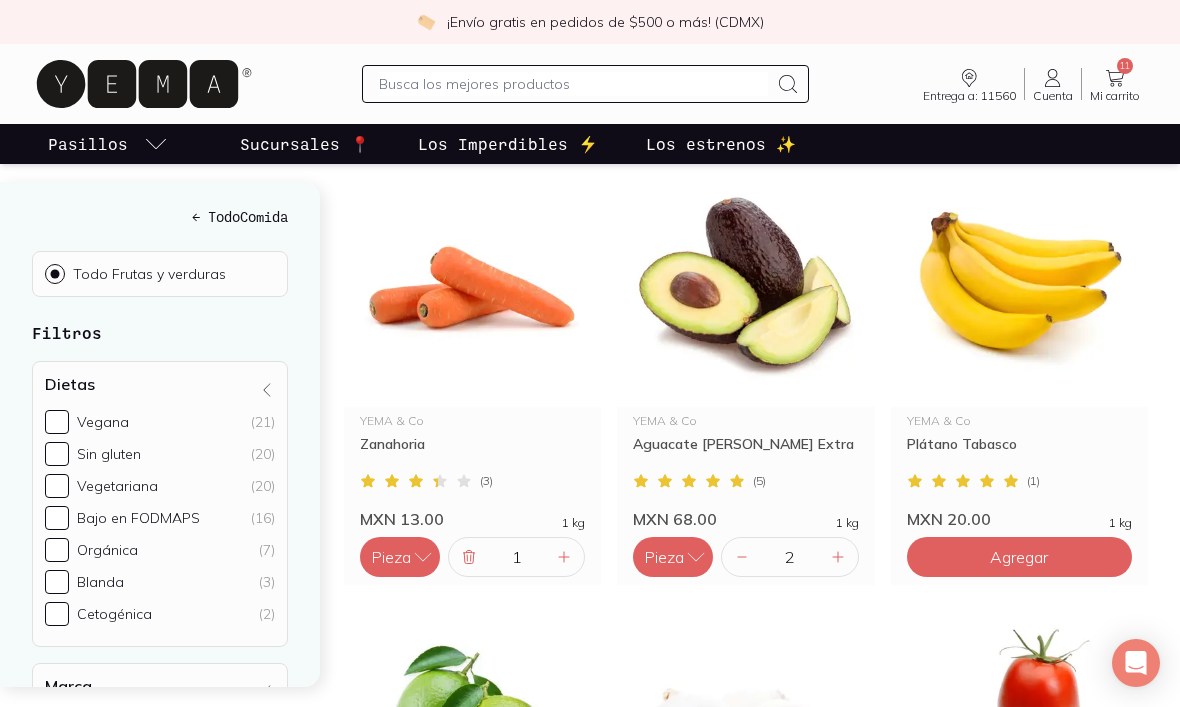 click 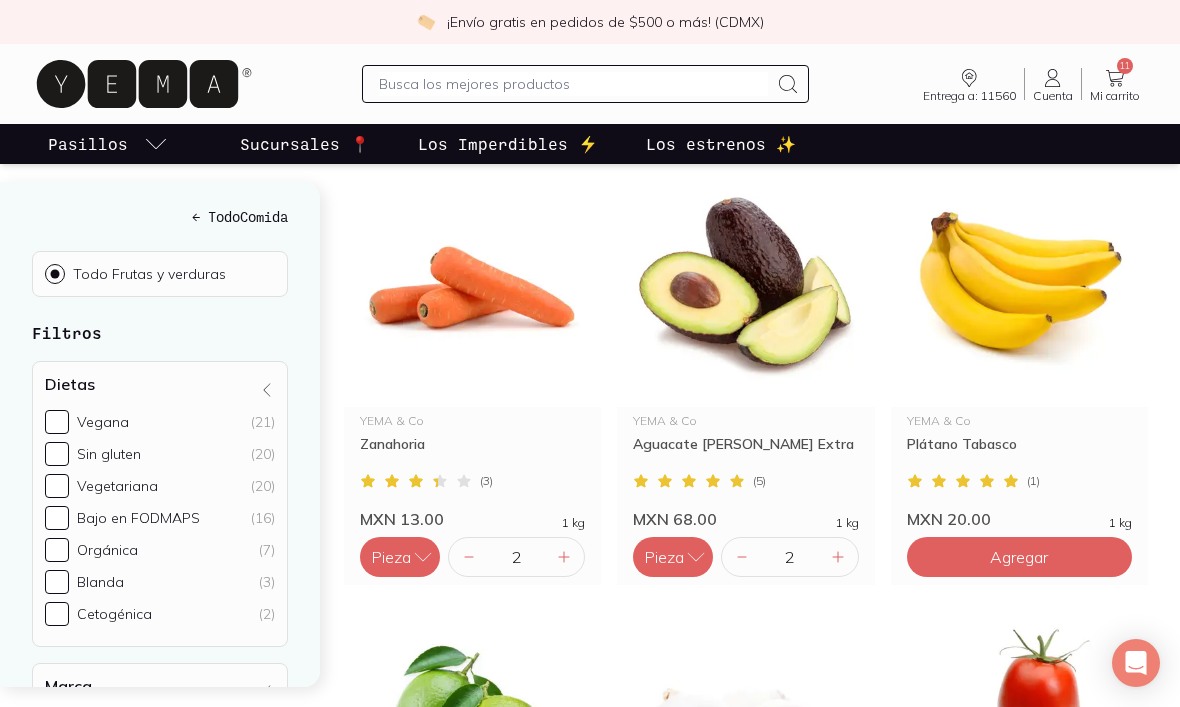 click 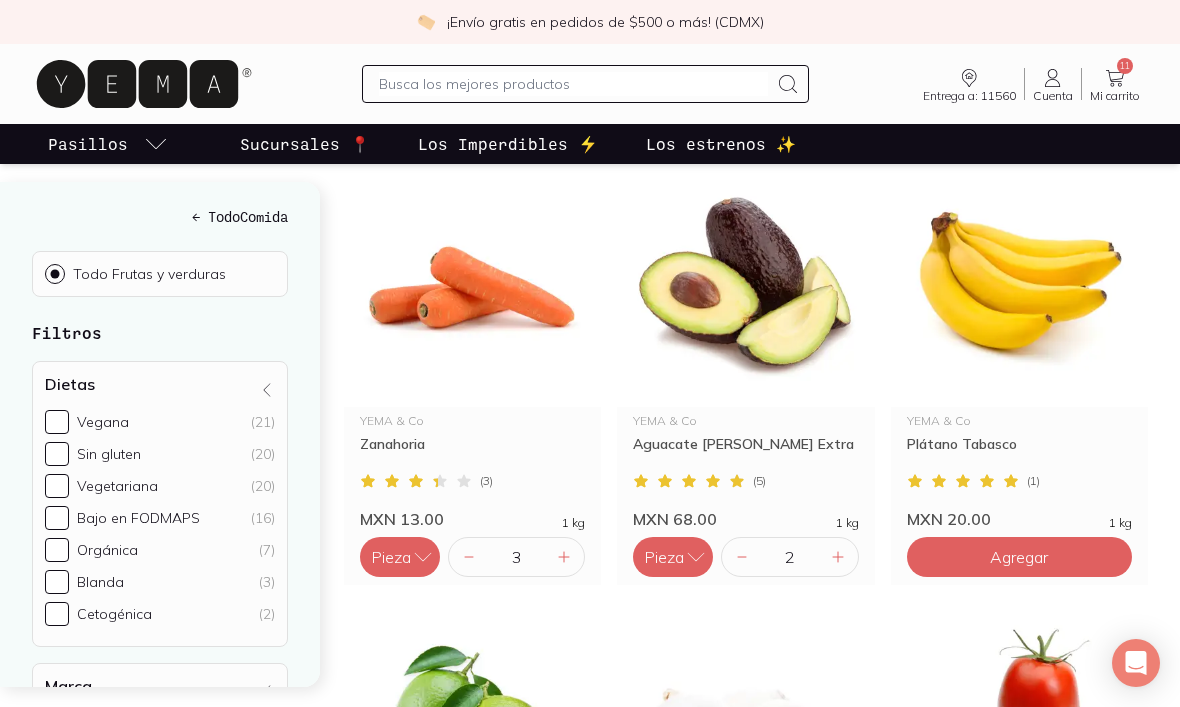click on "3" at bounding box center [516, 557] 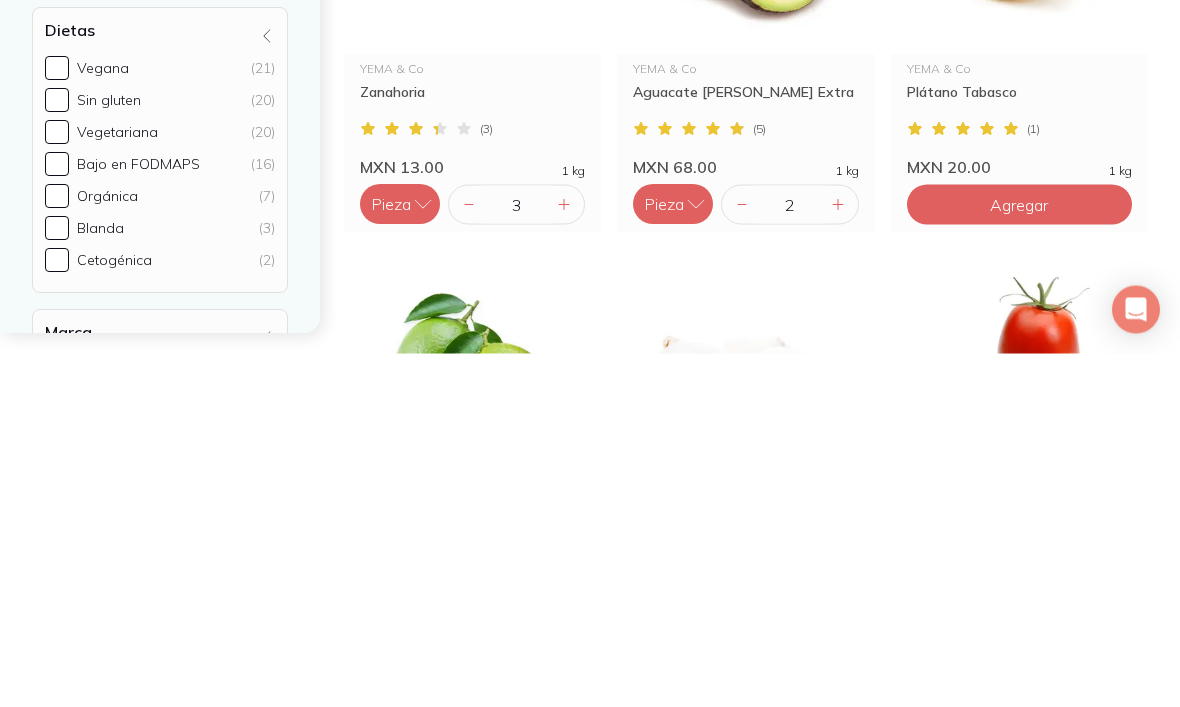 click on "3" at bounding box center [516, 558] 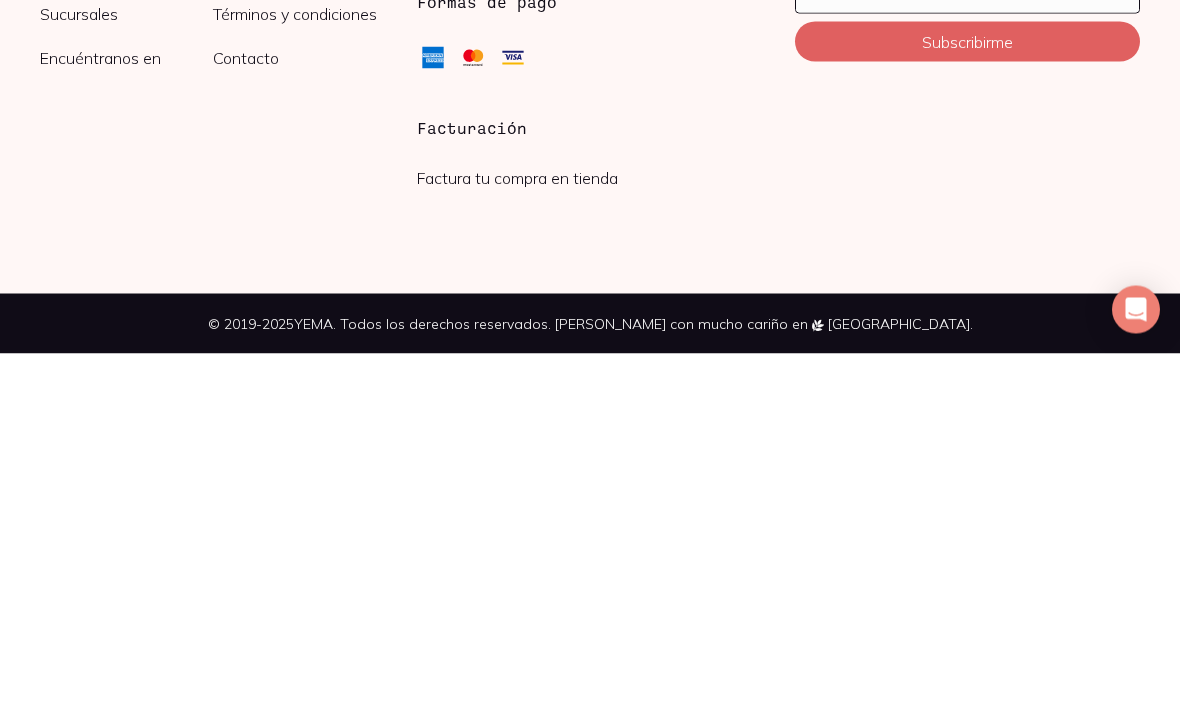 scroll, scrollTop: 0, scrollLeft: 0, axis: both 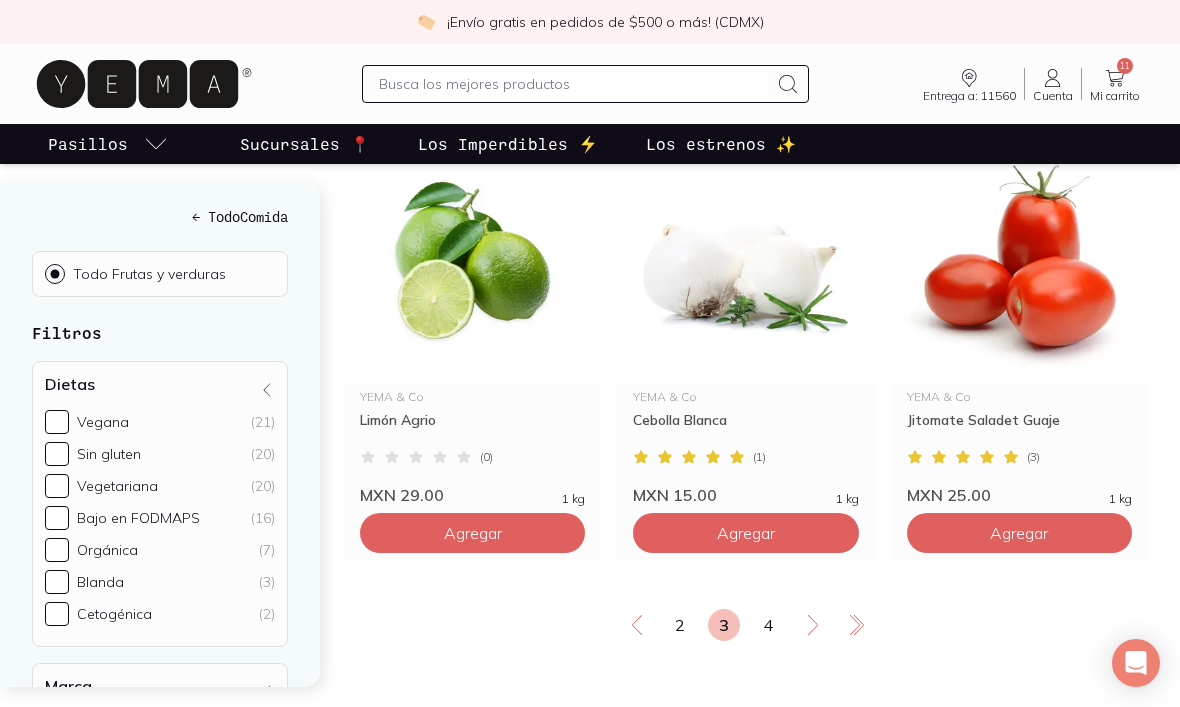 click on "4" at bounding box center (768, 625) 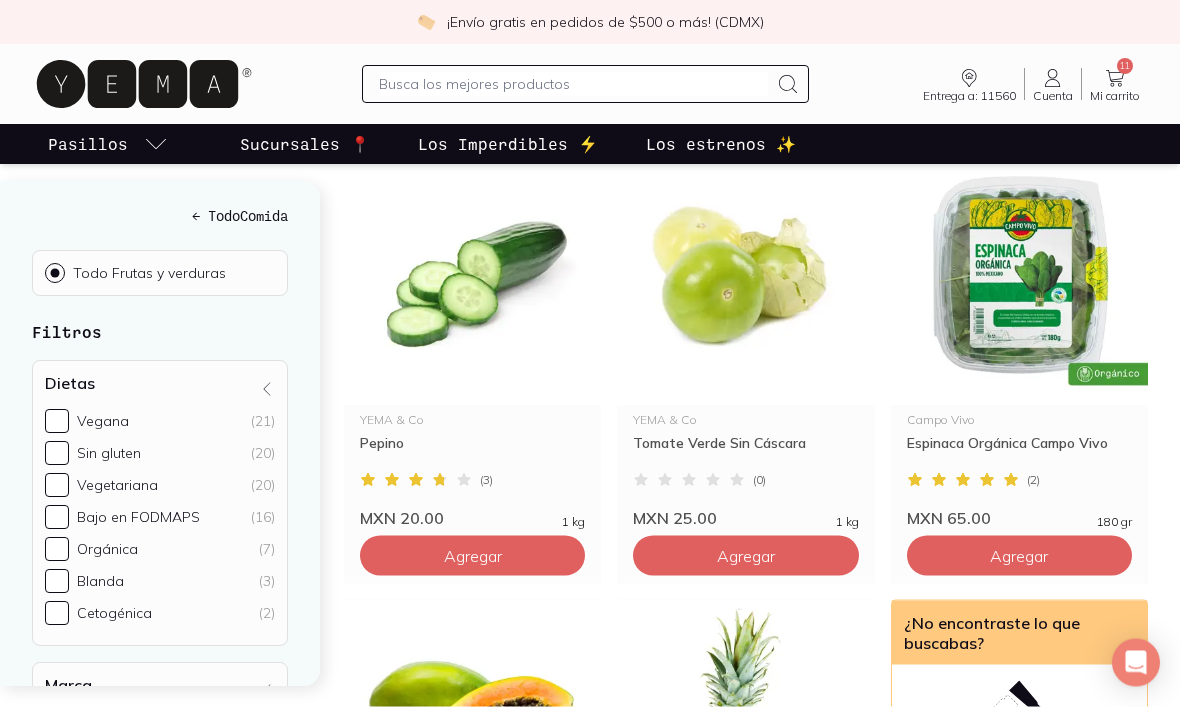 scroll, scrollTop: 303, scrollLeft: 0, axis: vertical 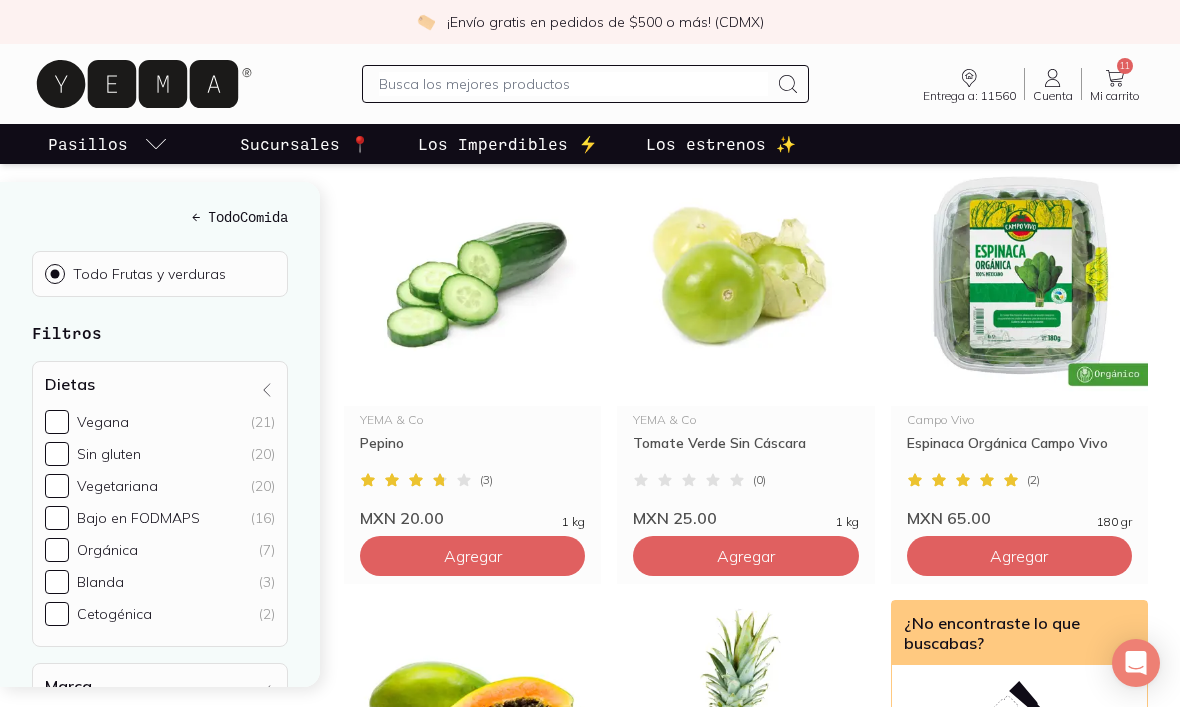 click on "Agregar" at bounding box center [473, 556] 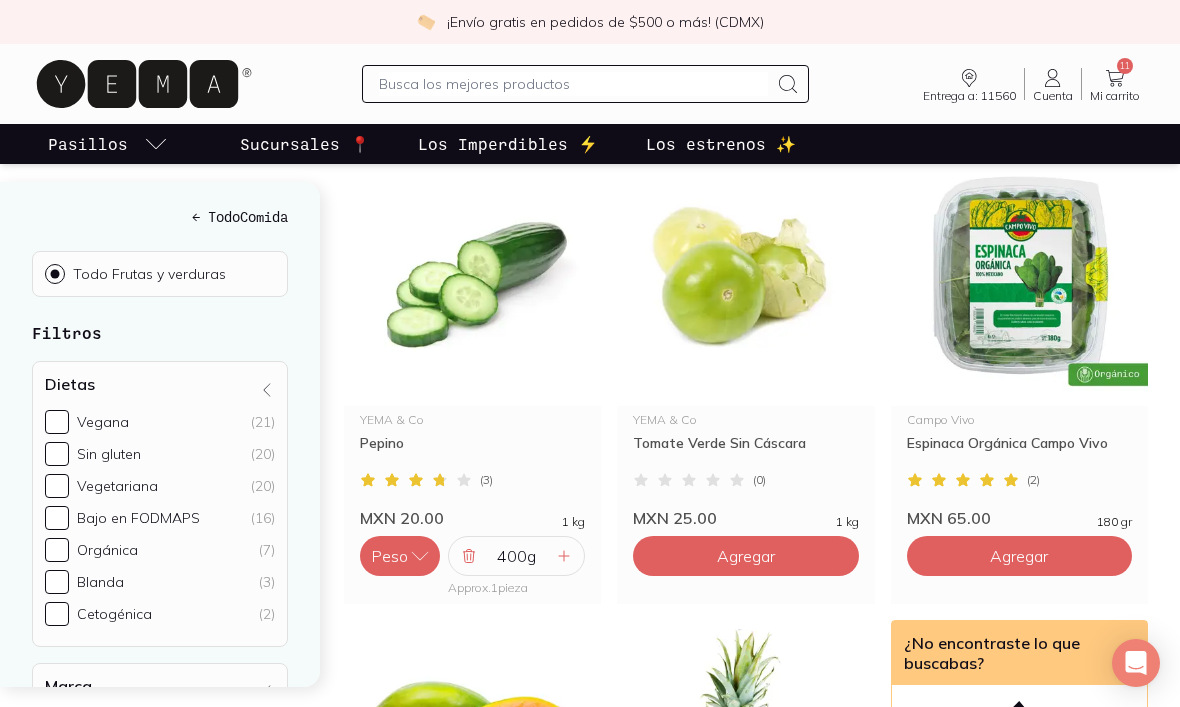 click 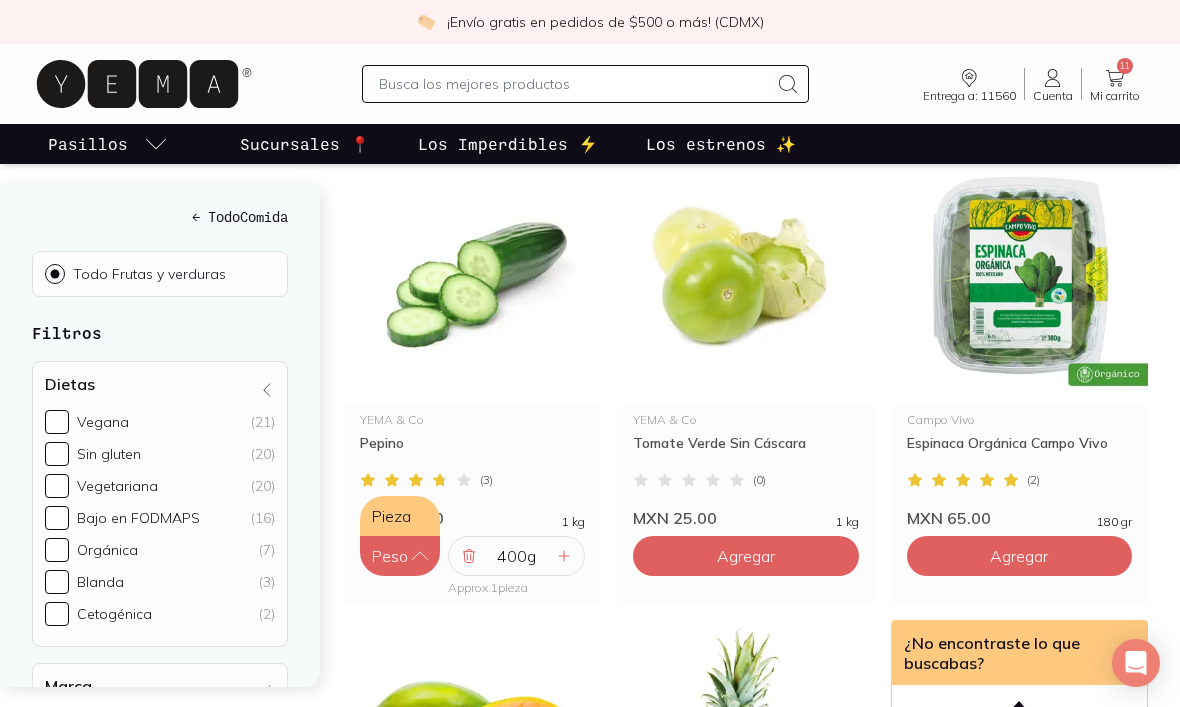 click on "Pieza" at bounding box center [400, 516] 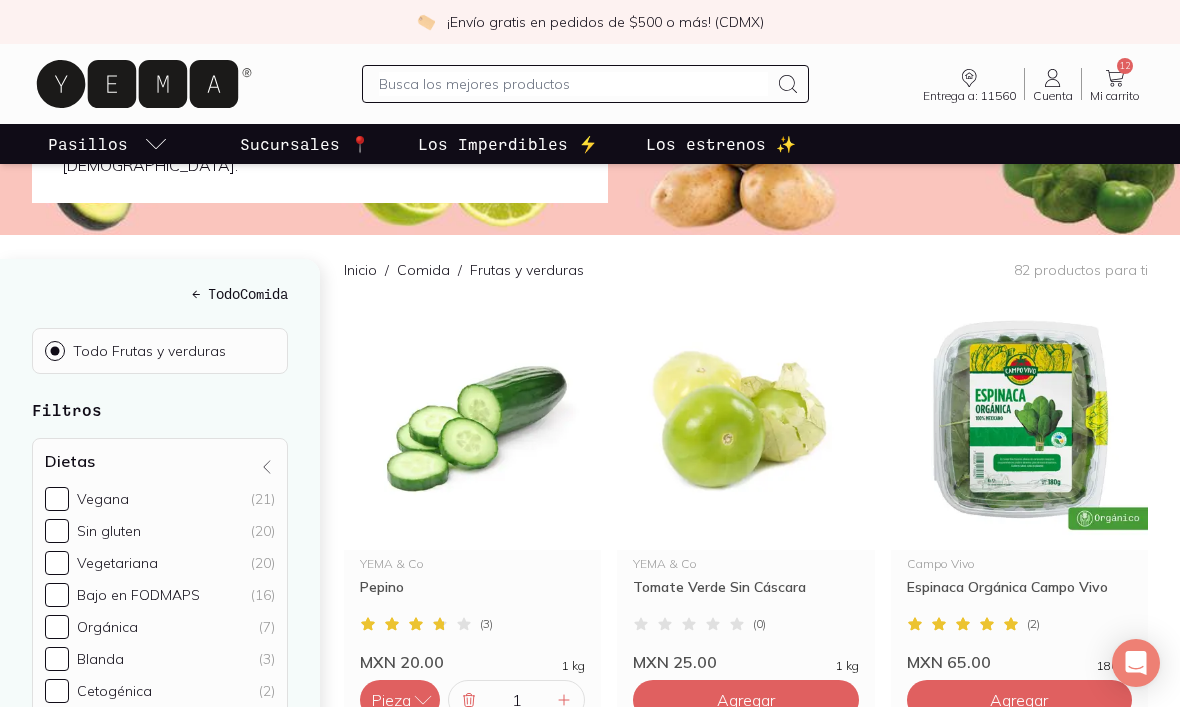scroll, scrollTop: 0, scrollLeft: 0, axis: both 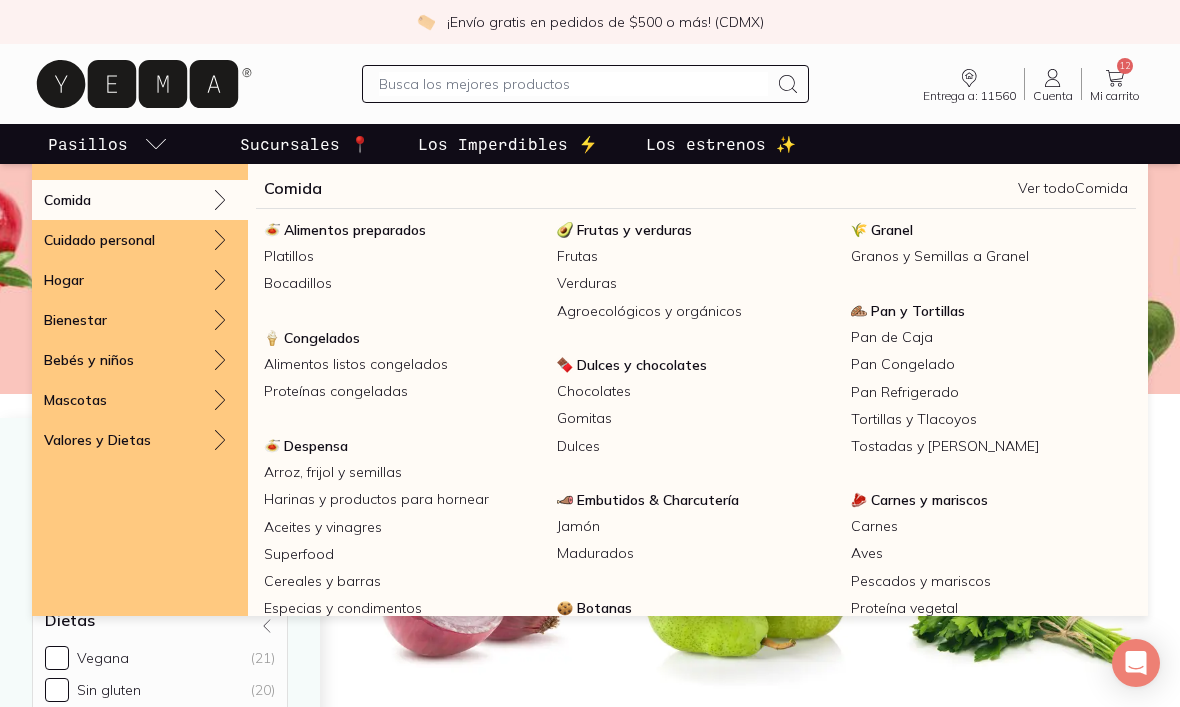click on "Frutas y verduras" at bounding box center (634, 230) 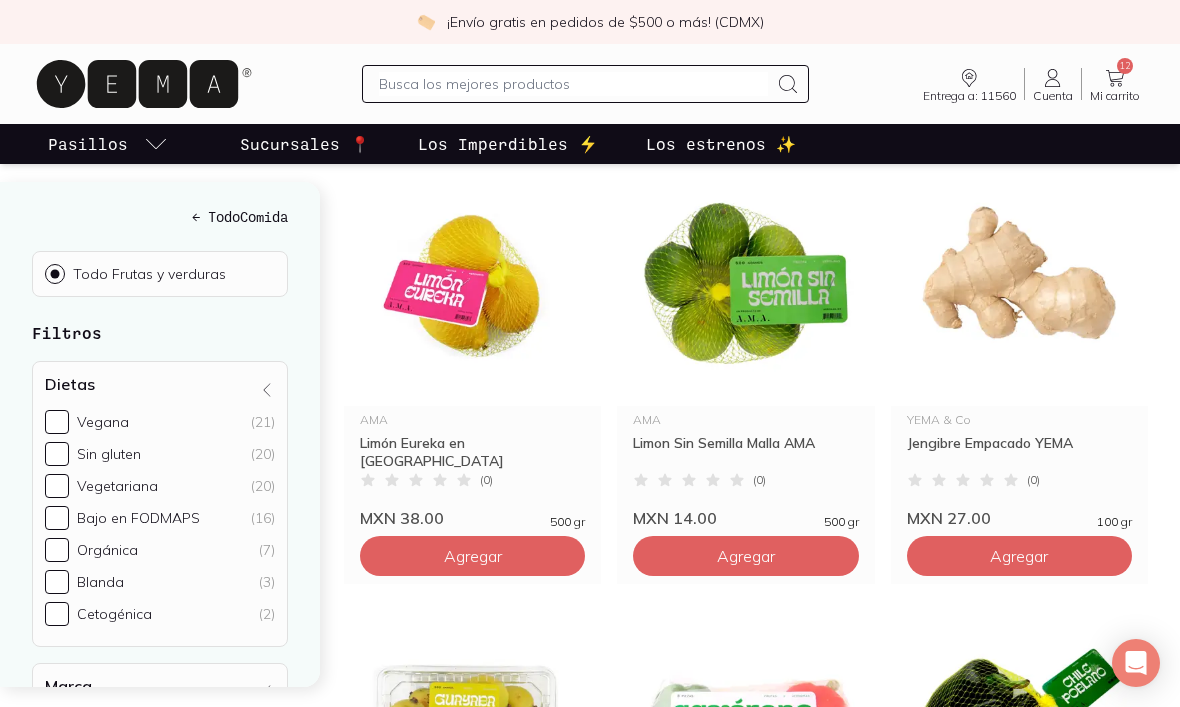 scroll, scrollTop: 732, scrollLeft: 0, axis: vertical 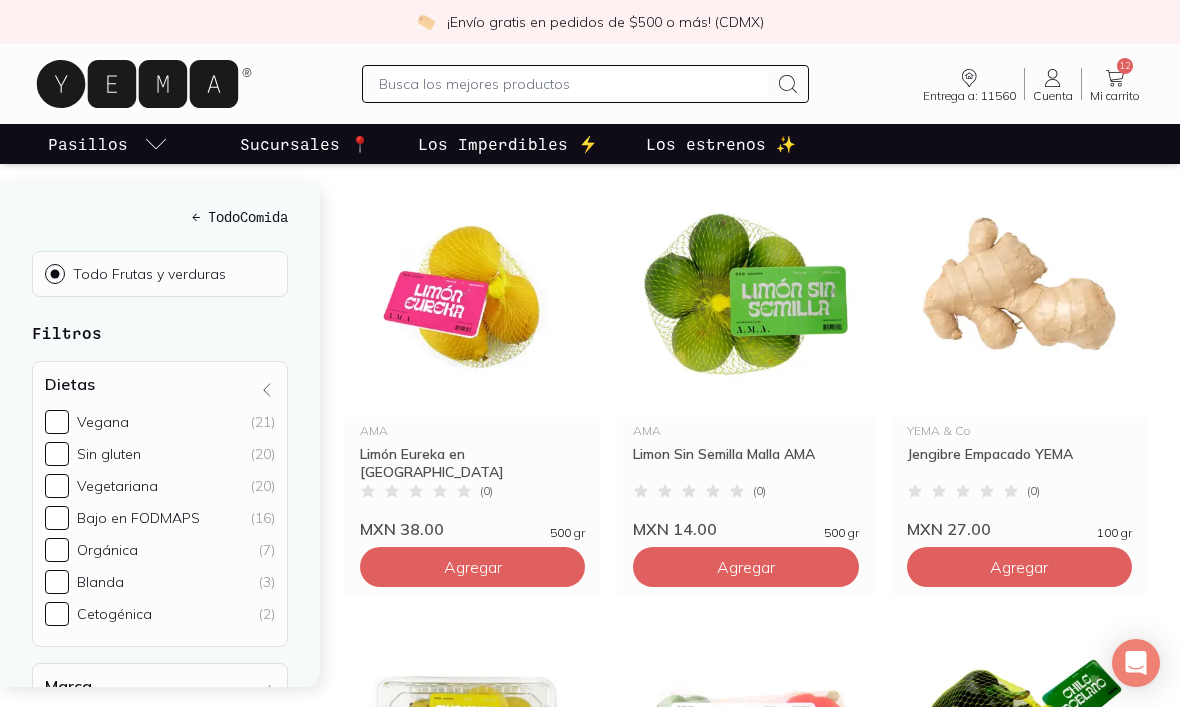 click 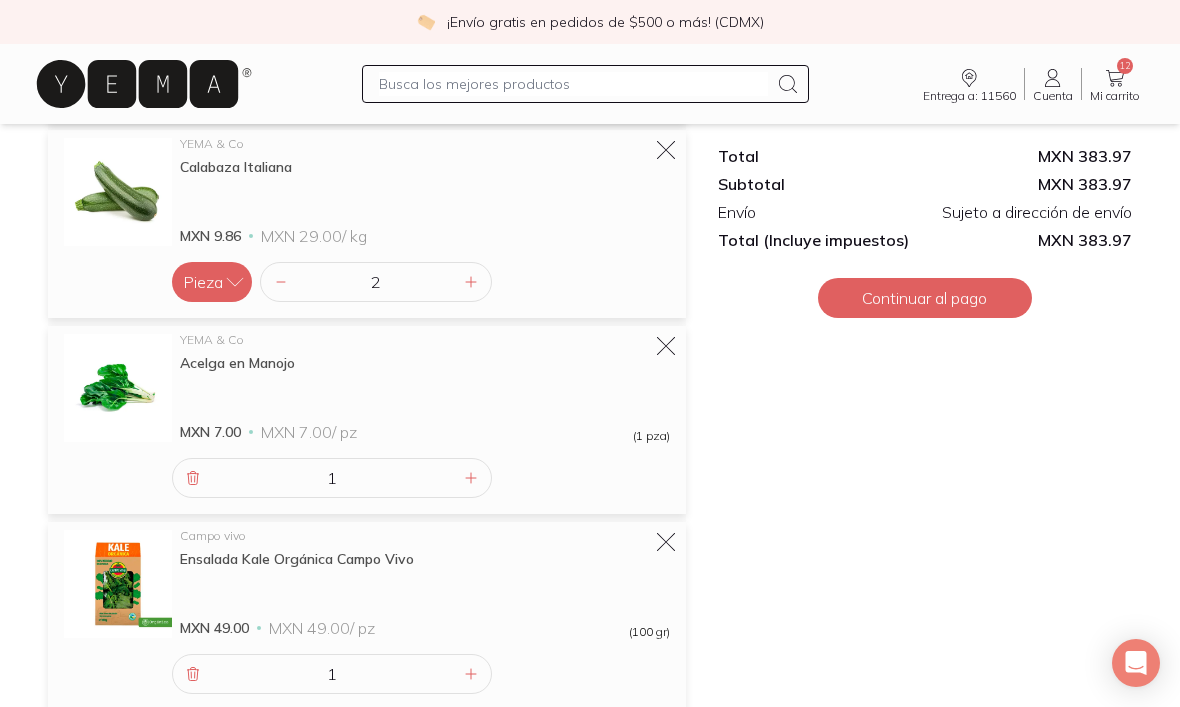 scroll, scrollTop: 404, scrollLeft: 0, axis: vertical 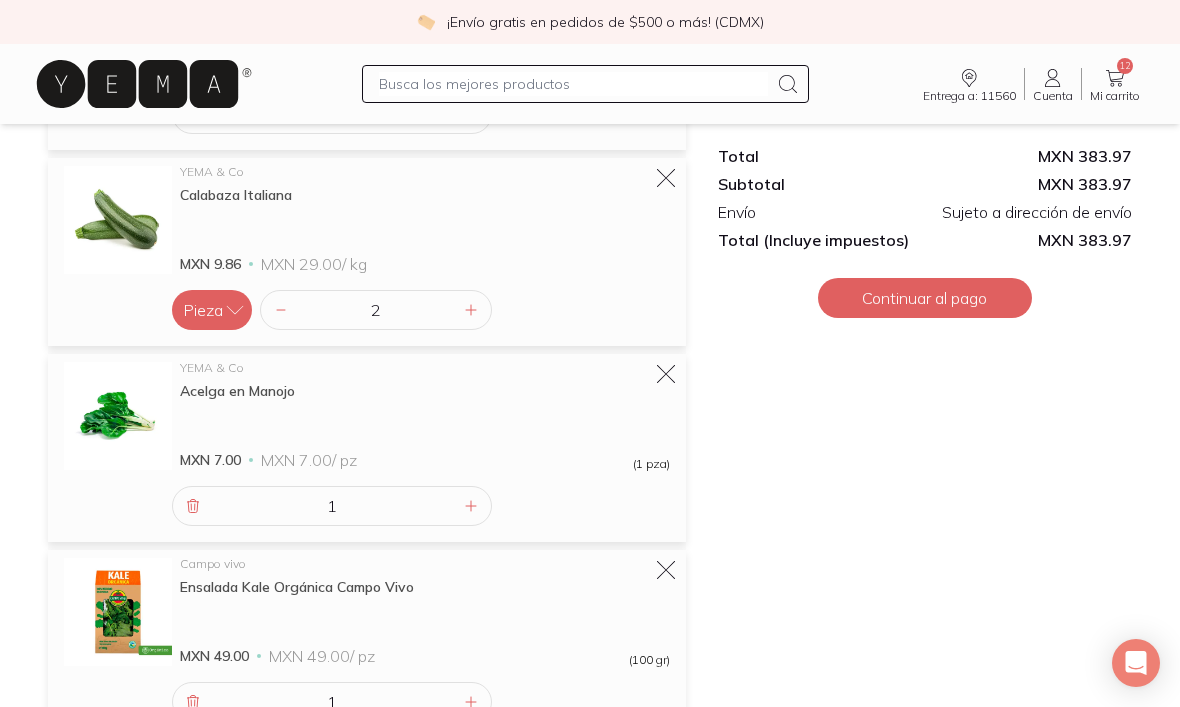 click on "Cuenta Cuenta" at bounding box center [1053, 84] 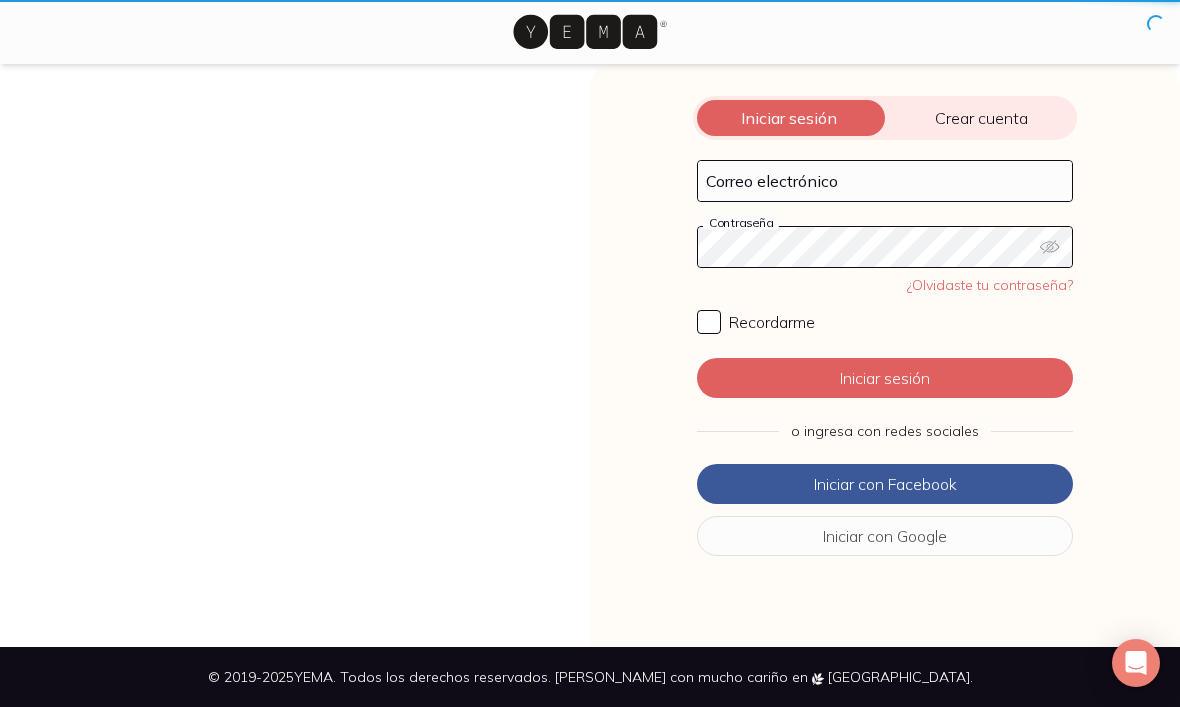 scroll, scrollTop: 67, scrollLeft: 0, axis: vertical 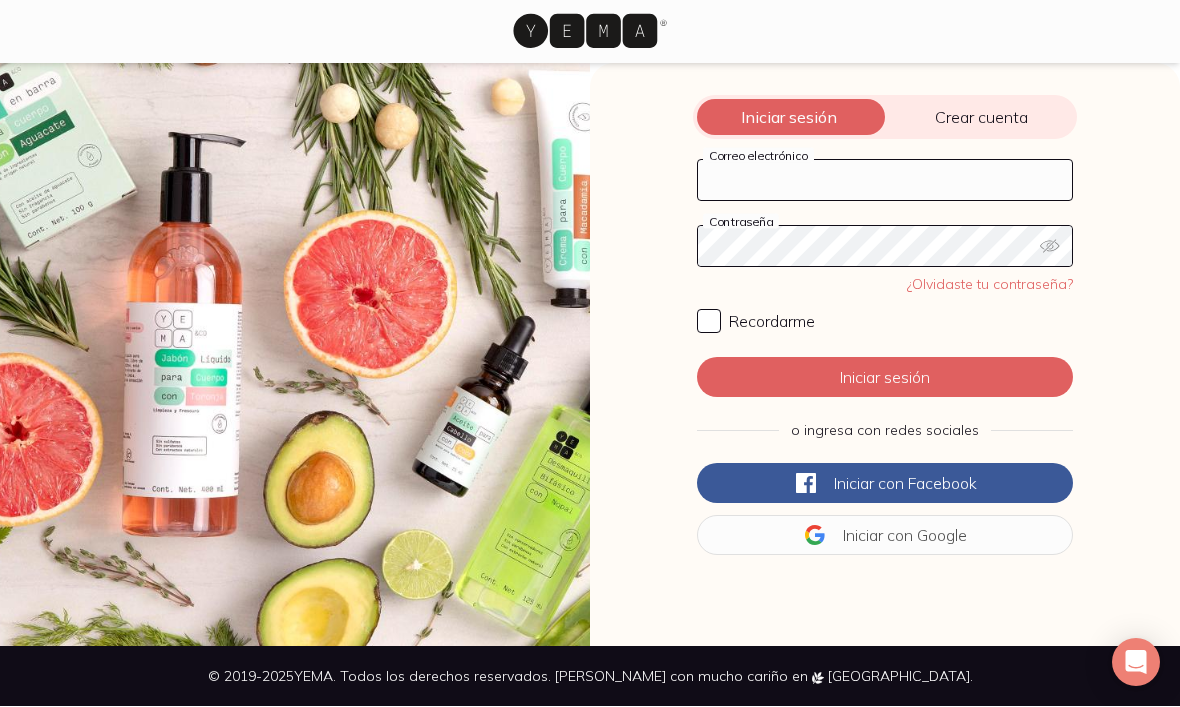 click on "Correo electrónico" at bounding box center (885, 181) 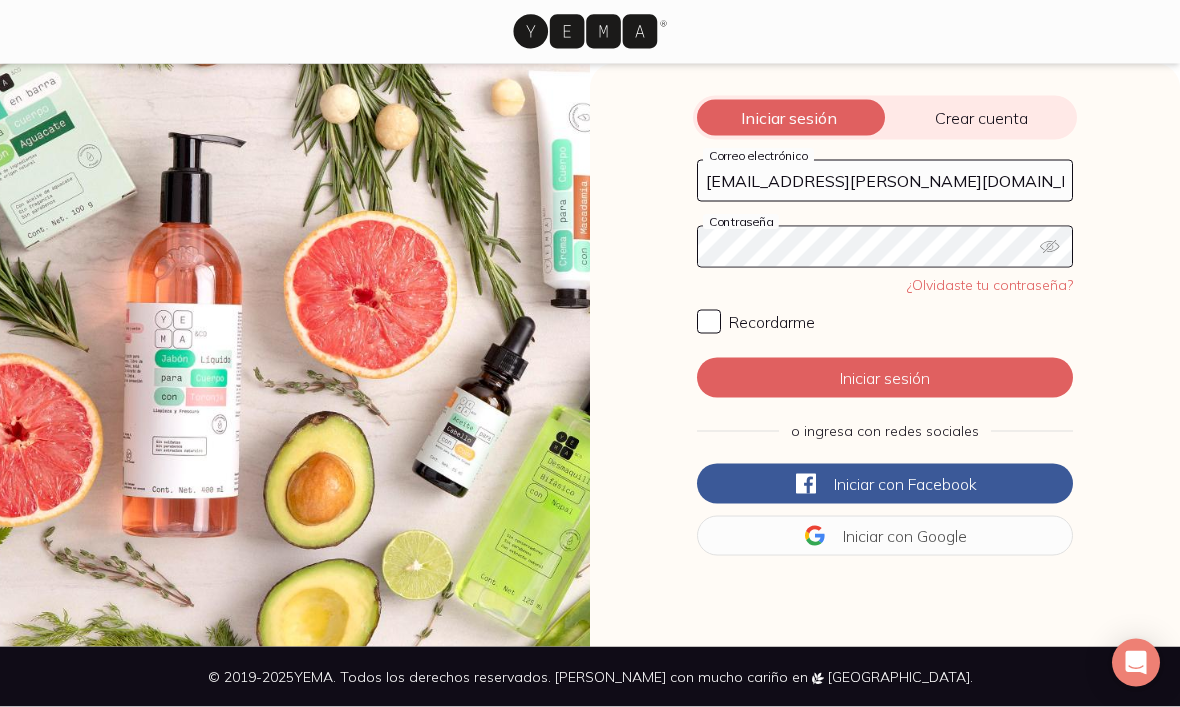 click on "Iniciar sesión" at bounding box center (885, 378) 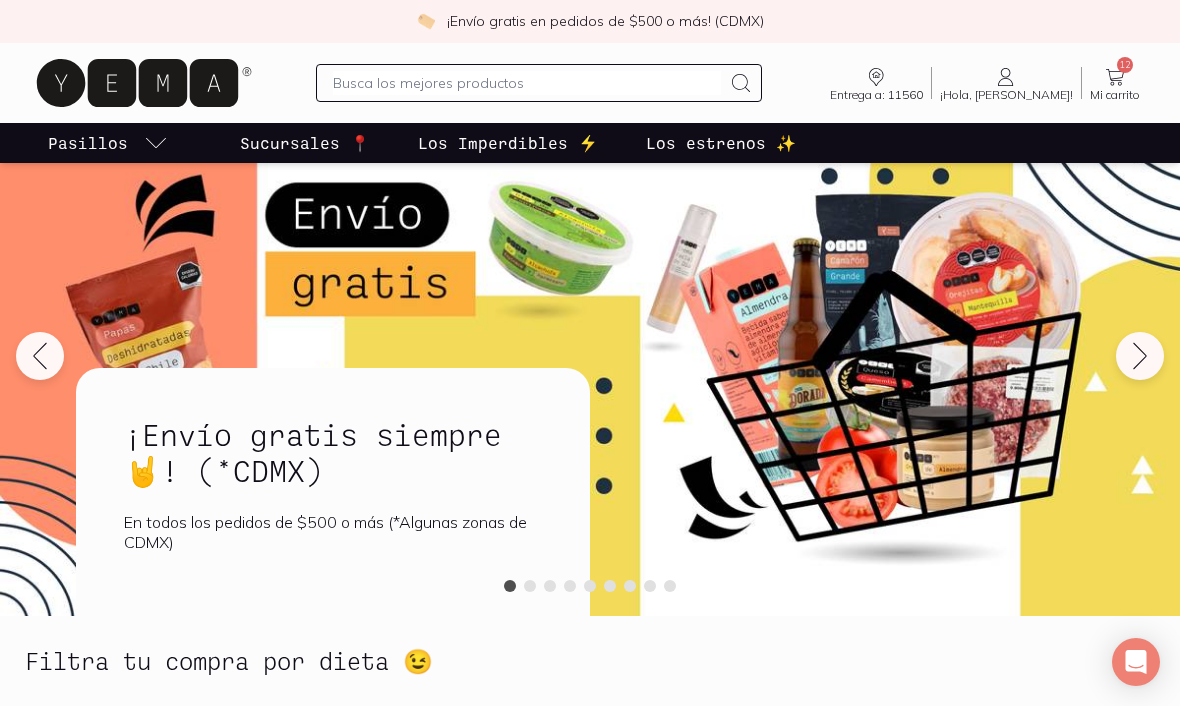 scroll, scrollTop: 0, scrollLeft: 0, axis: both 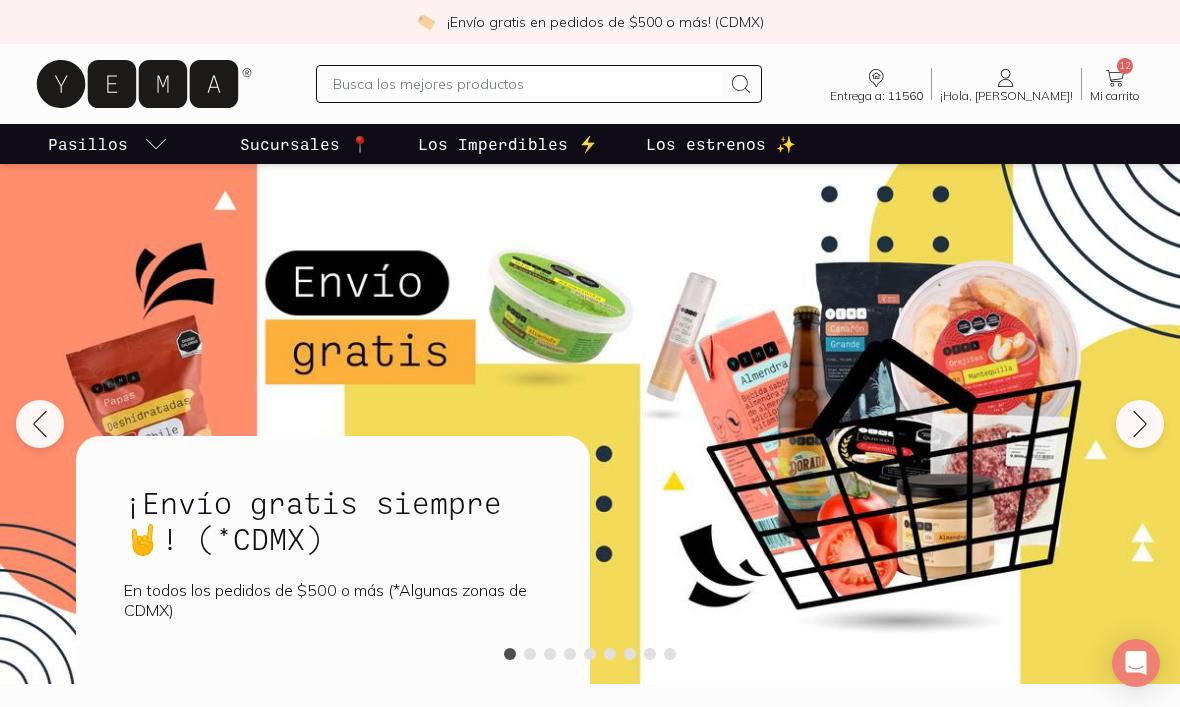 click on "Pasillos Sucursales 📍 Los Imperdibles ⚡️ Los estrenos ✨" at bounding box center (590, 144) 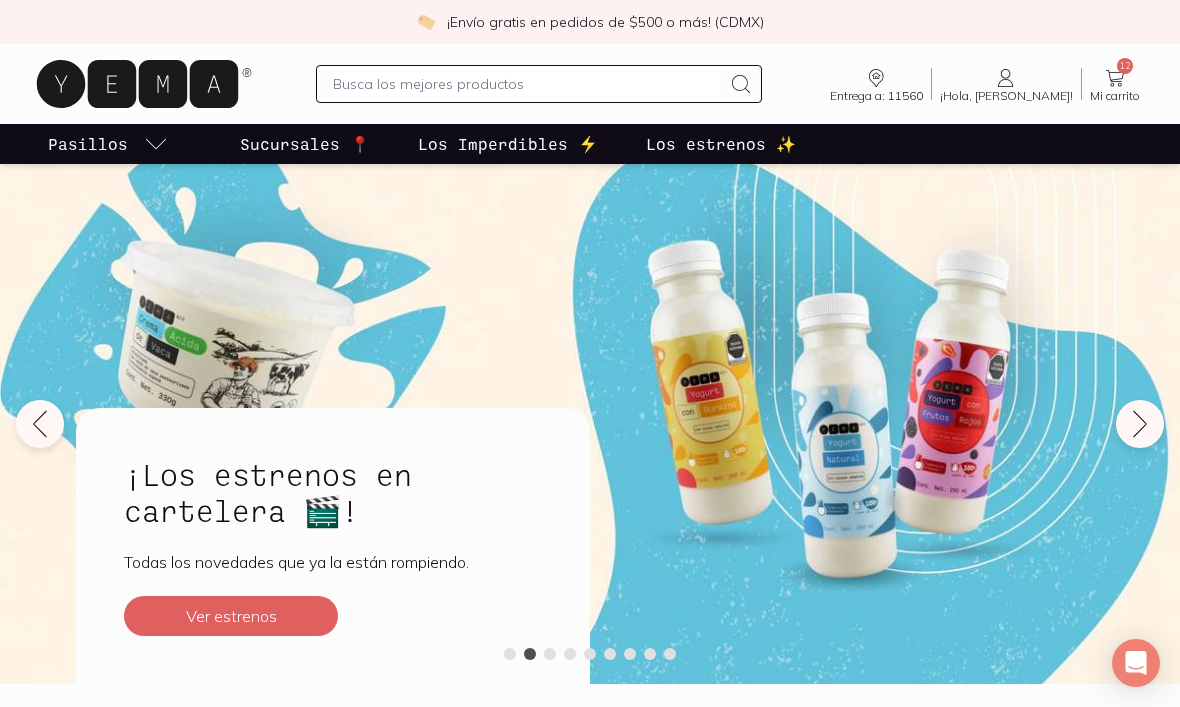 click on "Pasillos Sucursales 📍 Los Imperdibles ⚡️ Los estrenos ✨" at bounding box center [590, 144] 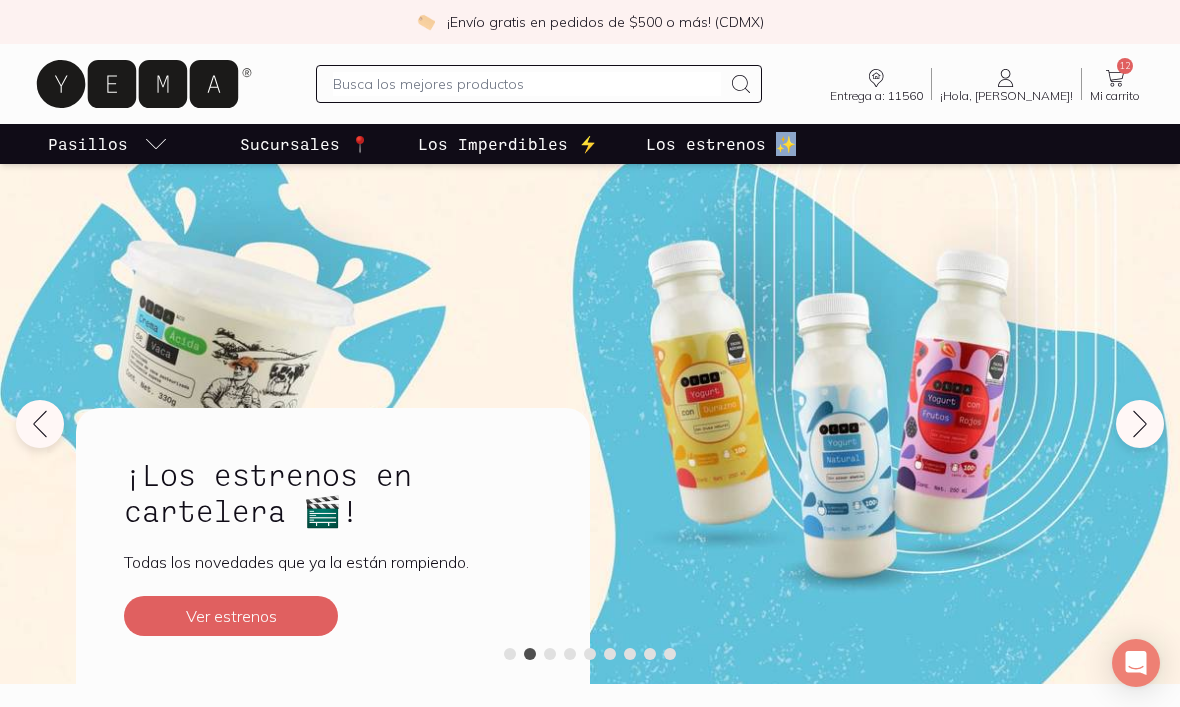 click on "Pasillos Sucursales 📍 Los Imperdibles ⚡️ Los estrenos ✨" at bounding box center [590, 144] 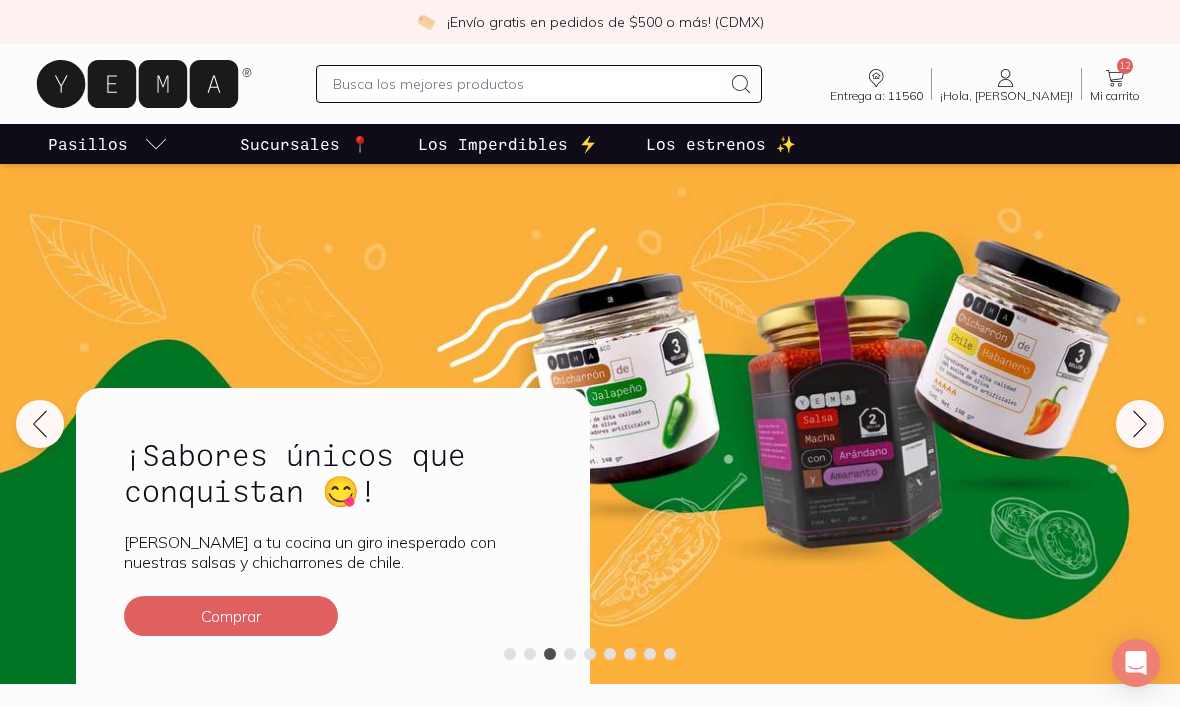 click on "¡Sabores únicos que conquistan 😋! Dale a tu cocina un giro inesperado con nuestras salsas y chicharrones de chile. Comprar" at bounding box center (590, 434) 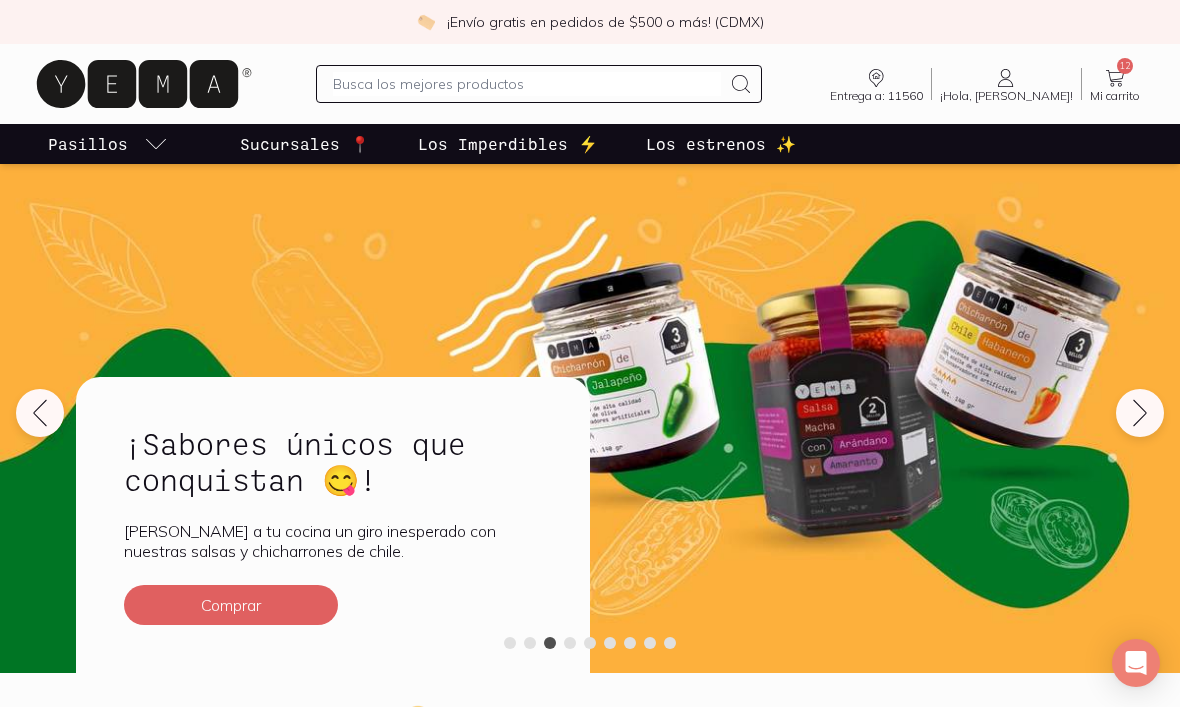 scroll, scrollTop: 0, scrollLeft: 0, axis: both 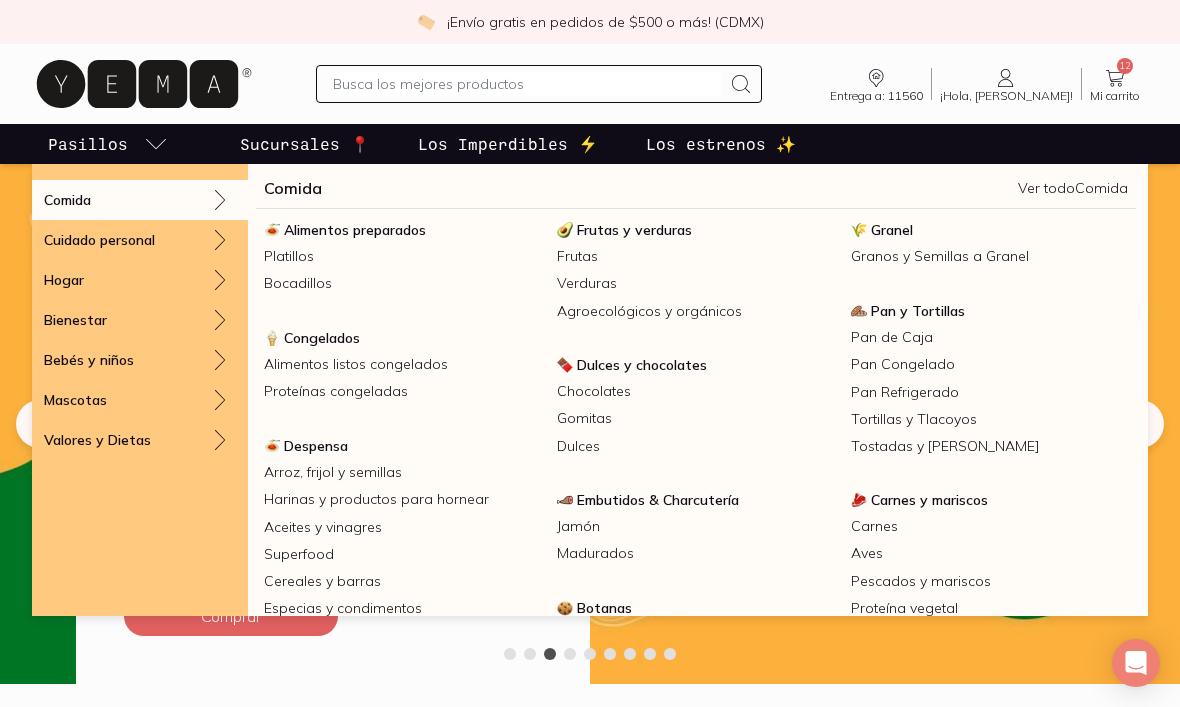 click on "¡Envío gratis en pedidos de $500 o más! (CDMX)" at bounding box center [590, 22] 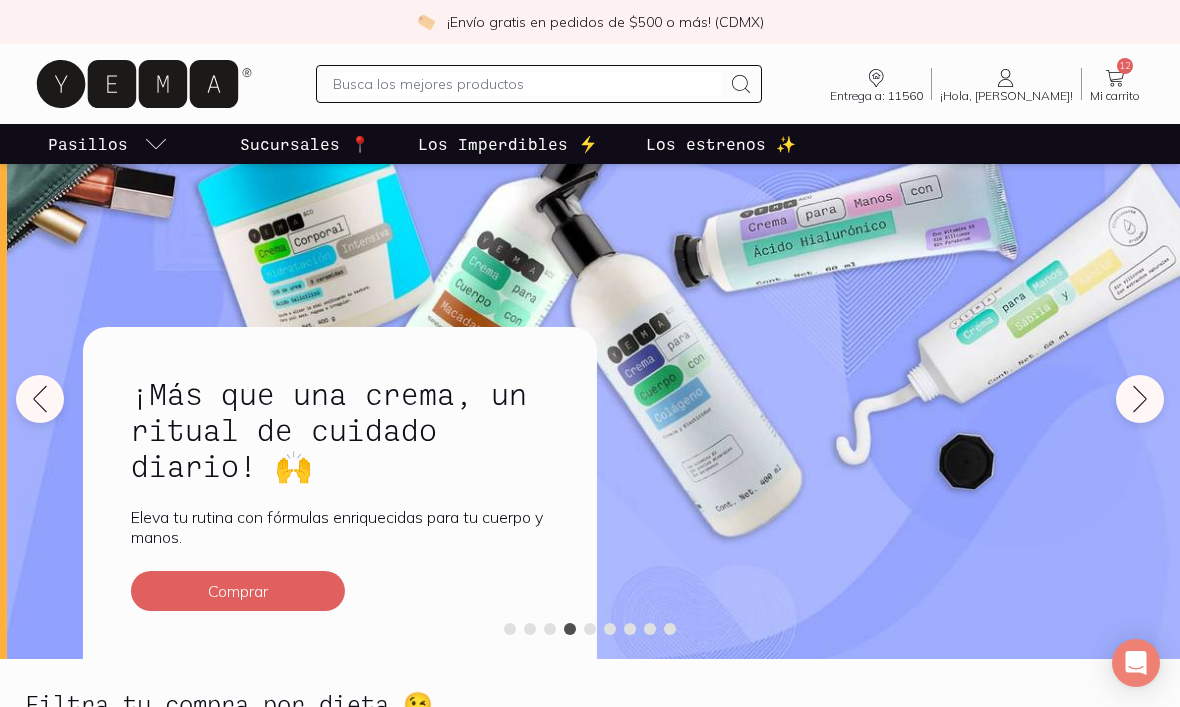 scroll, scrollTop: 29, scrollLeft: 0, axis: vertical 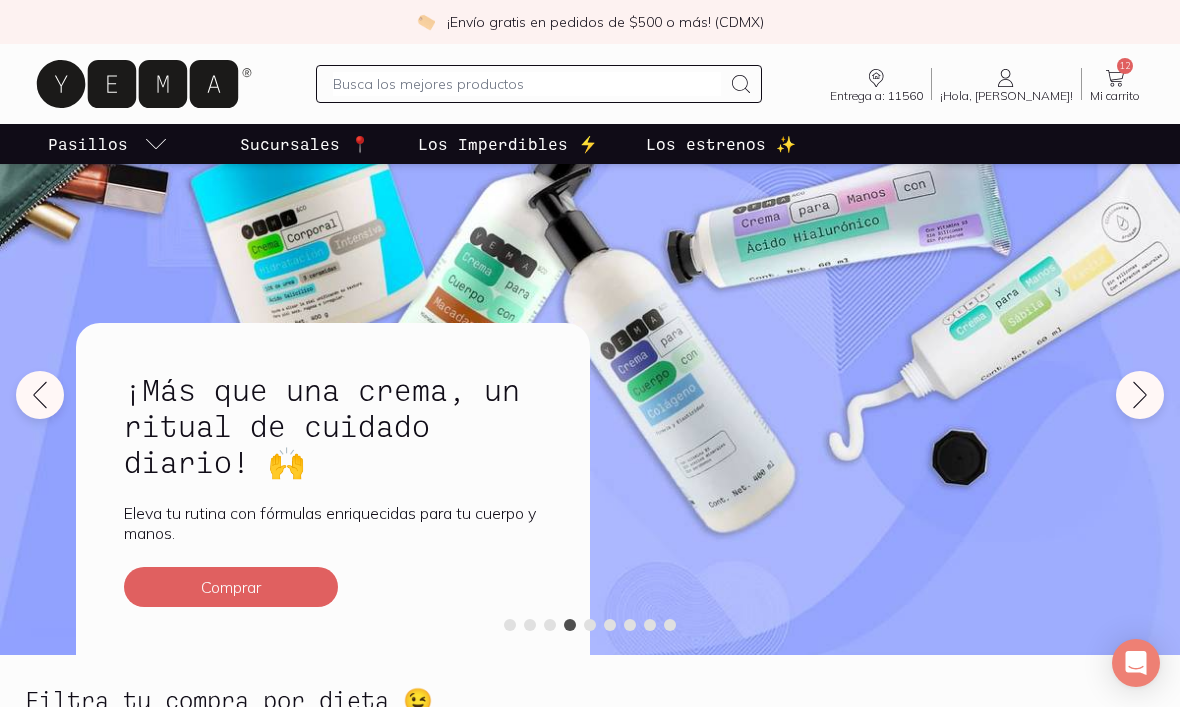click 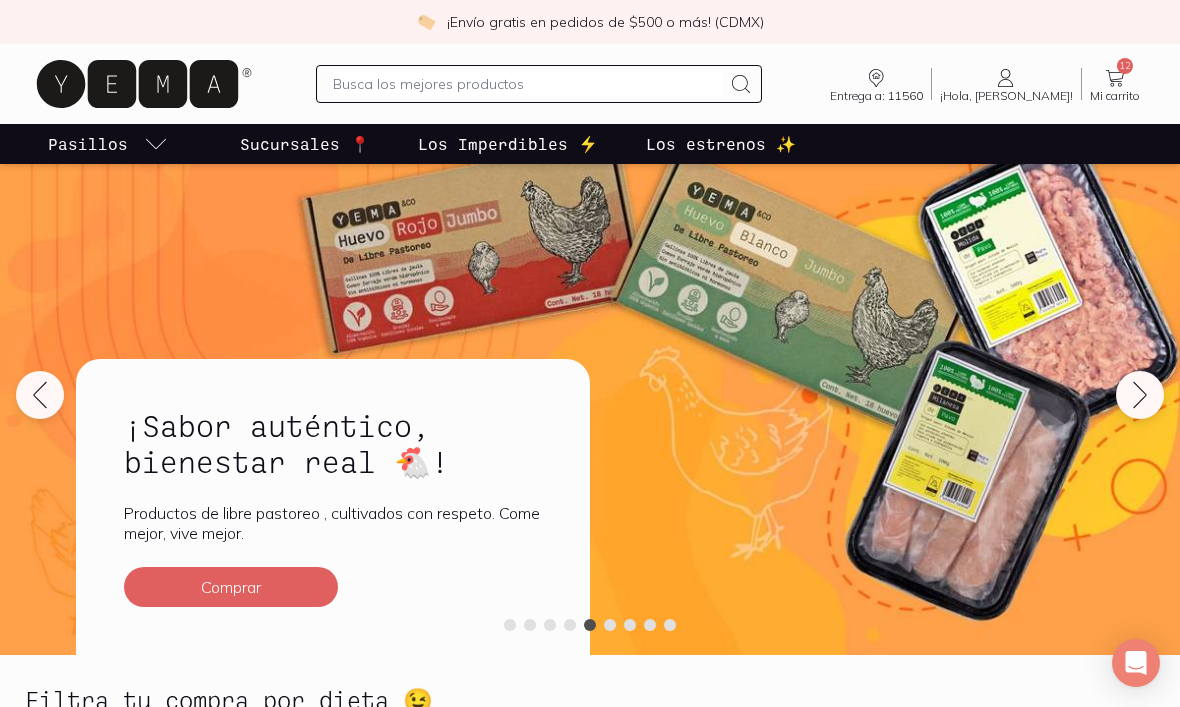 click 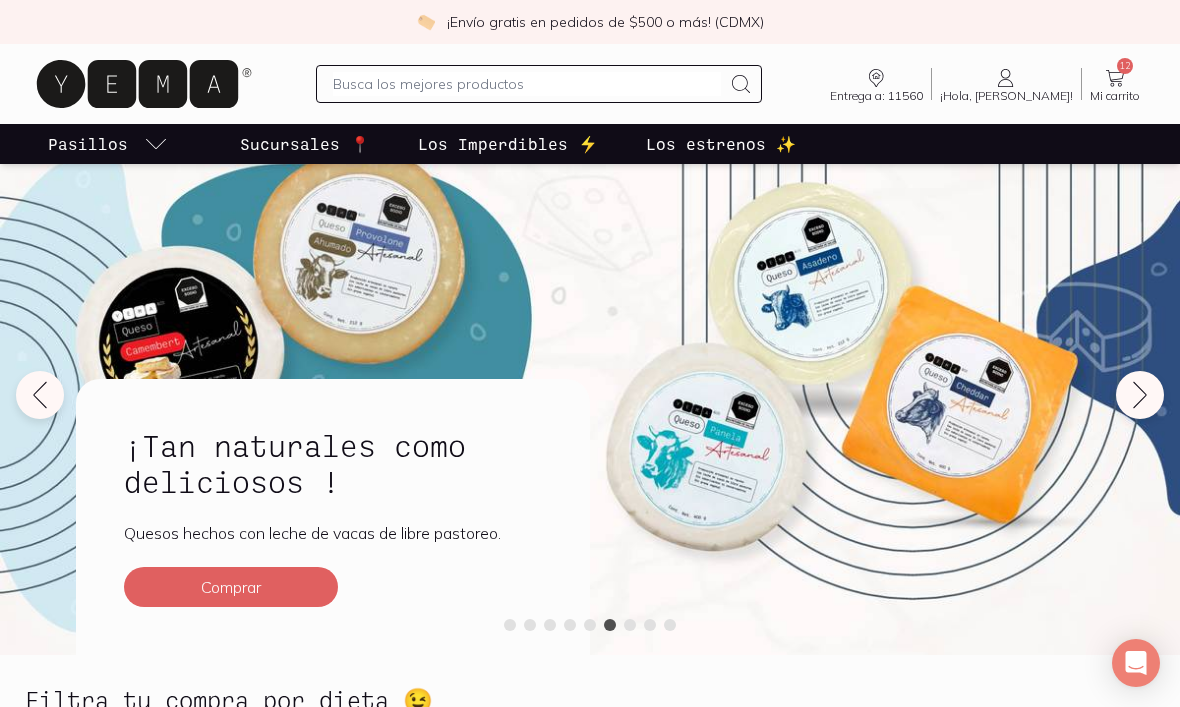 click 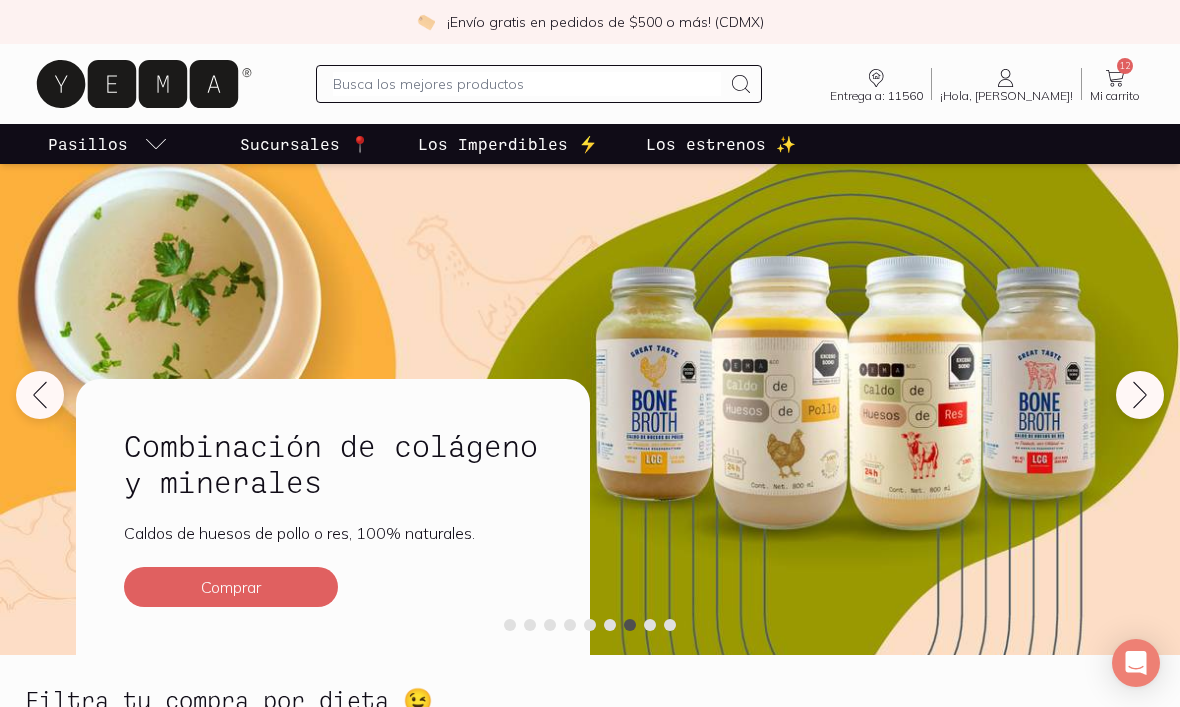 click 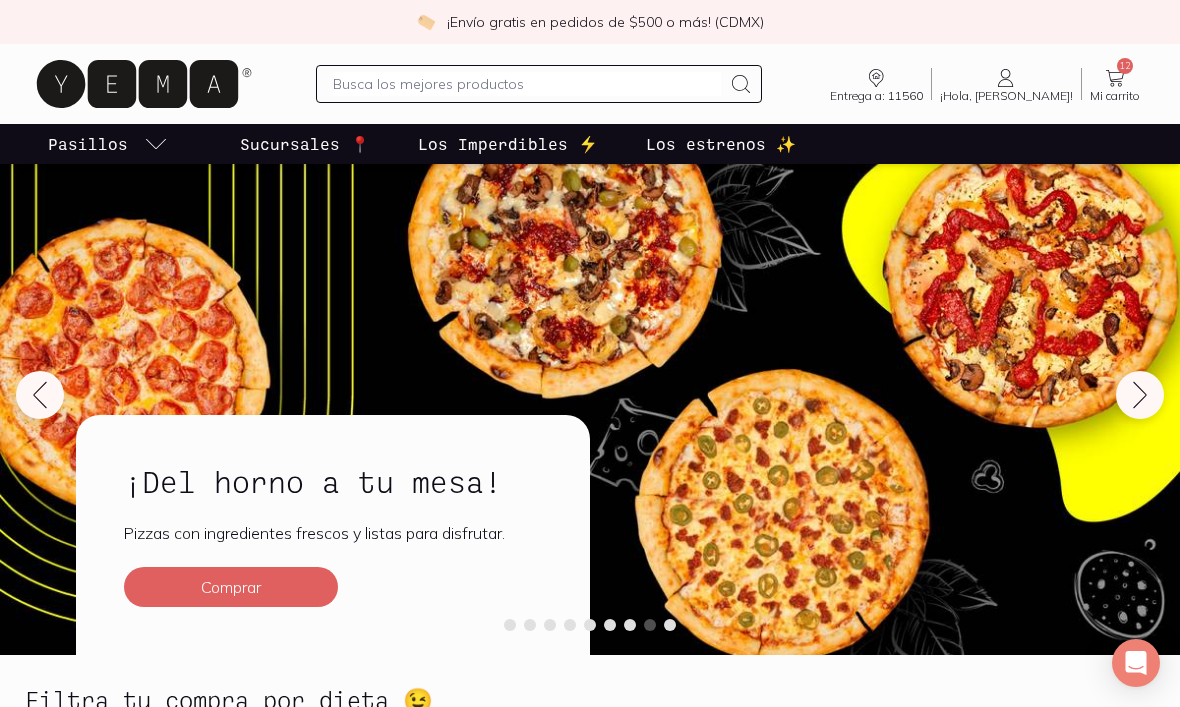 click 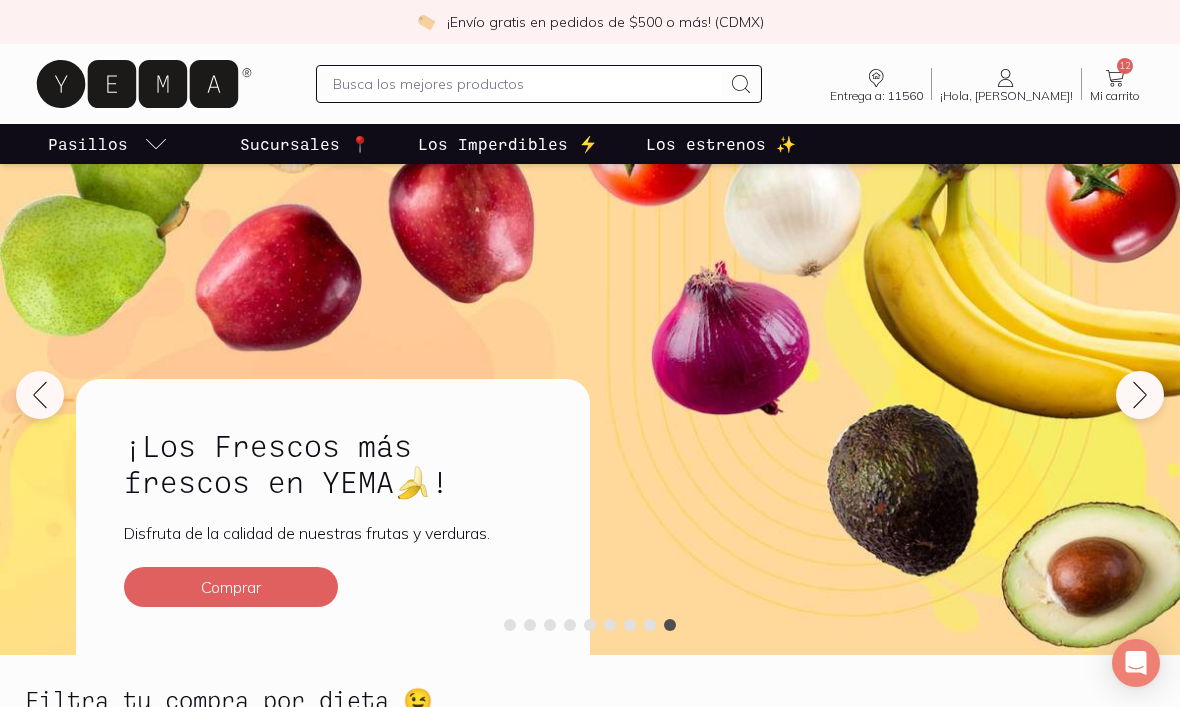 click at bounding box center [1140, 395] 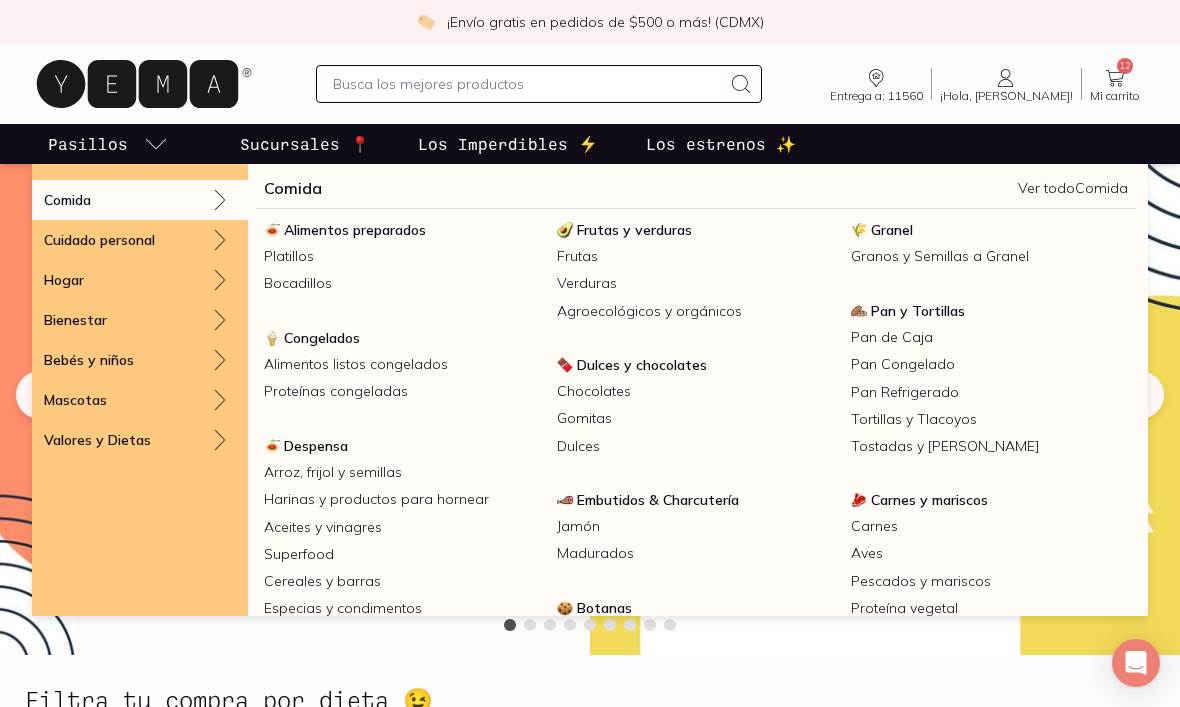 click on "Alimentos preparados" at bounding box center [355, 230] 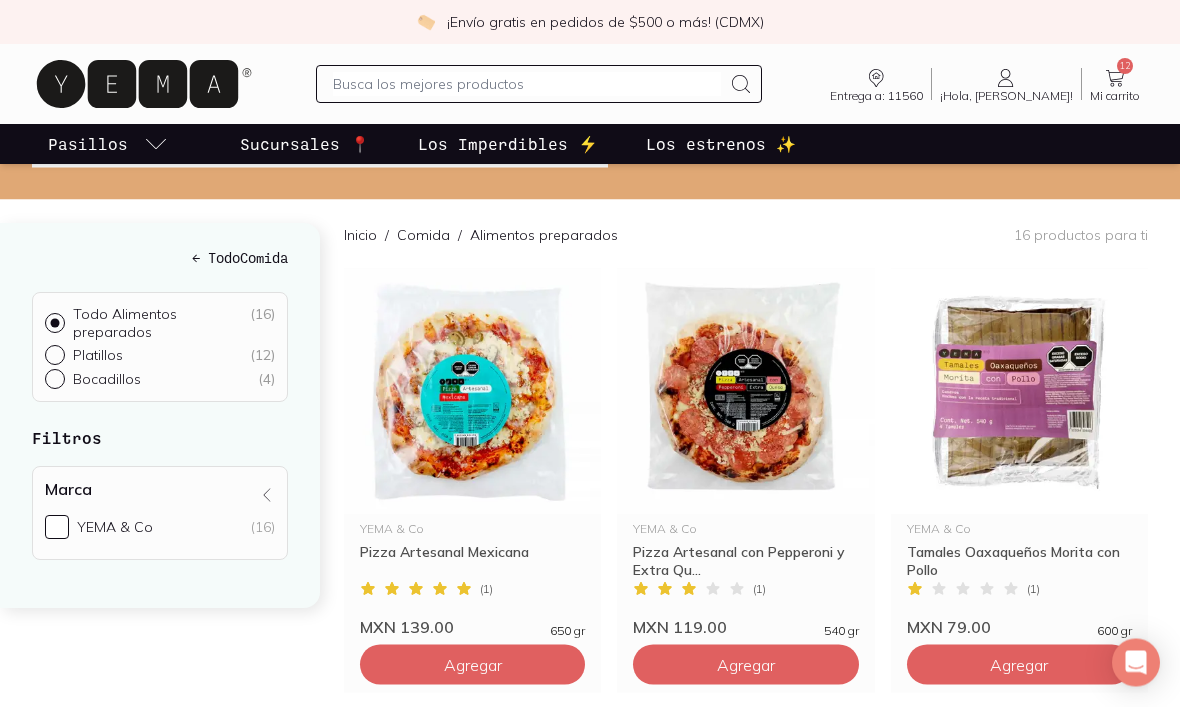 scroll, scrollTop: 215, scrollLeft: 0, axis: vertical 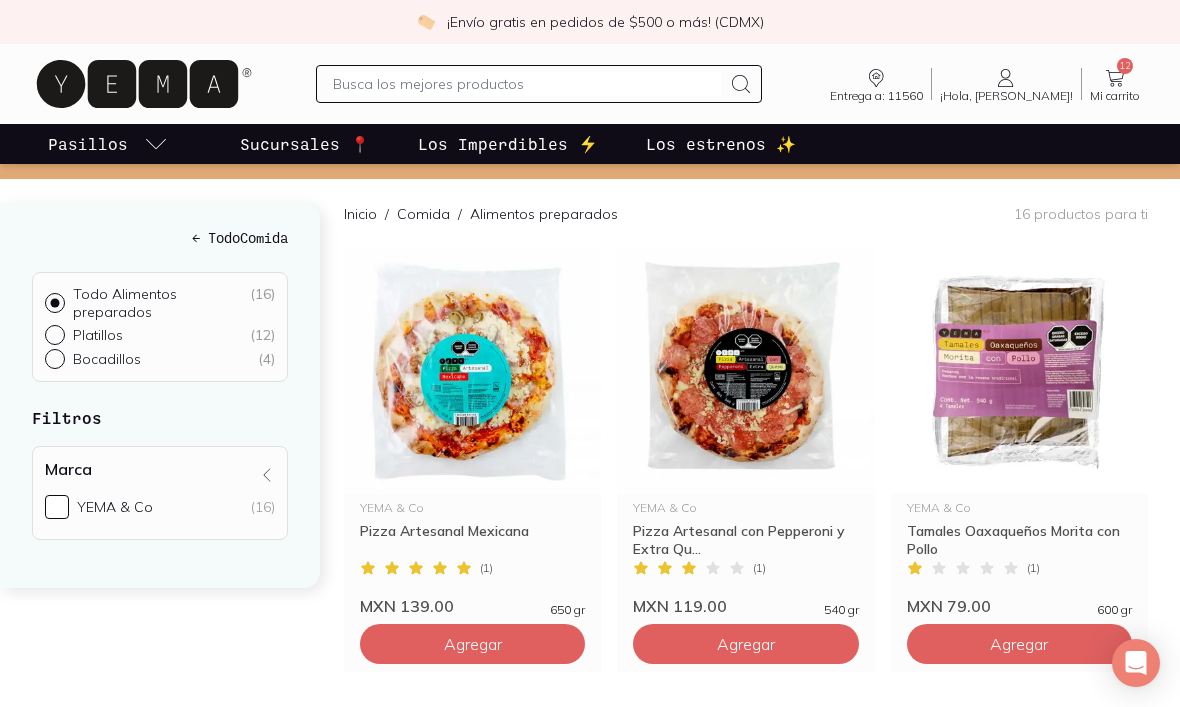 click at bounding box center [472, 371] 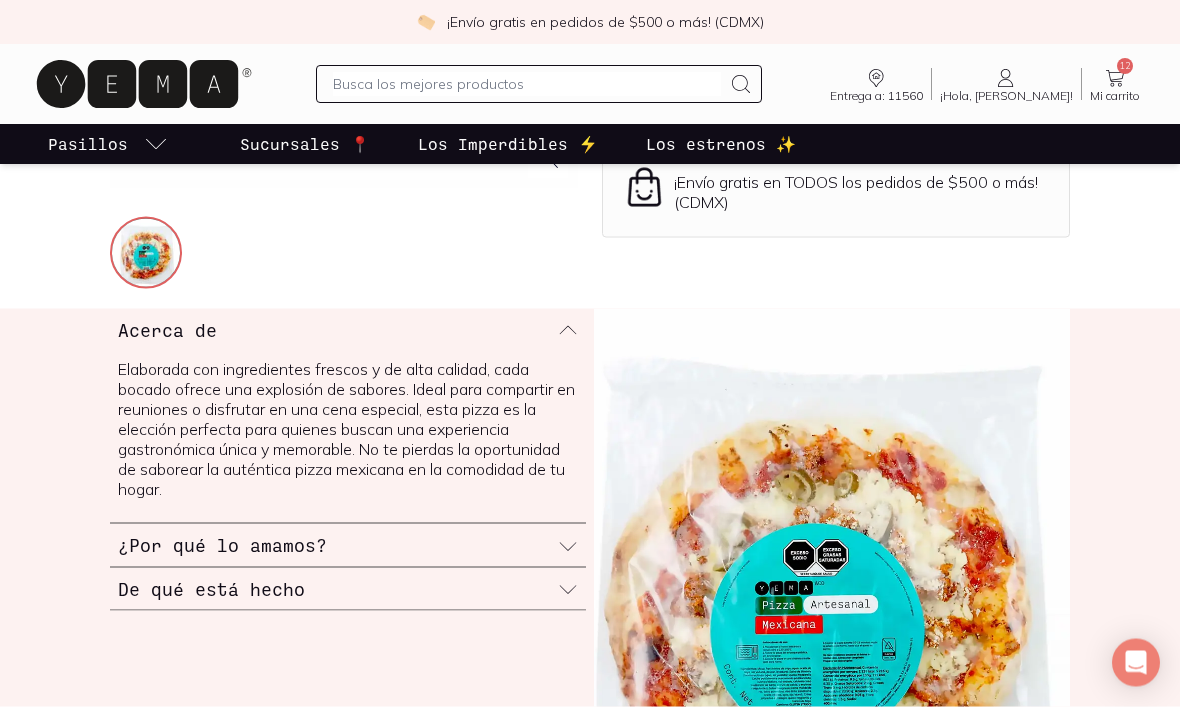 scroll, scrollTop: 511, scrollLeft: 0, axis: vertical 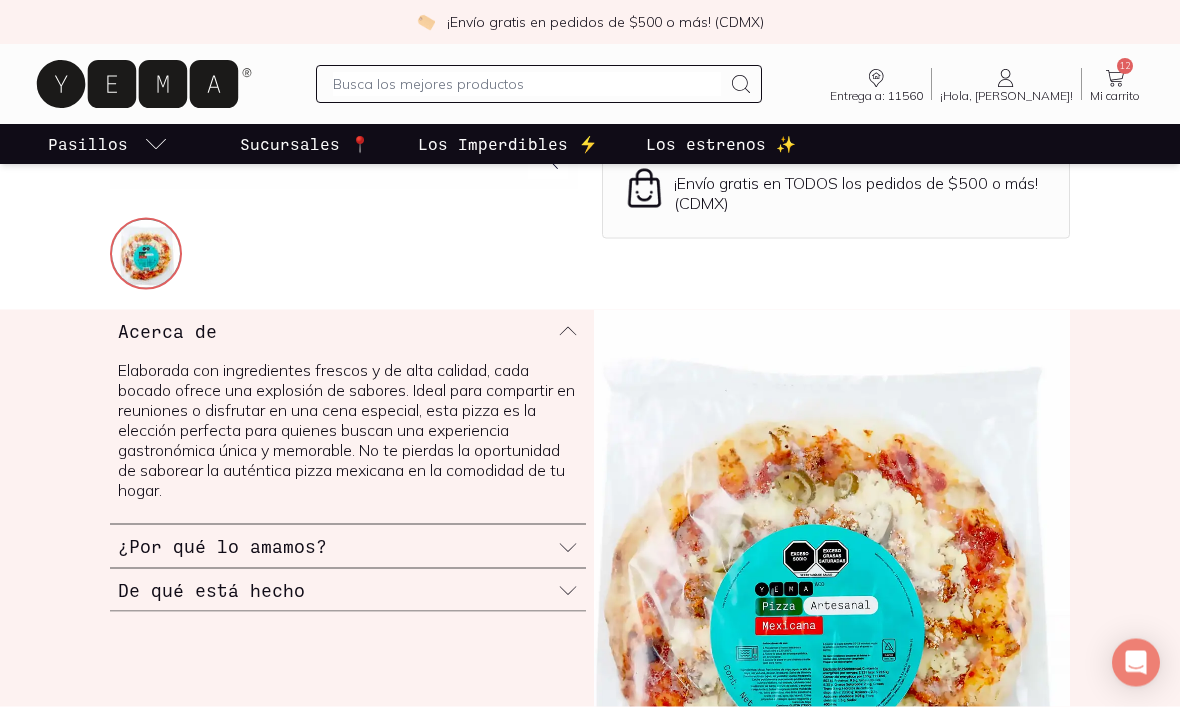 click 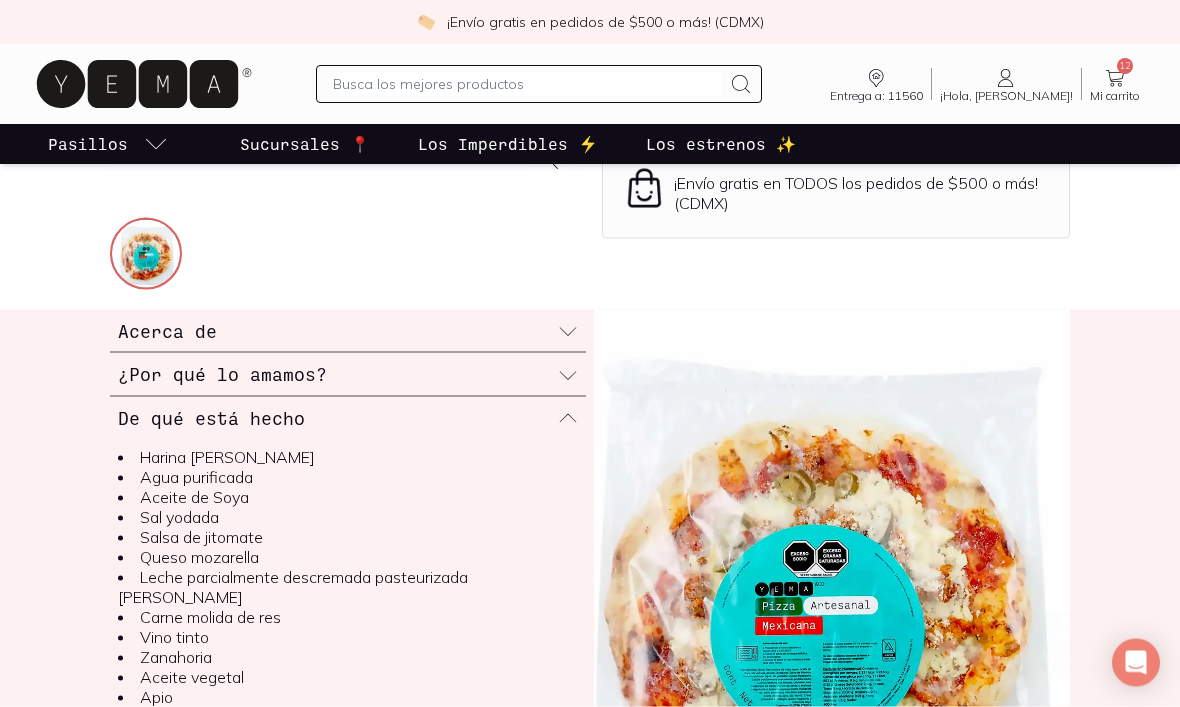 scroll, scrollTop: 512, scrollLeft: 0, axis: vertical 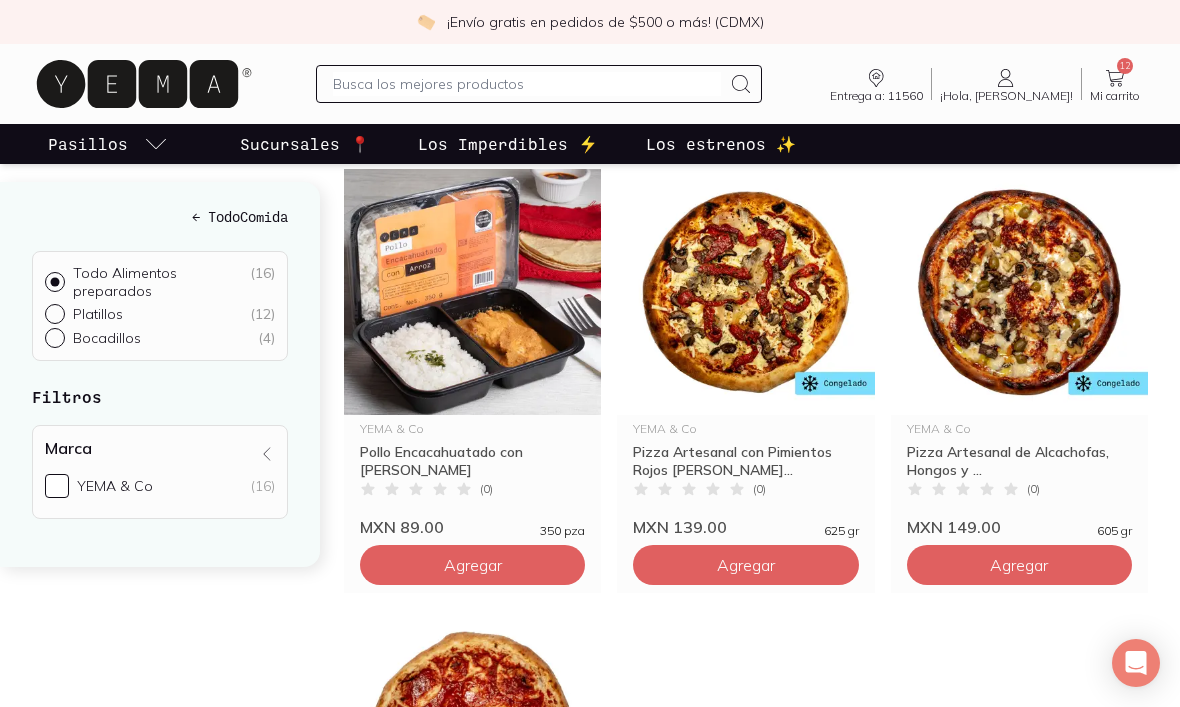 click at bounding box center [1019, 292] 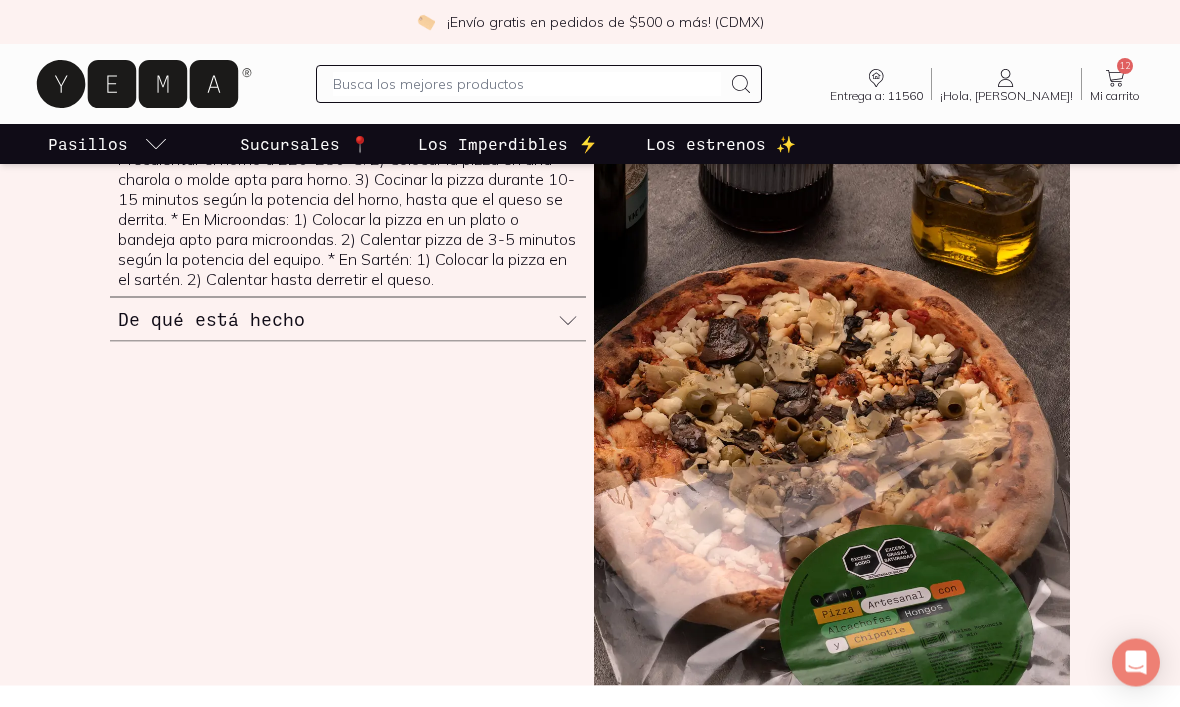 scroll, scrollTop: 744, scrollLeft: 0, axis: vertical 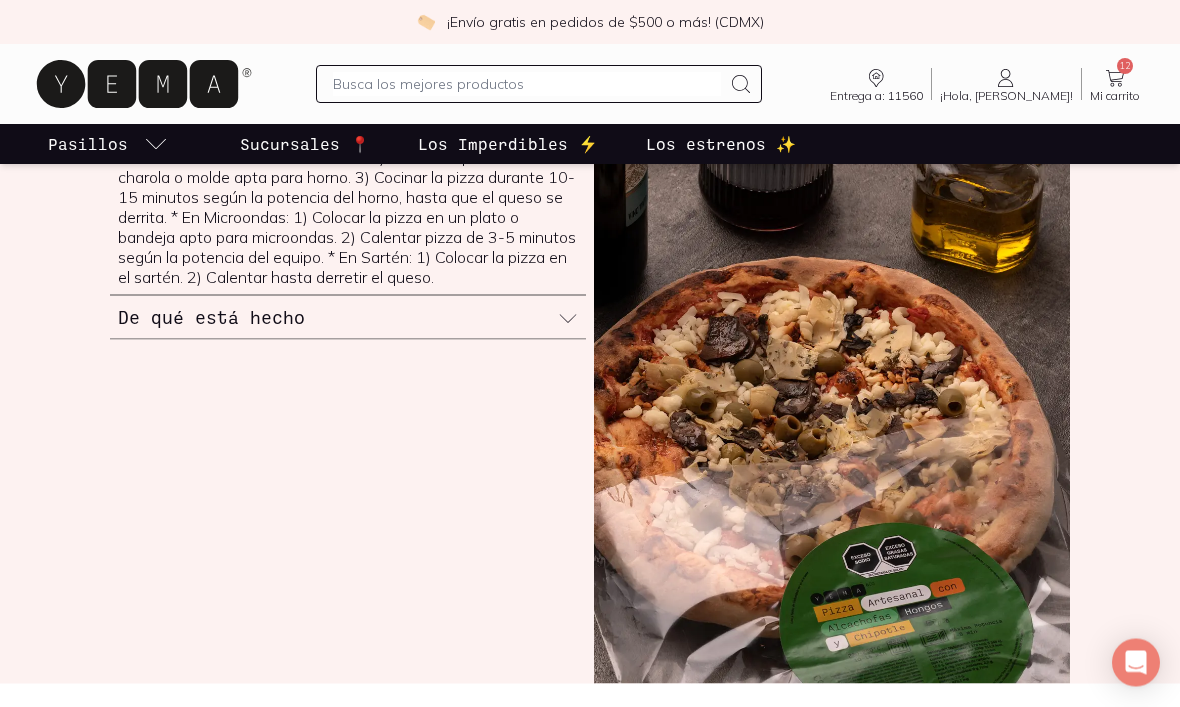 click 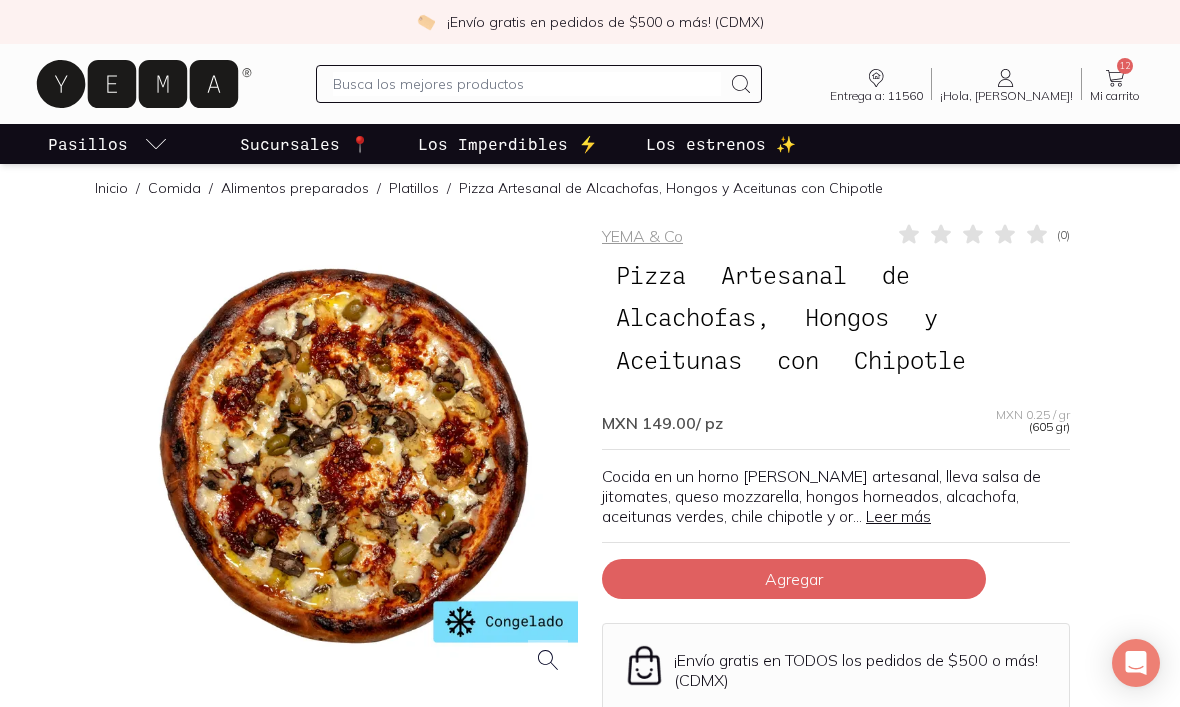 scroll, scrollTop: 0, scrollLeft: 0, axis: both 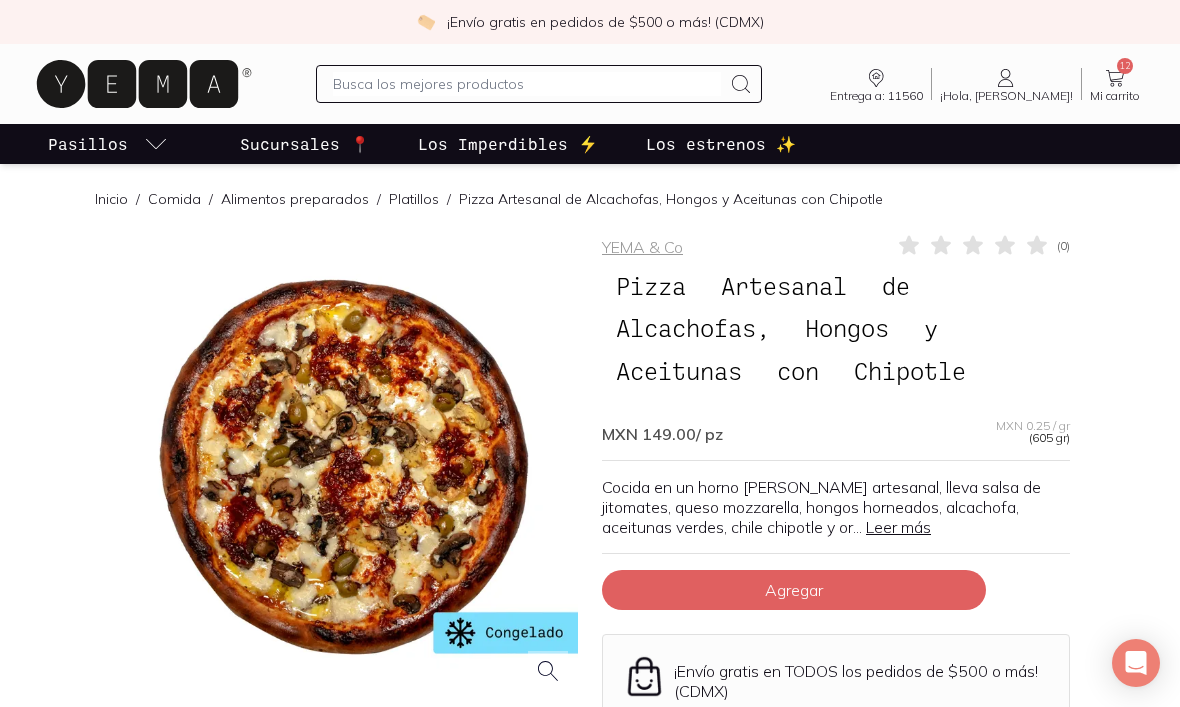 click on "Leer más" at bounding box center (898, 527) 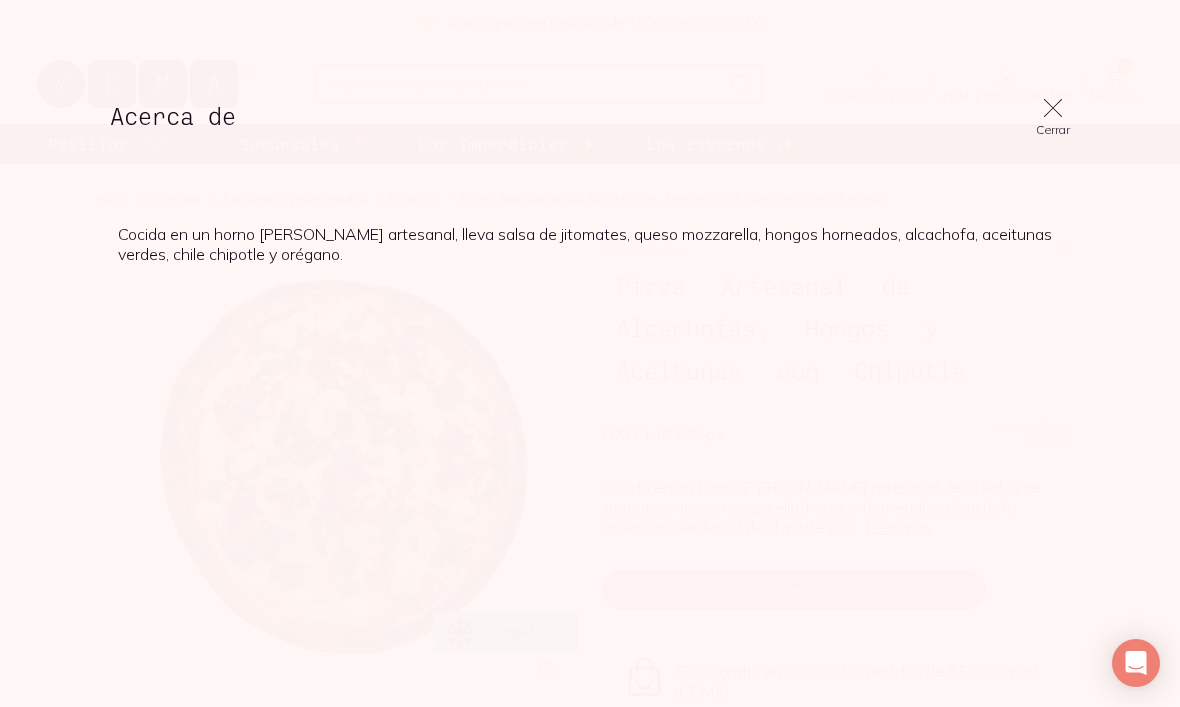 click 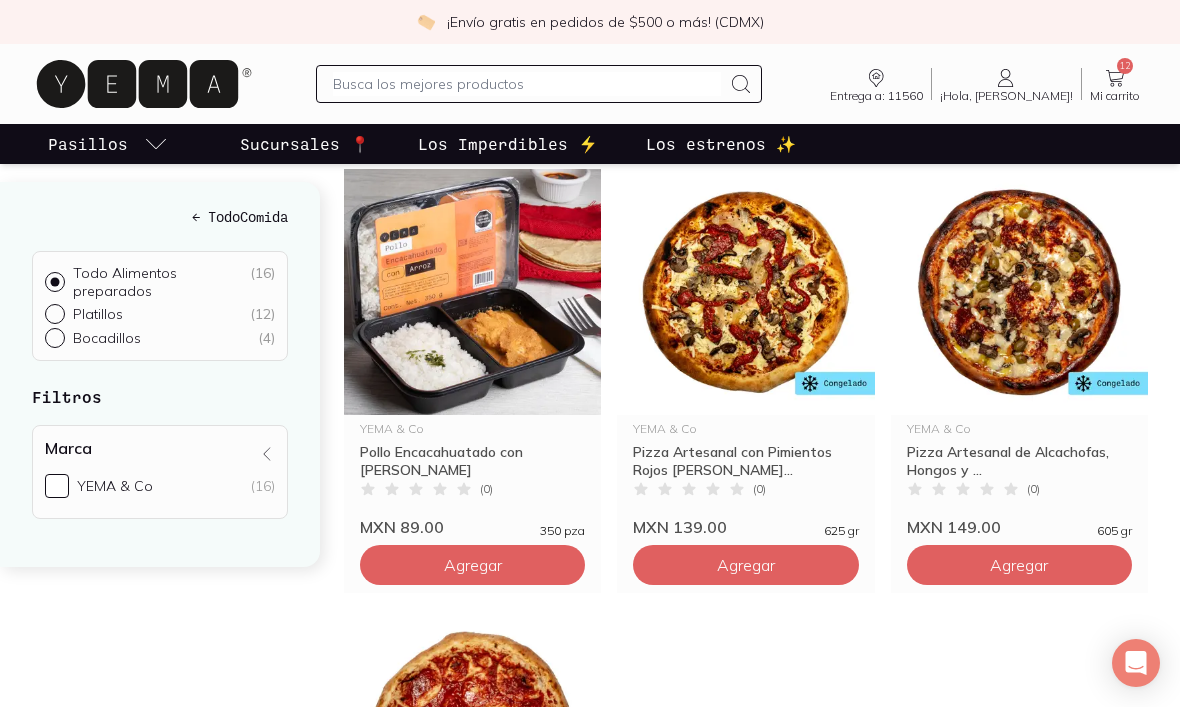 scroll, scrollTop: 0, scrollLeft: 0, axis: both 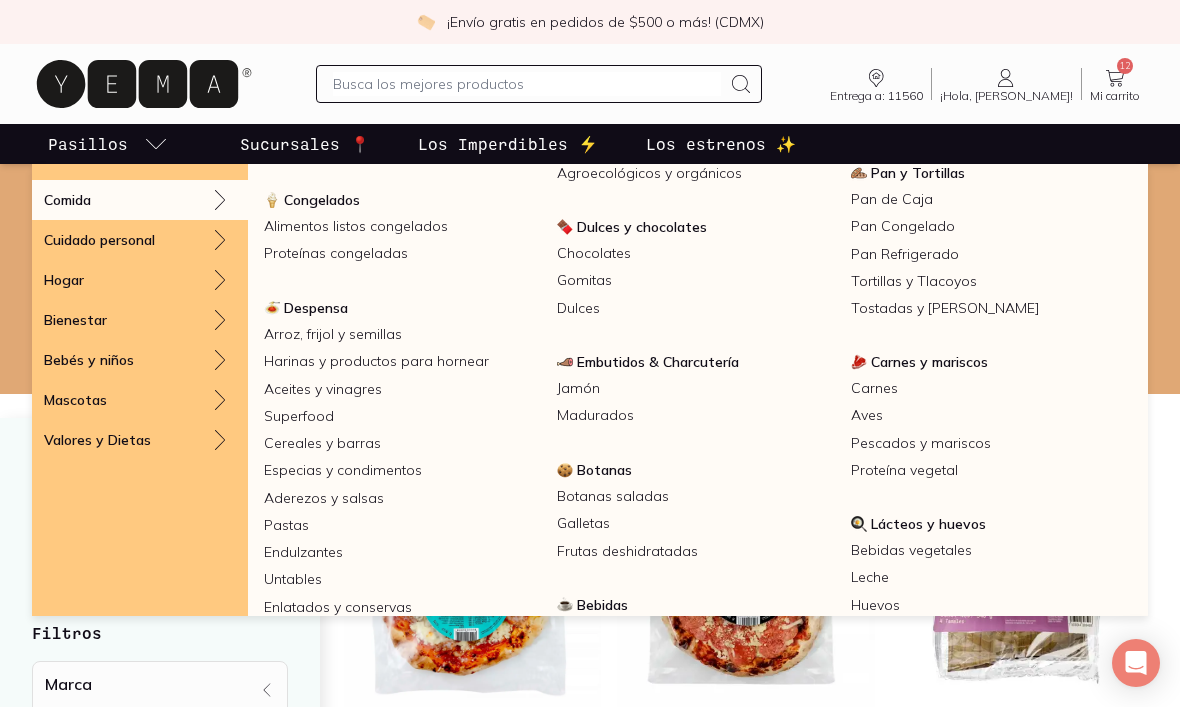 click on "Embutidos & Charcutería" at bounding box center [658, 362] 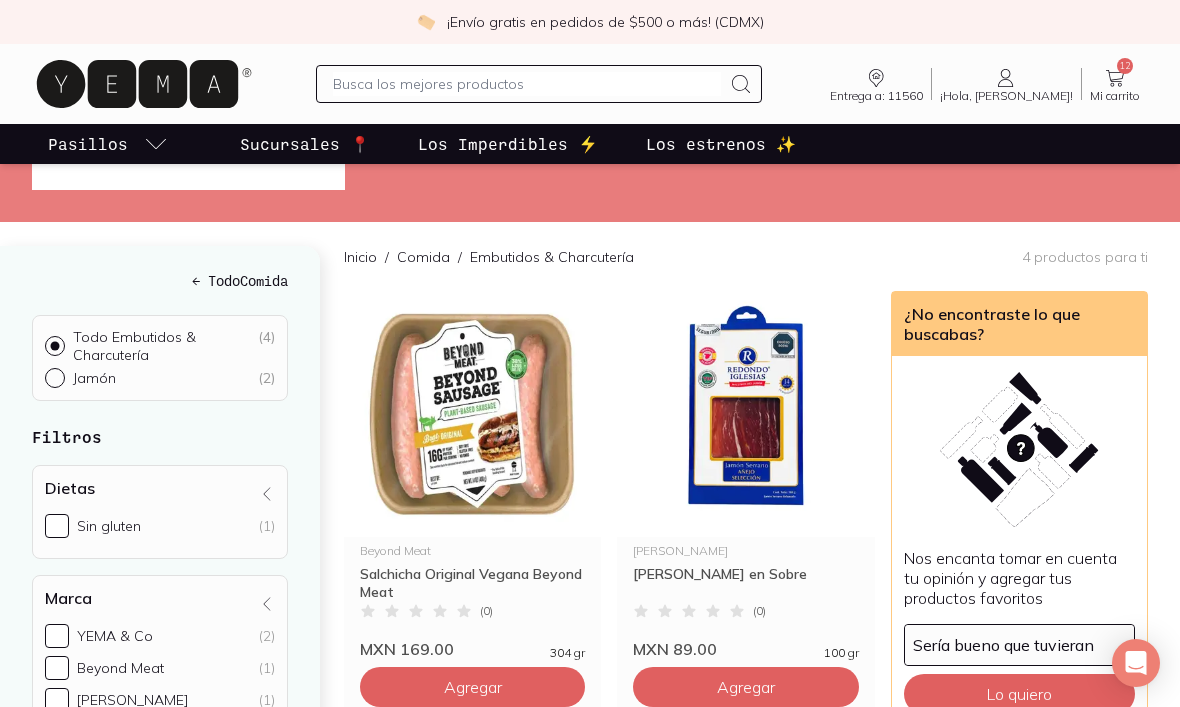 scroll, scrollTop: 0, scrollLeft: 0, axis: both 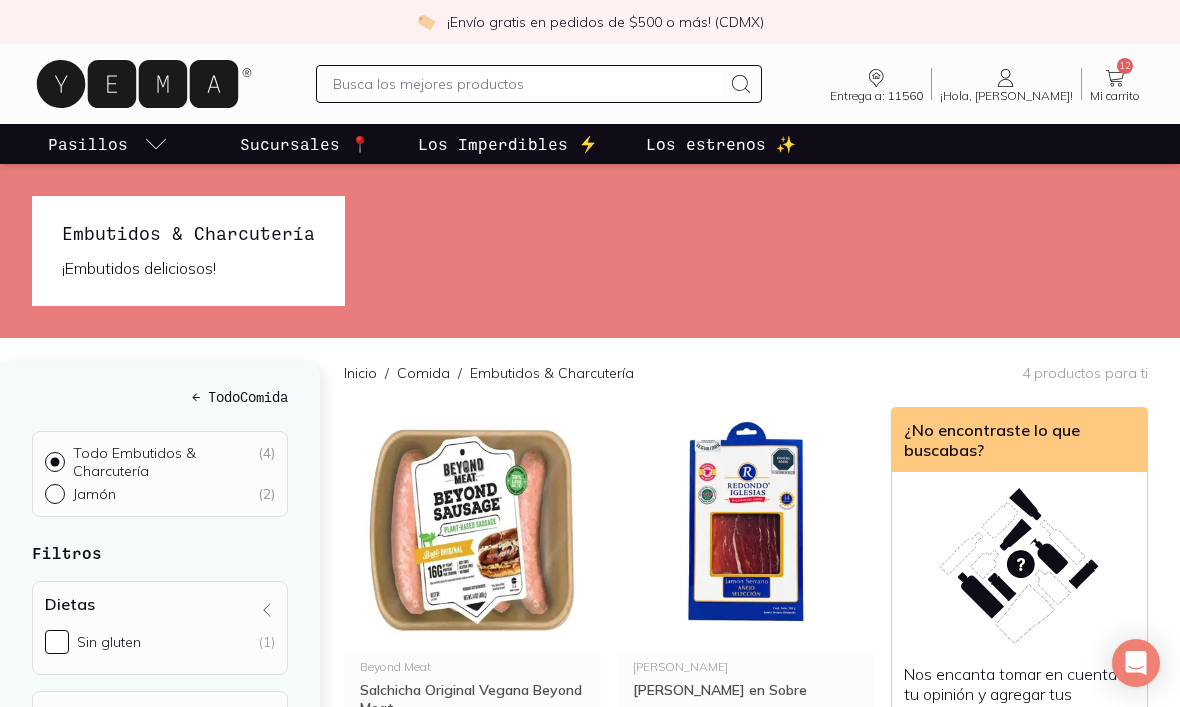 click at bounding box center (527, 84) 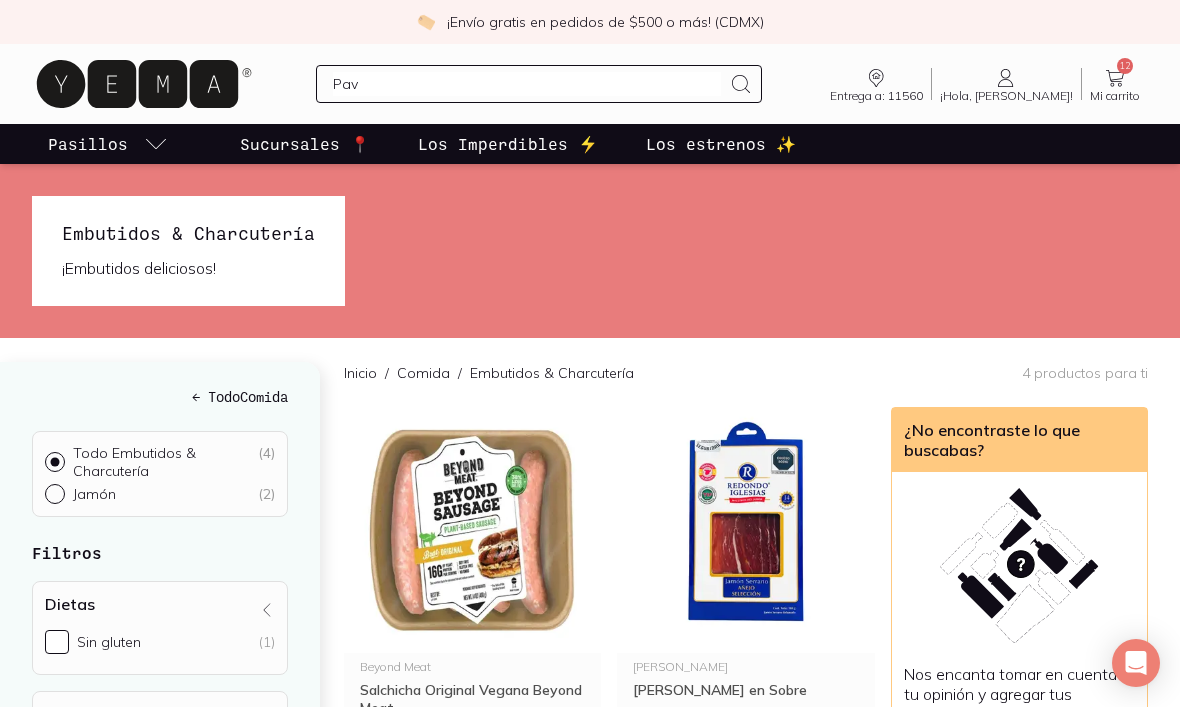 type on "Pavo" 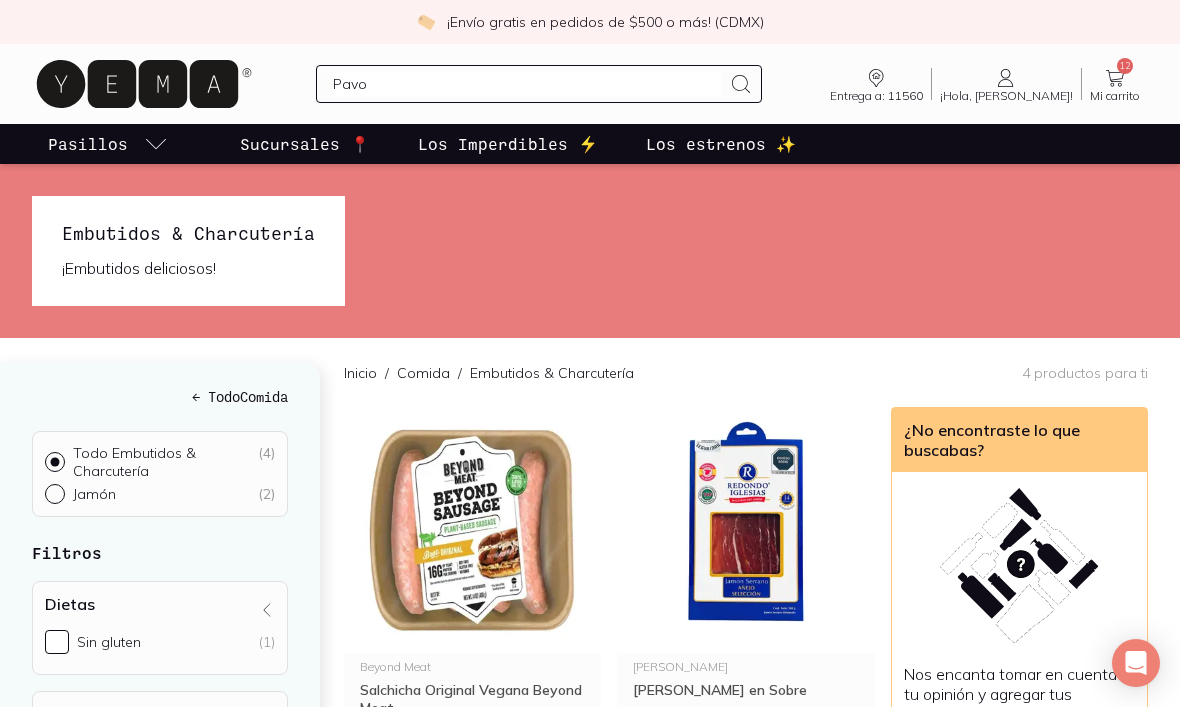 type 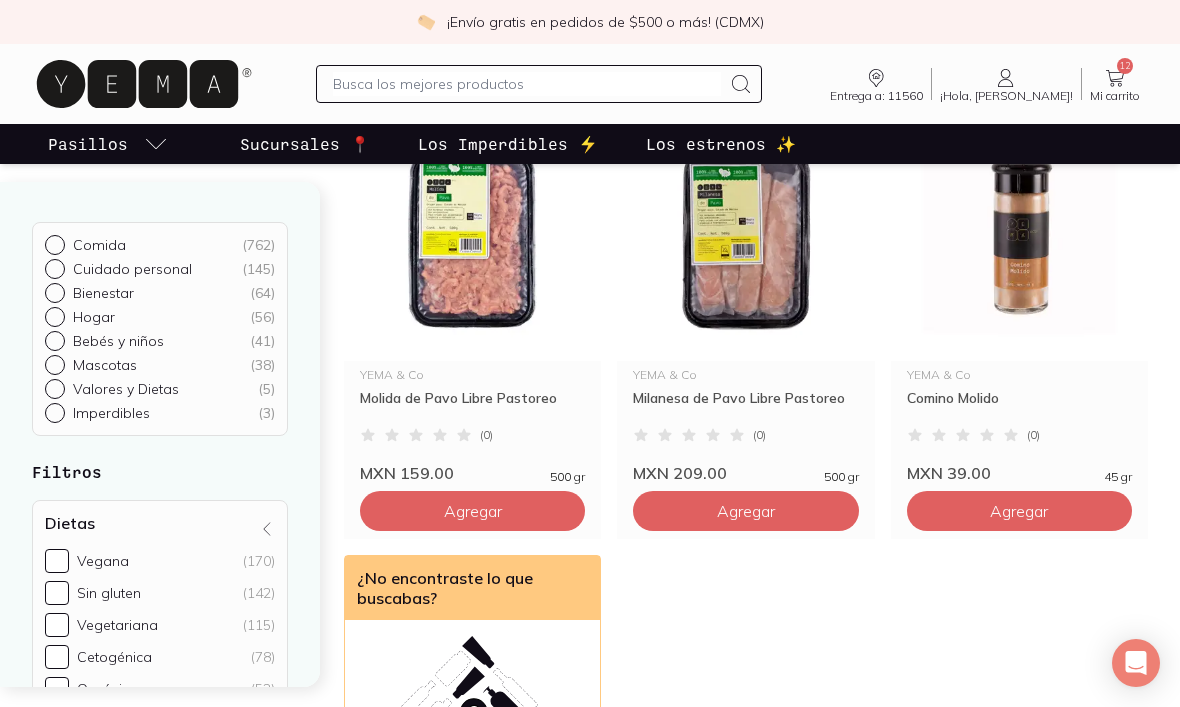 scroll, scrollTop: 0, scrollLeft: 0, axis: both 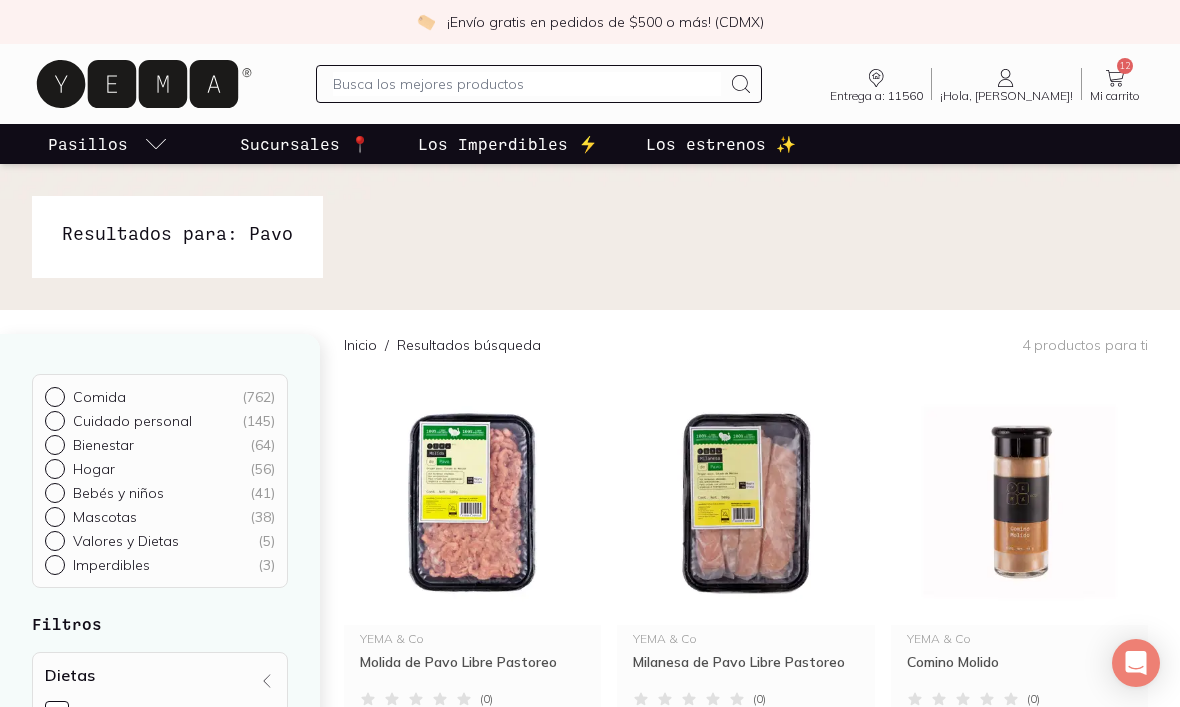 click on "Los estrenos ✨" at bounding box center [721, 144] 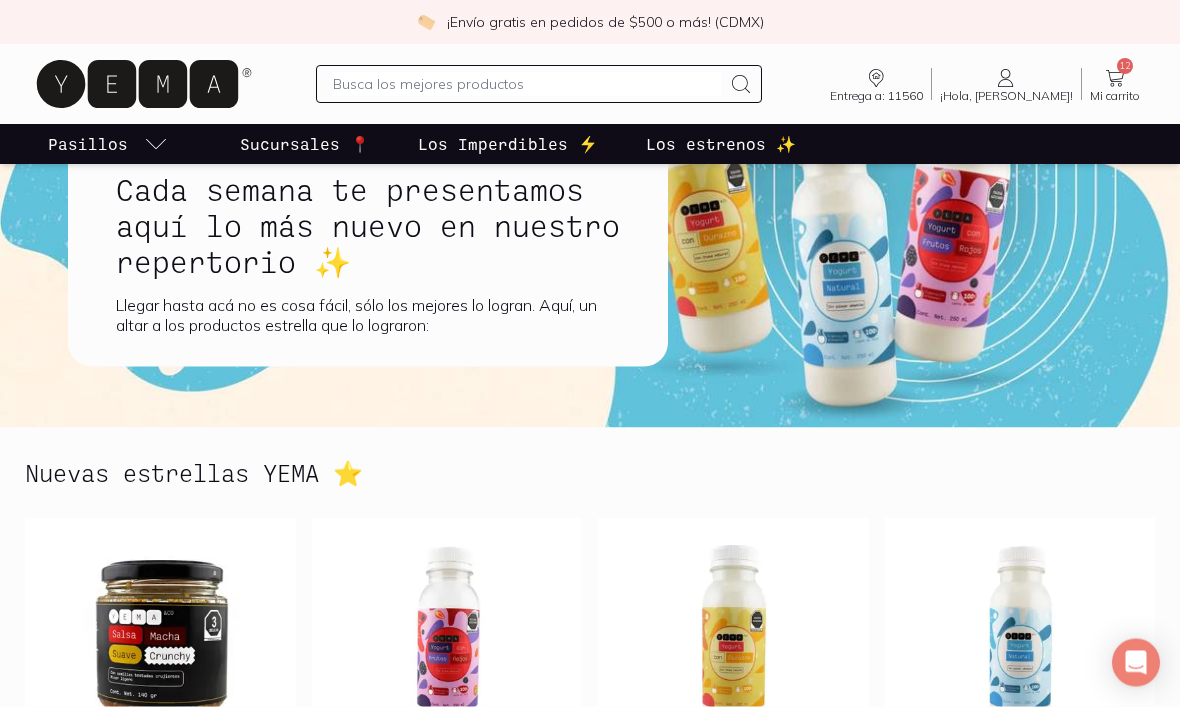 scroll, scrollTop: 0, scrollLeft: 0, axis: both 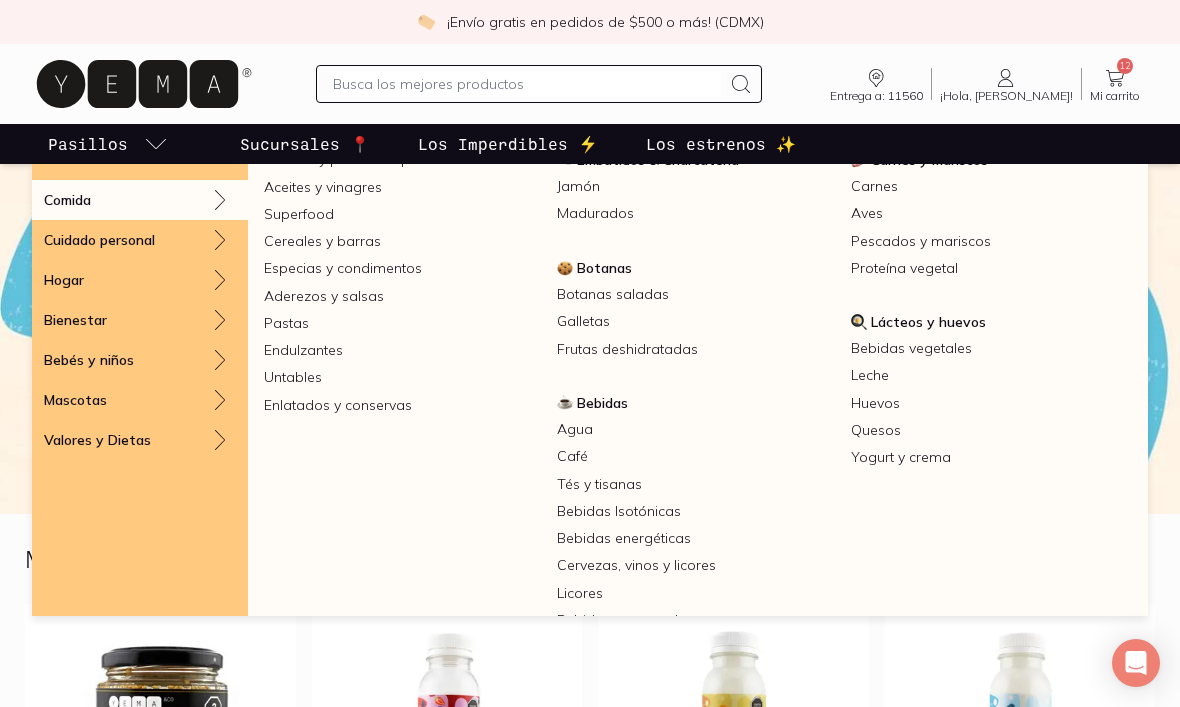 click on "Bebidas" at bounding box center (602, 403) 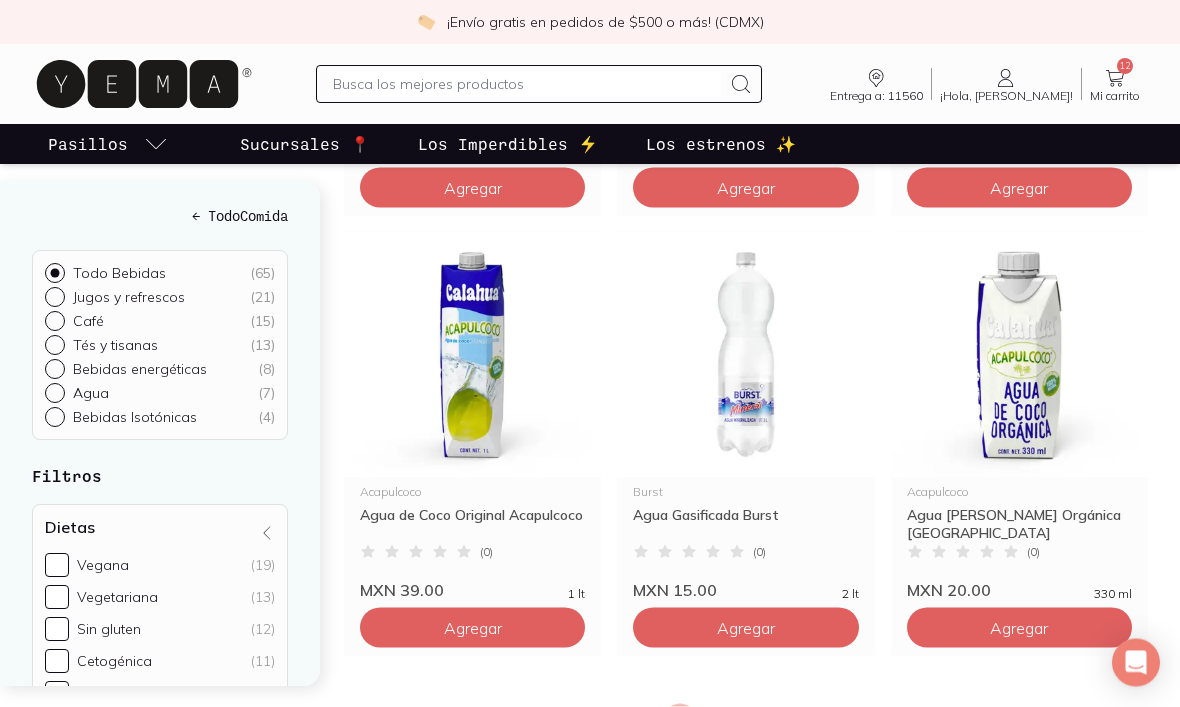 scroll, scrollTop: 3284, scrollLeft: 0, axis: vertical 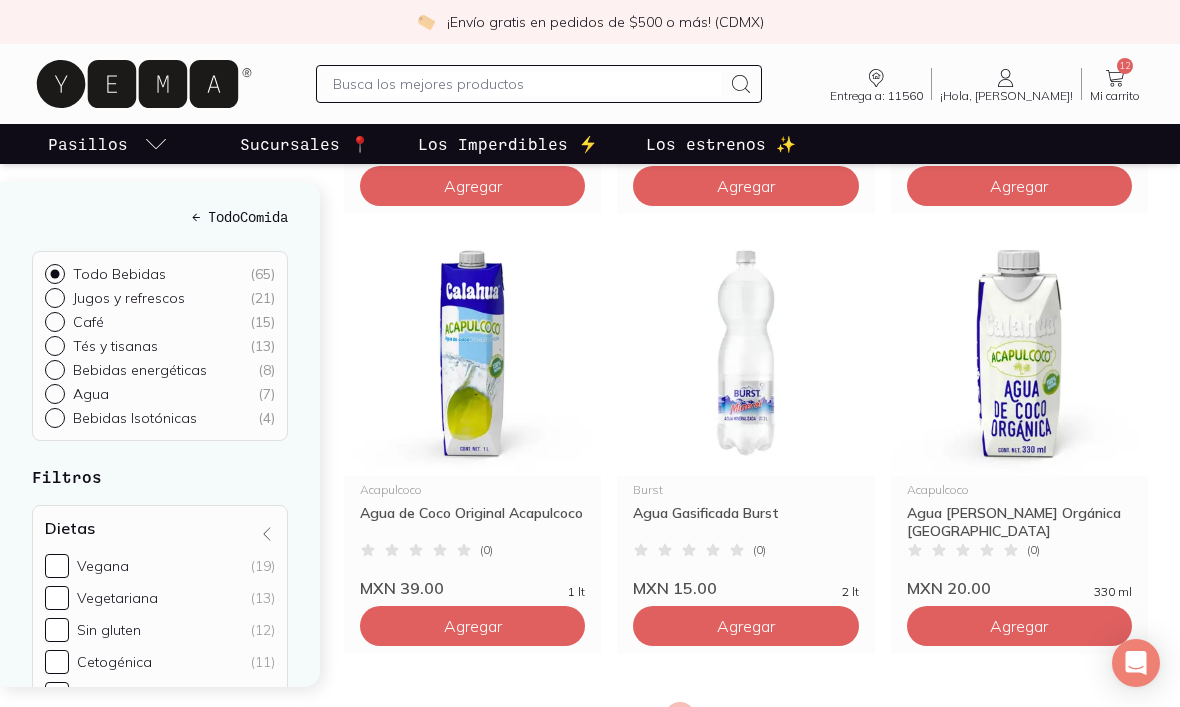 click on "2" at bounding box center [724, 718] 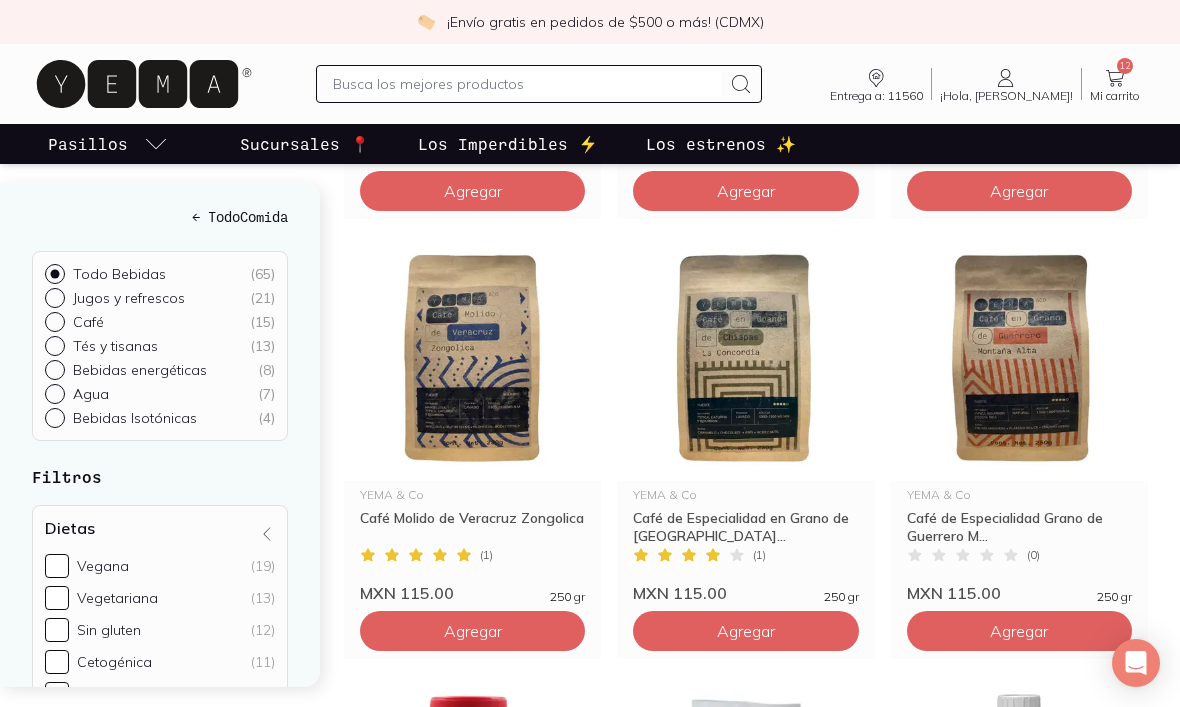 scroll, scrollTop: 1972, scrollLeft: 0, axis: vertical 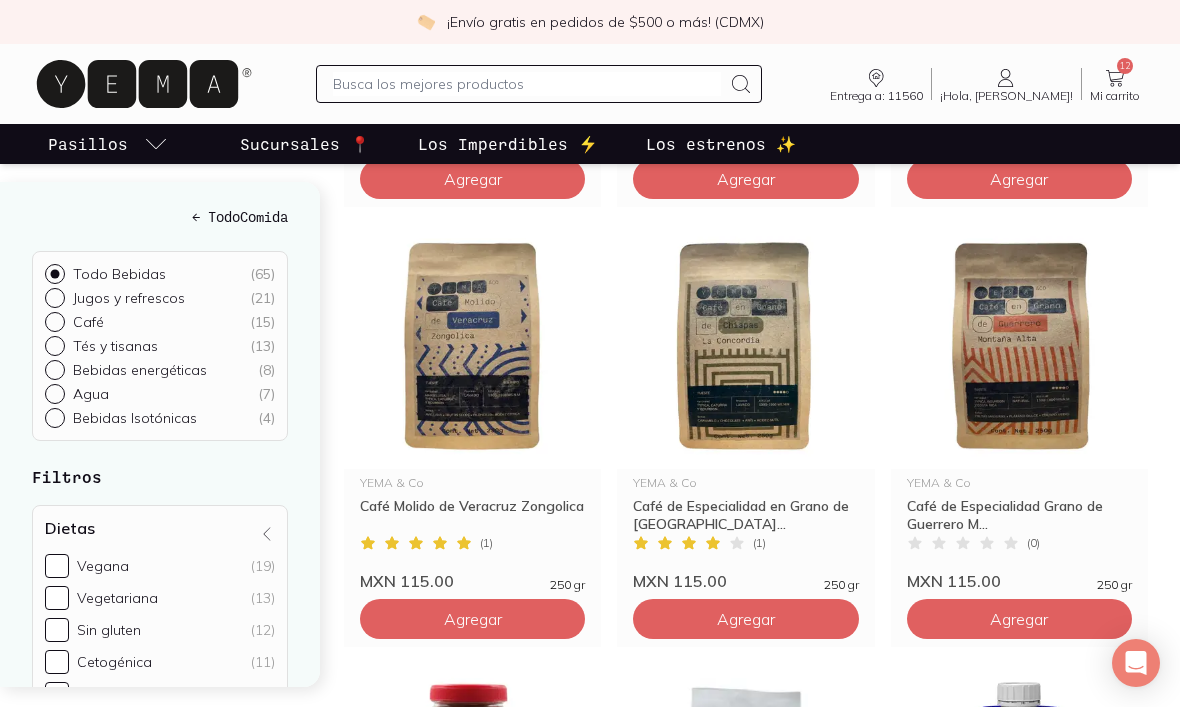 click at bounding box center (472, 346) 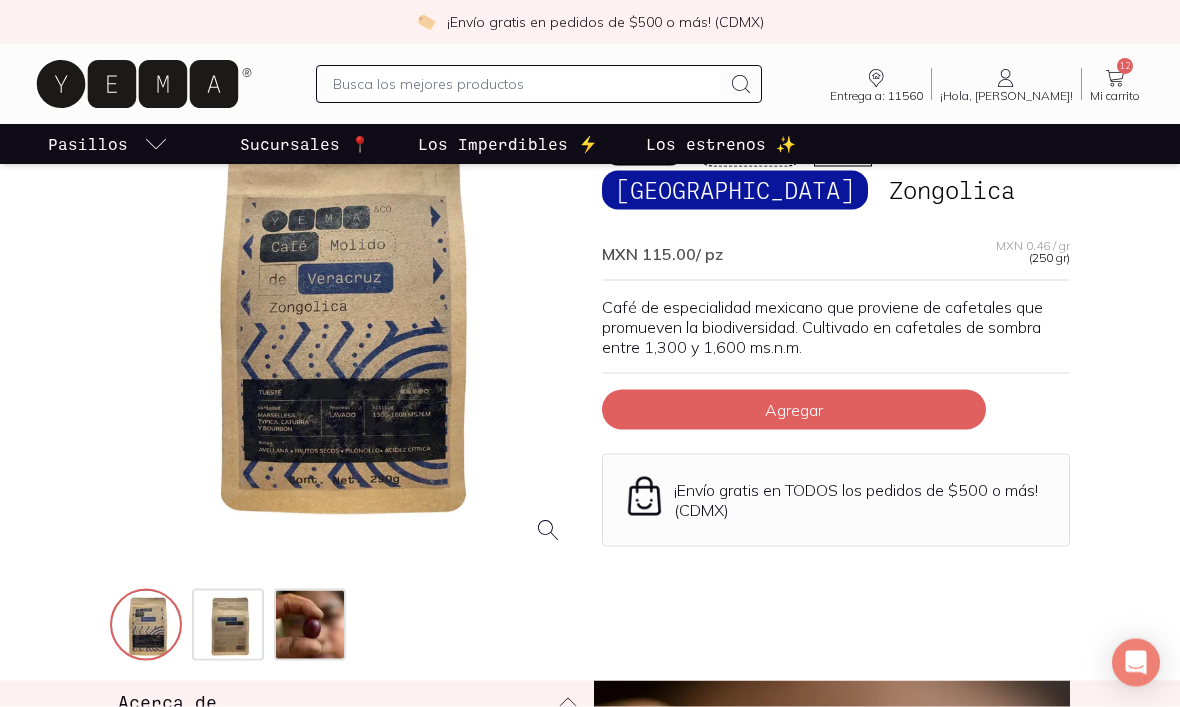 scroll, scrollTop: 141, scrollLeft: 0, axis: vertical 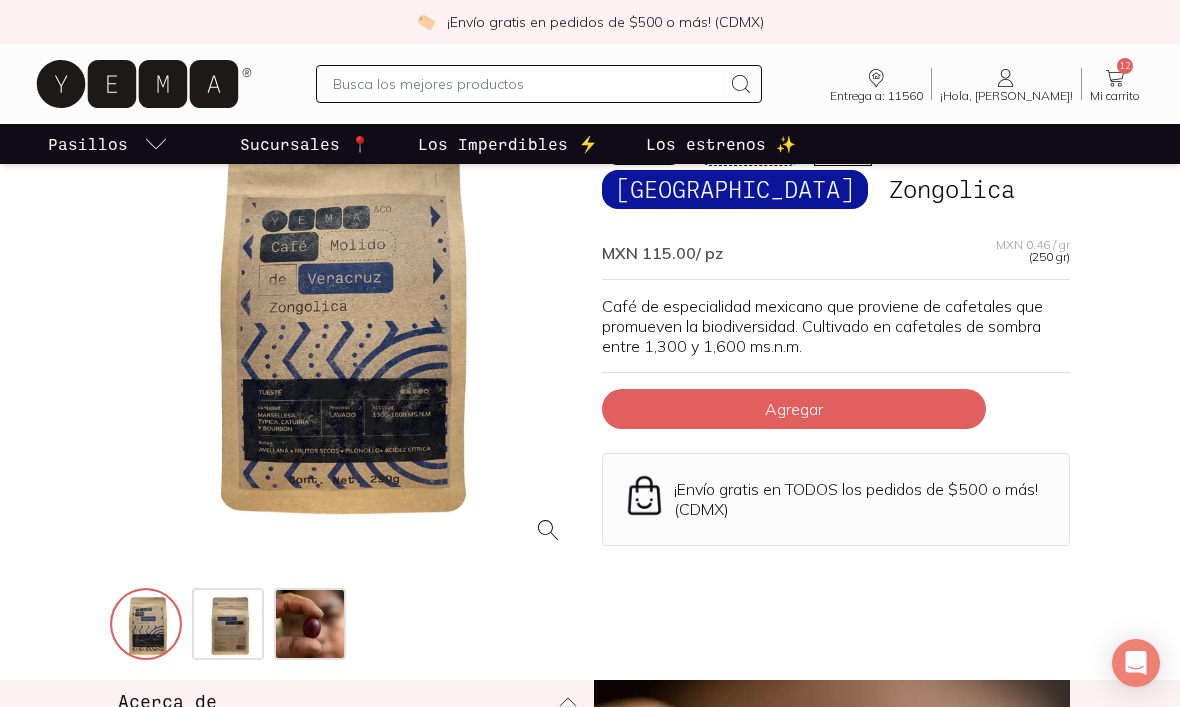 click at bounding box center (230, 626) 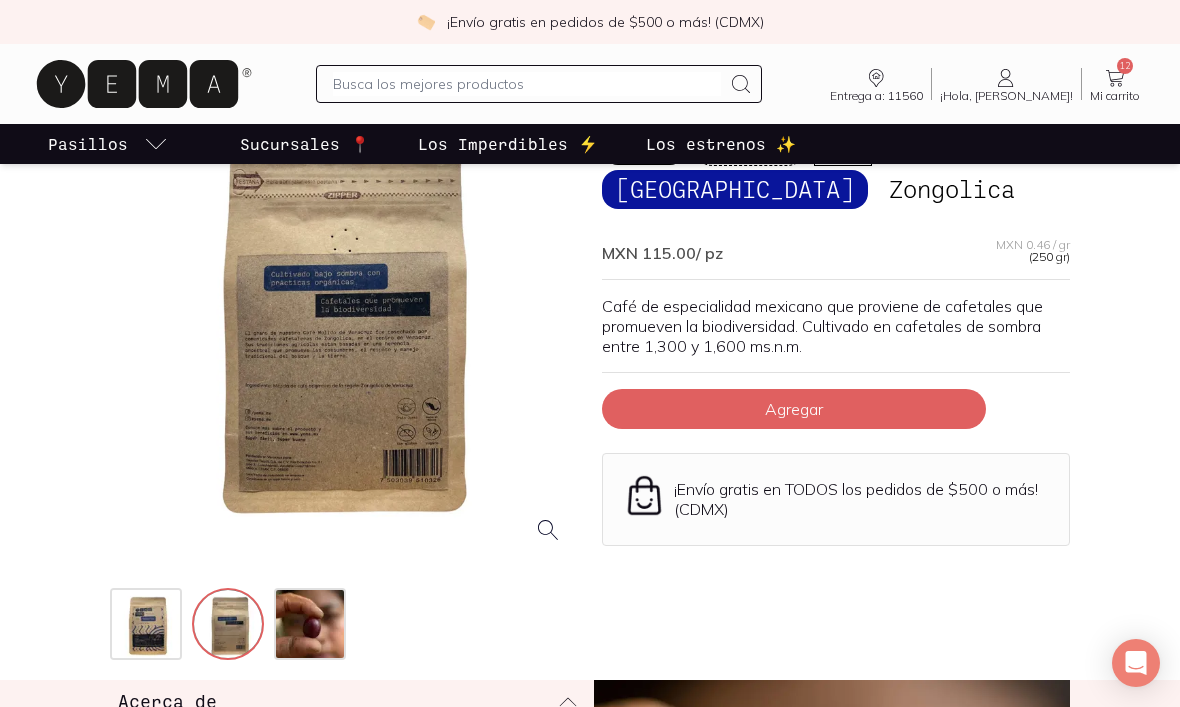 click at bounding box center (344, 326) 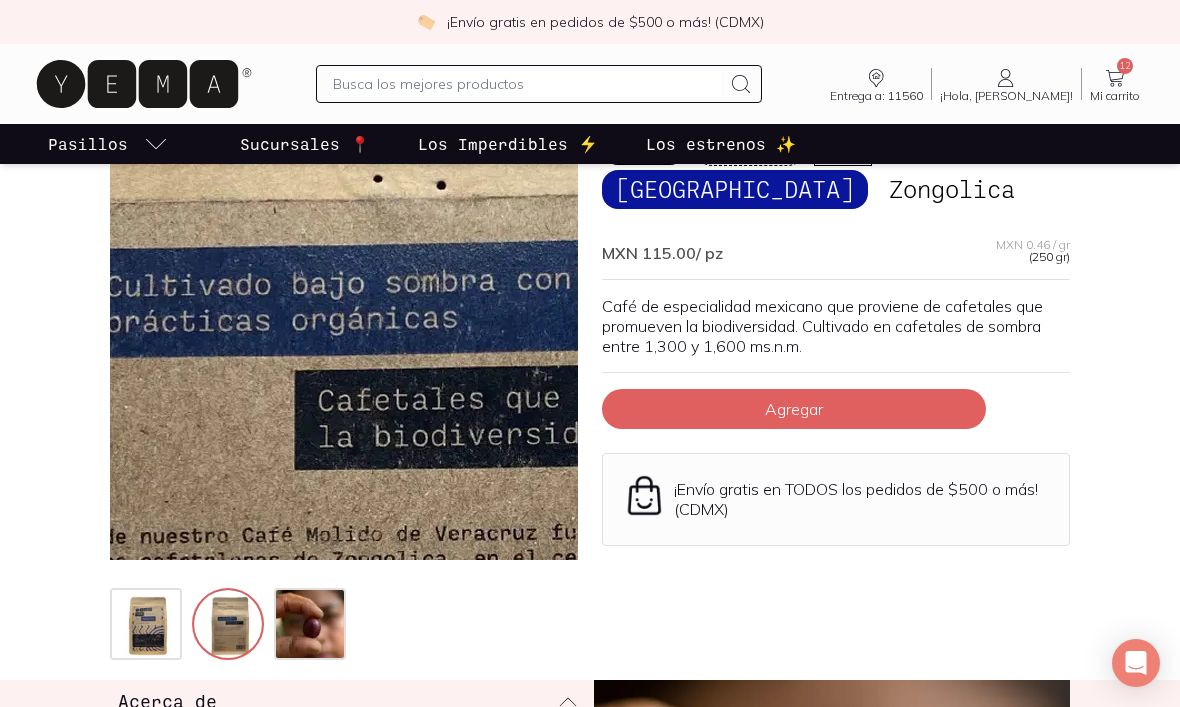 click on "Agregar" at bounding box center (794, 409) 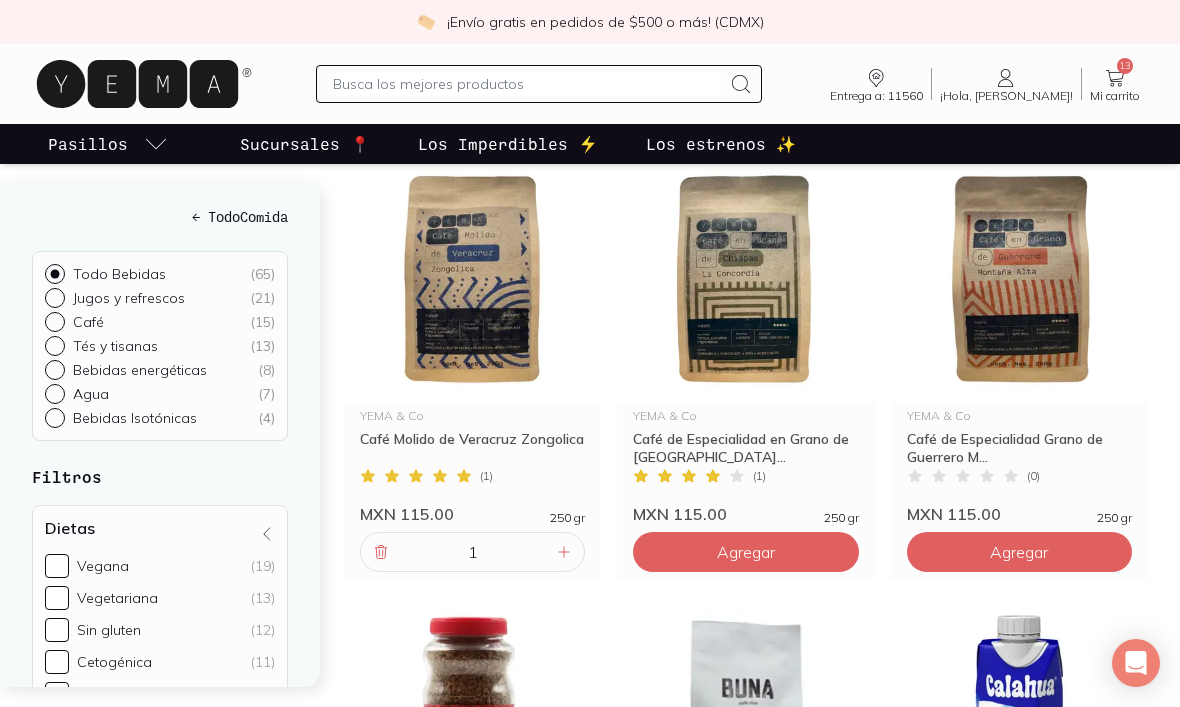scroll, scrollTop: 0, scrollLeft: 0, axis: both 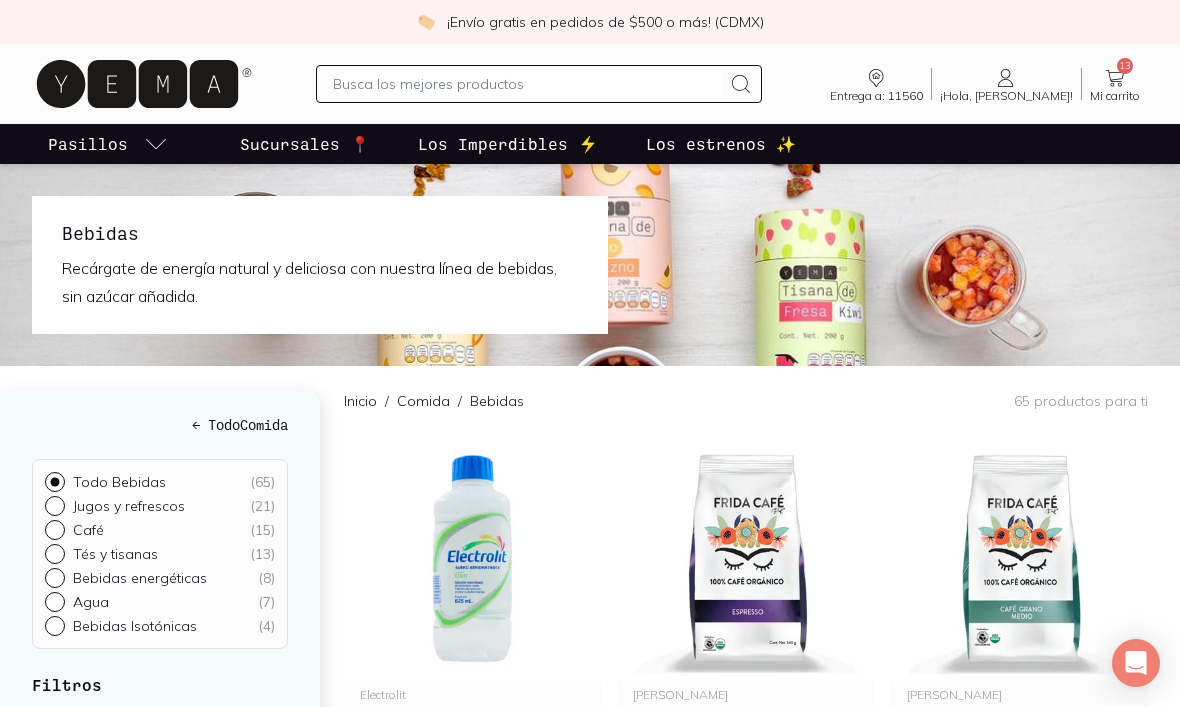 click on "← Todo  Comida Todo Bebidas ( 65 ) Jugos y refrescos ( 21 ) Café ( 15 ) Tés y tisanas ( 13 ) Bebidas energéticas ( 8 ) Agua ( 7 ) Bebidas Isotónicas ( 4 ) Filtros Dietas Vegana (19) Vegetariana (13) Sin gluten (12) Cetogénica (11) Blanda (3) Bajo en FODMAPS (2) Orgánica (2) Marca YEMA & Co (14) Electrolit (5) Nature's Heart (5) Búho (4) [PERSON_NAME] (4) [GEOGRAPHIC_DATA] (3) Burst (3) Campo Vivo (3) Soy Te (3) Yaoca (3) Ver todos Hecho en Hecho en [GEOGRAPHIC_DATA] (15) Medioambiental y social Envase reciclable (4) Certificaciones y sellos Certificación orgánica (3) Certificación Kosher (2)" at bounding box center (160, 642) 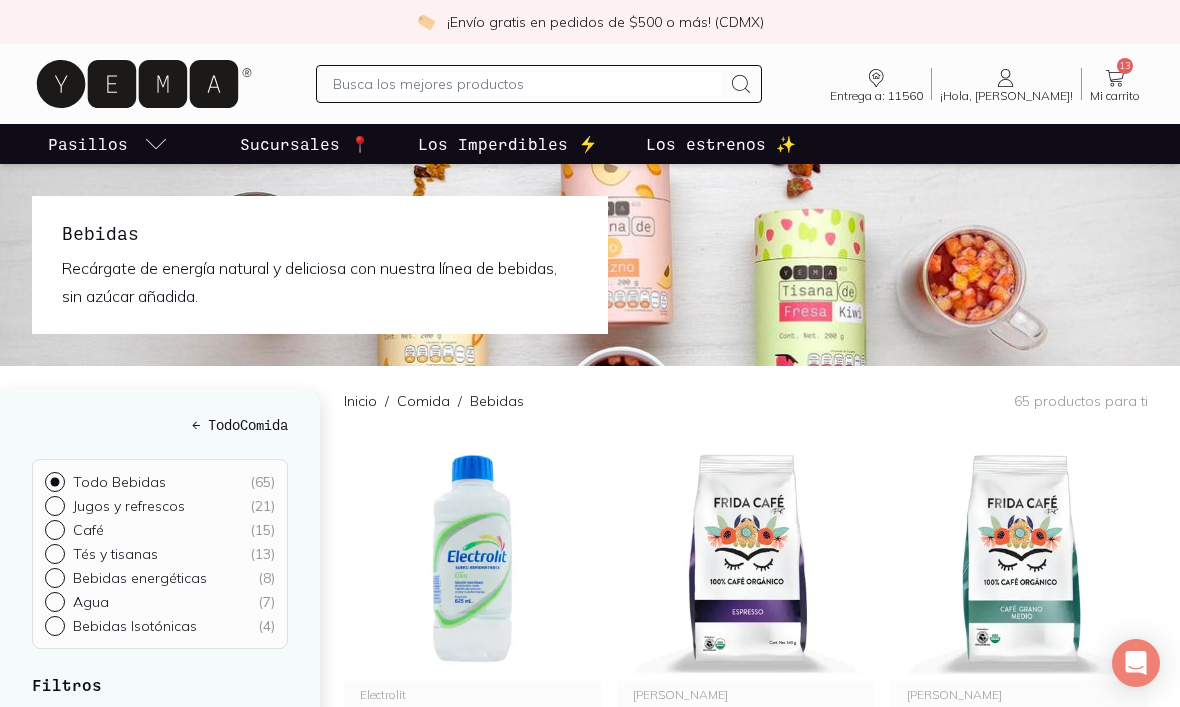 click at bounding box center [590, 265] 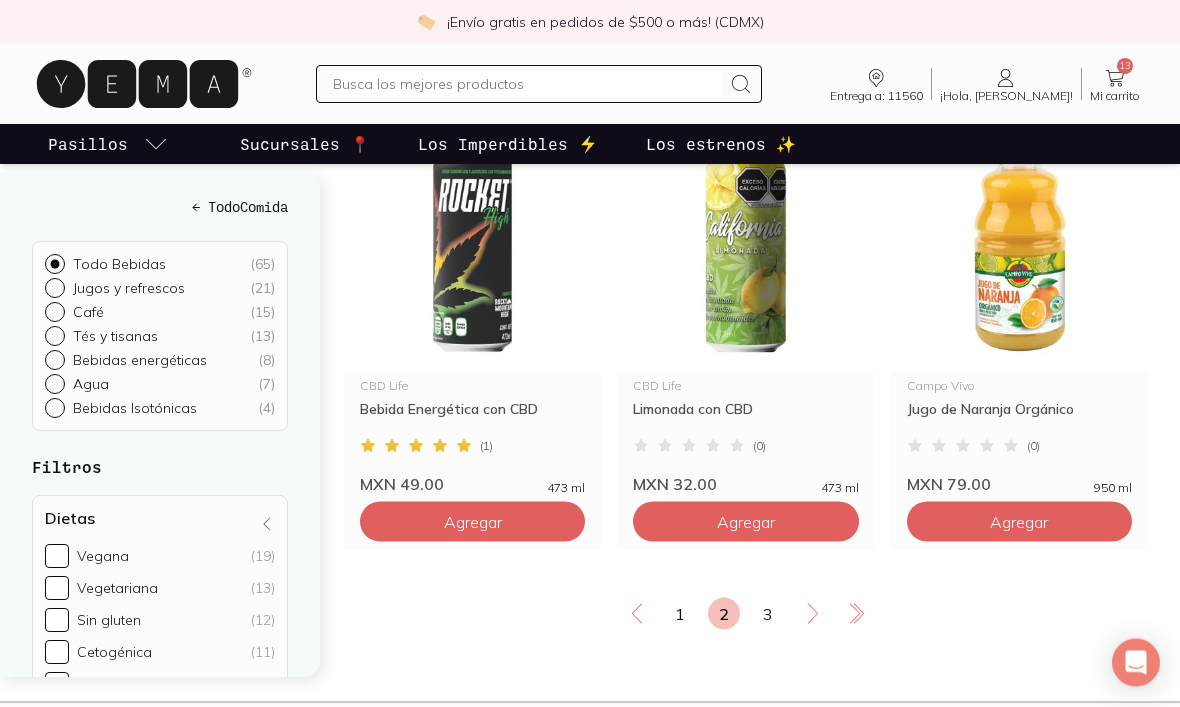 scroll, scrollTop: 3390, scrollLeft: 0, axis: vertical 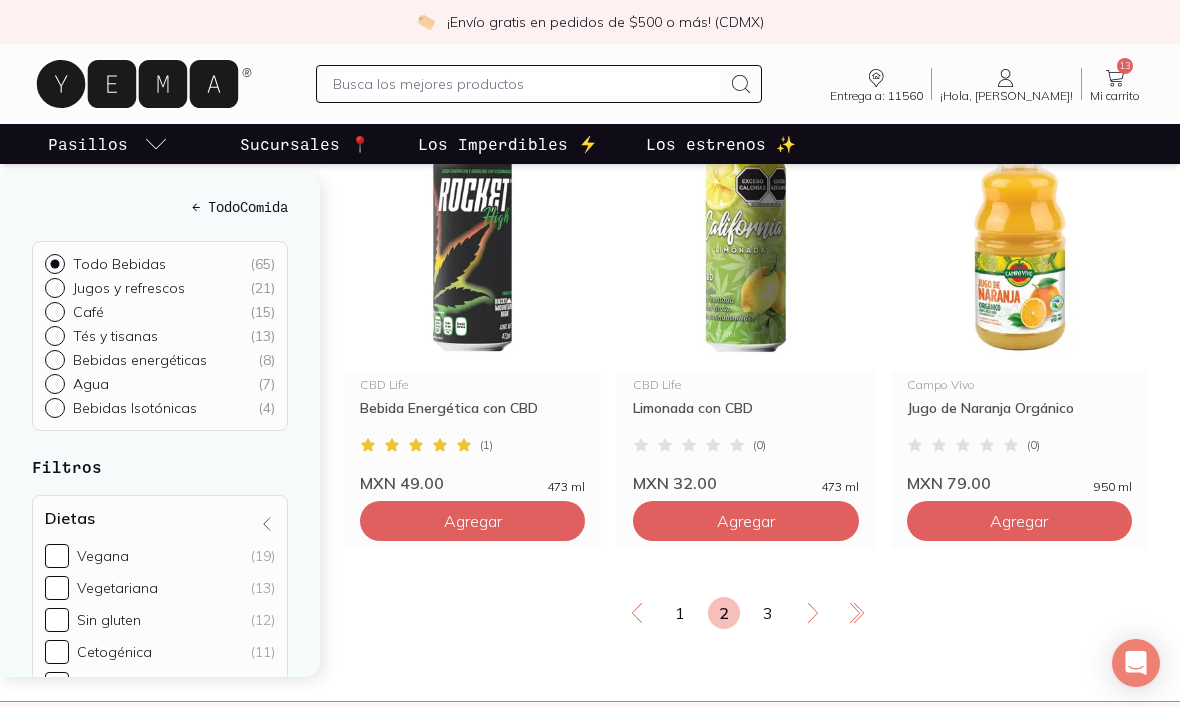 click on "3" at bounding box center [768, 613] 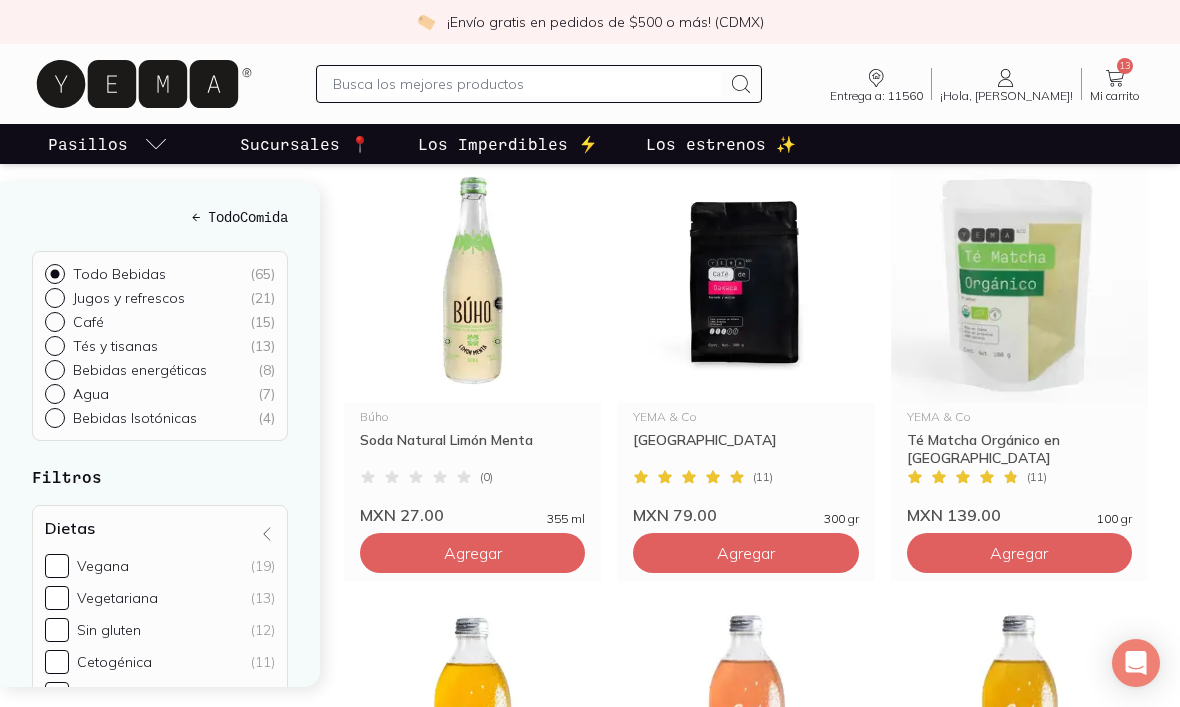 scroll, scrollTop: 1590, scrollLeft: 0, axis: vertical 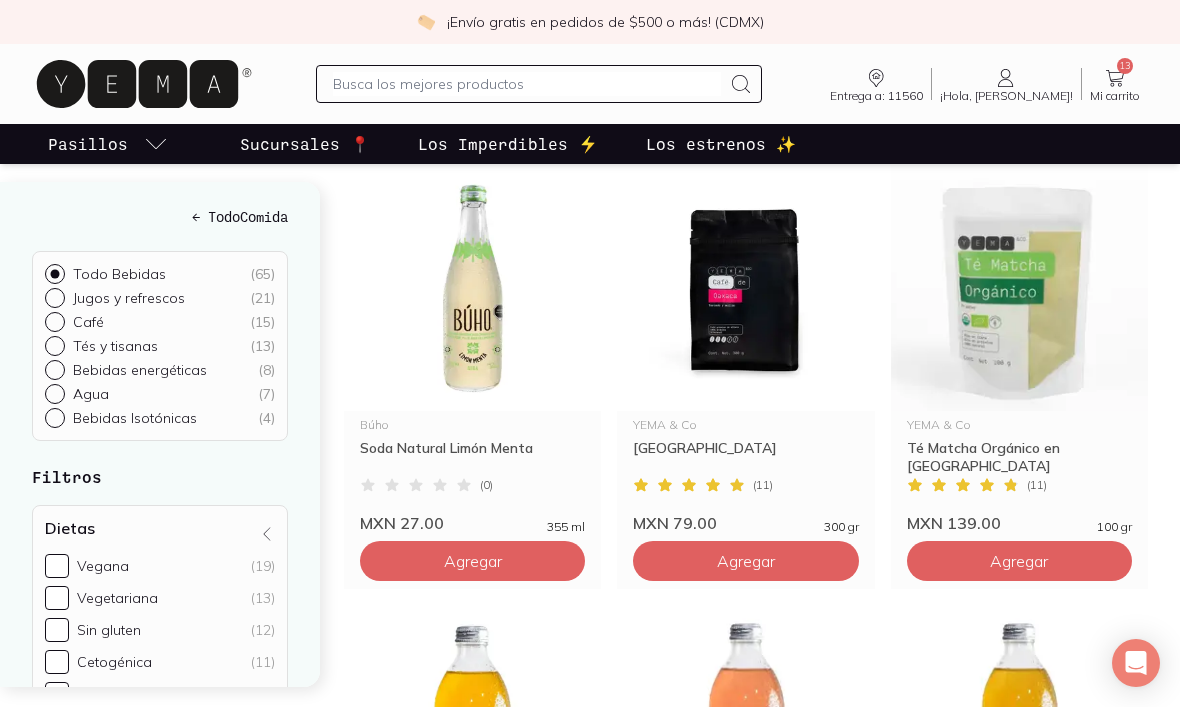 click at bounding box center (745, 288) 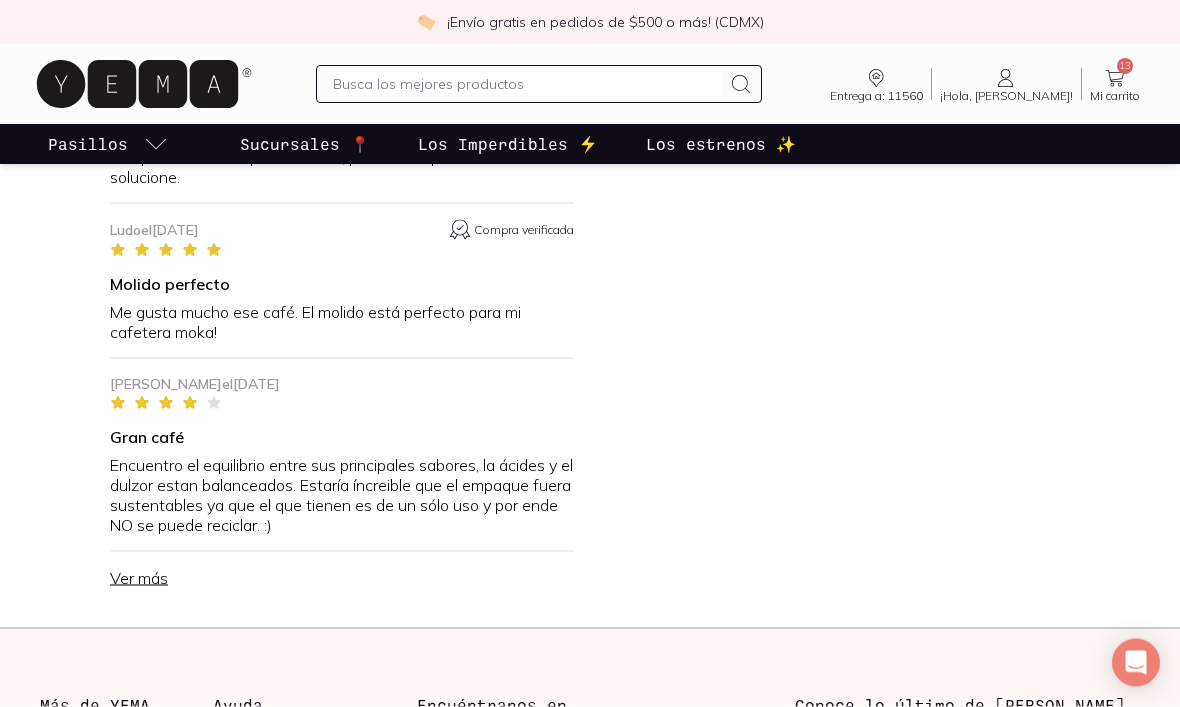 scroll, scrollTop: 3267, scrollLeft: 0, axis: vertical 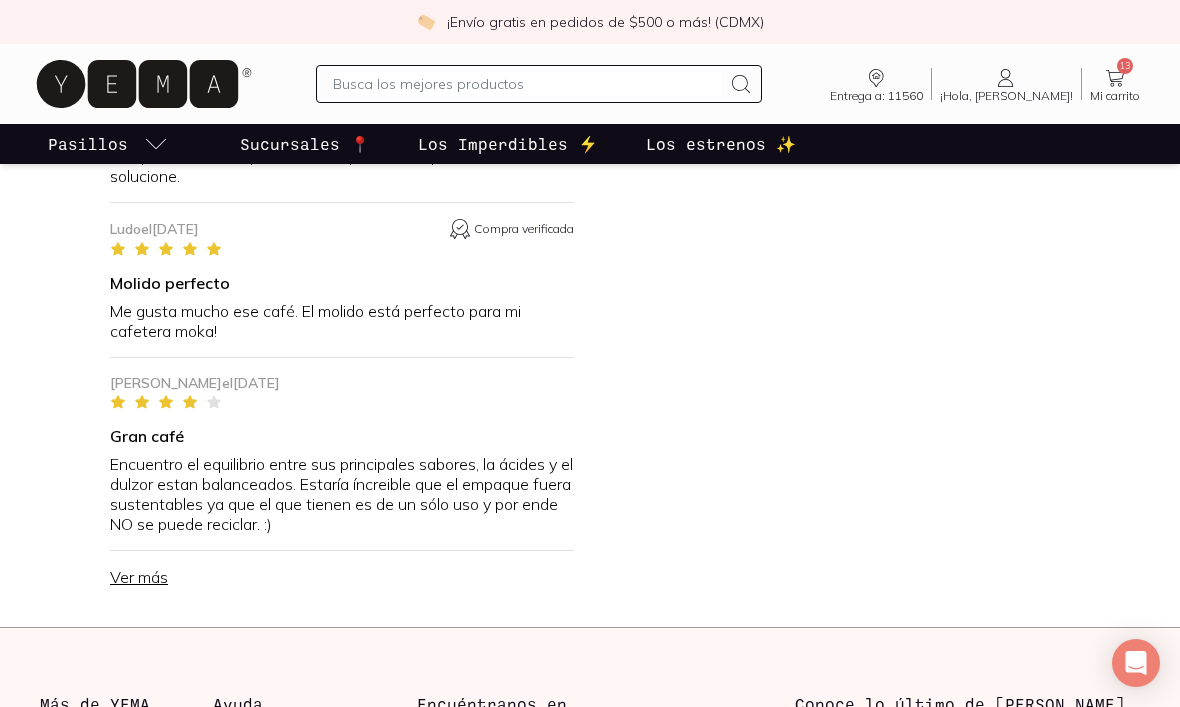click on "Ver más" at bounding box center [139, 577] 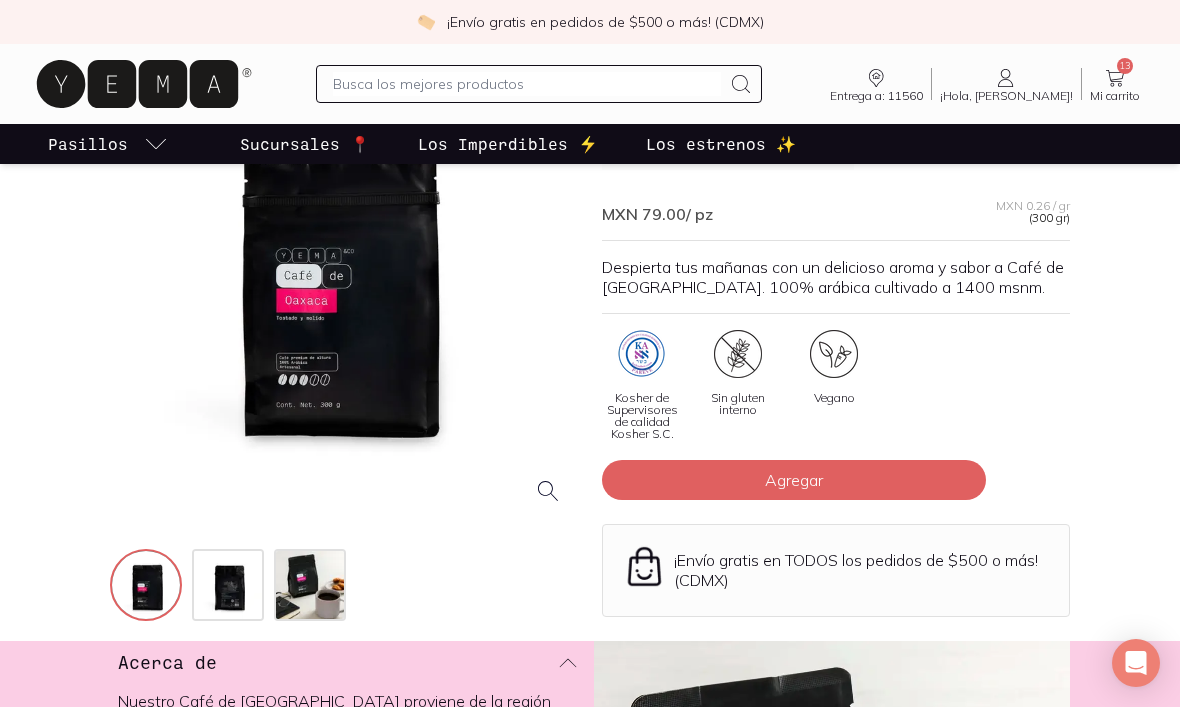scroll, scrollTop: 0, scrollLeft: 0, axis: both 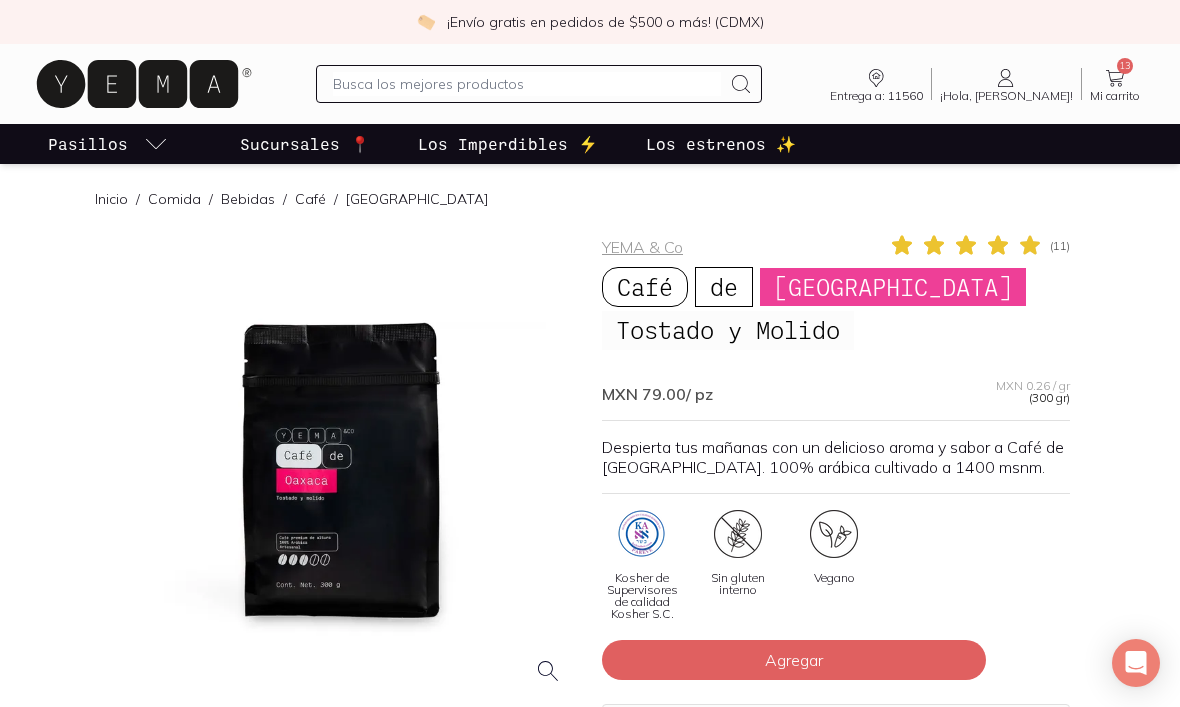 click 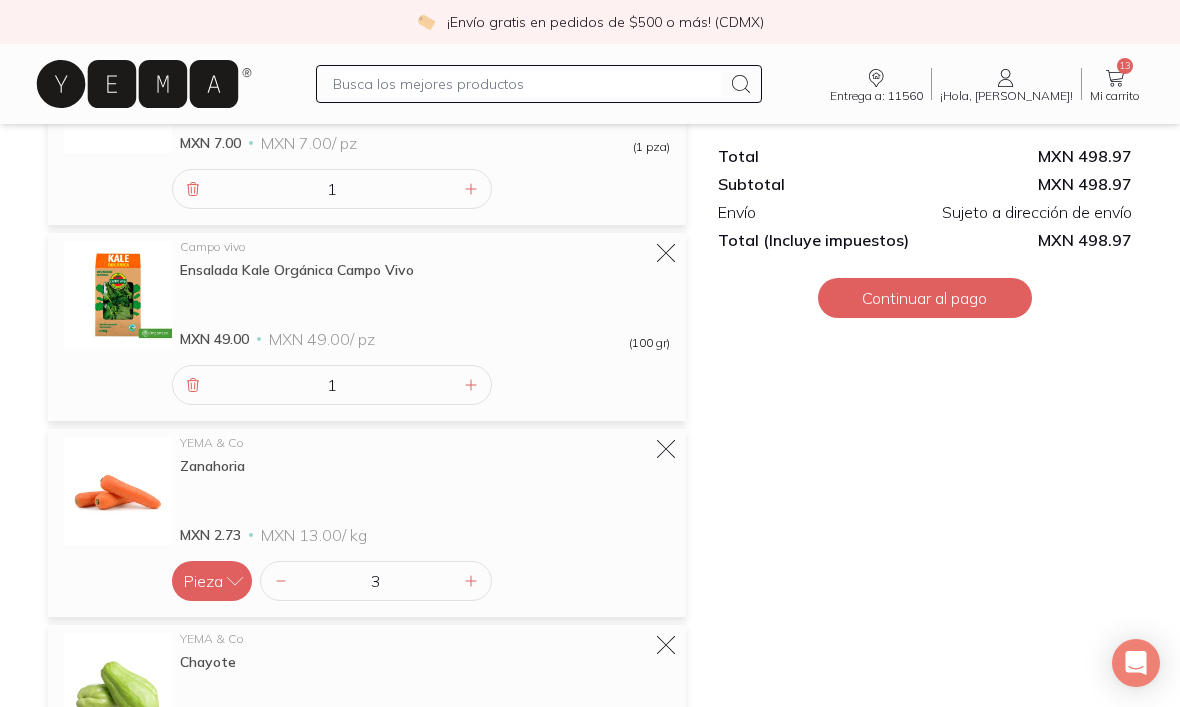 scroll, scrollTop: 665, scrollLeft: 0, axis: vertical 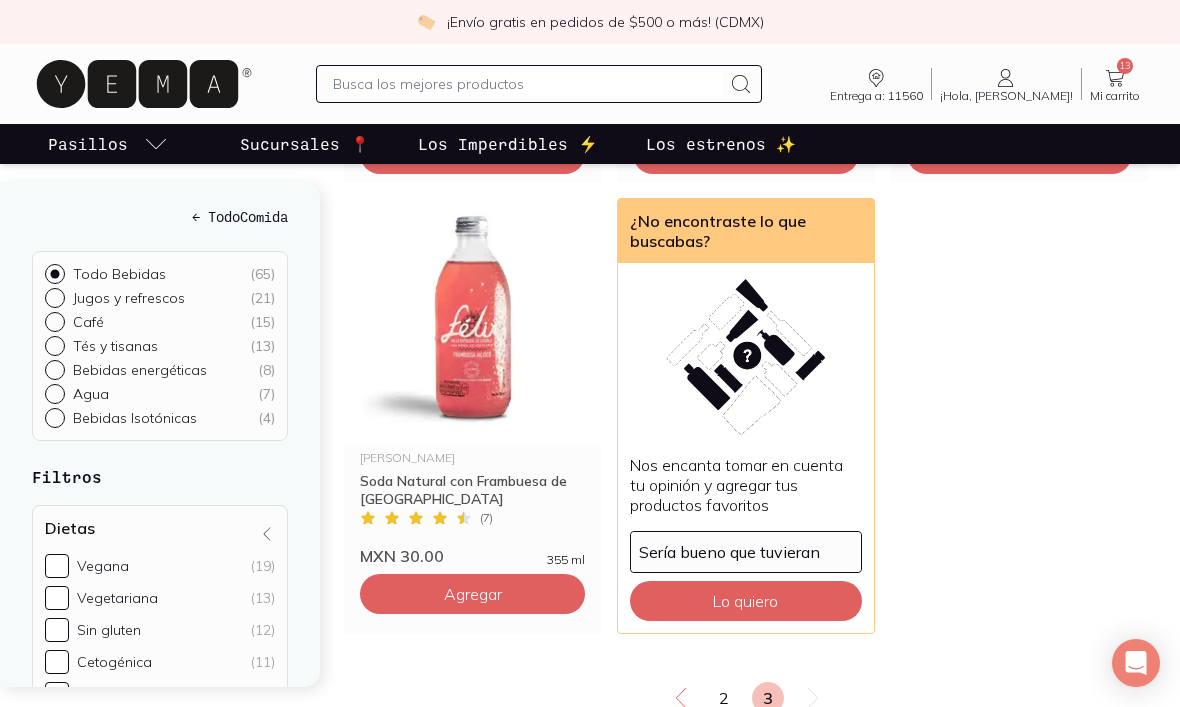 click on "2" at bounding box center (724, 698) 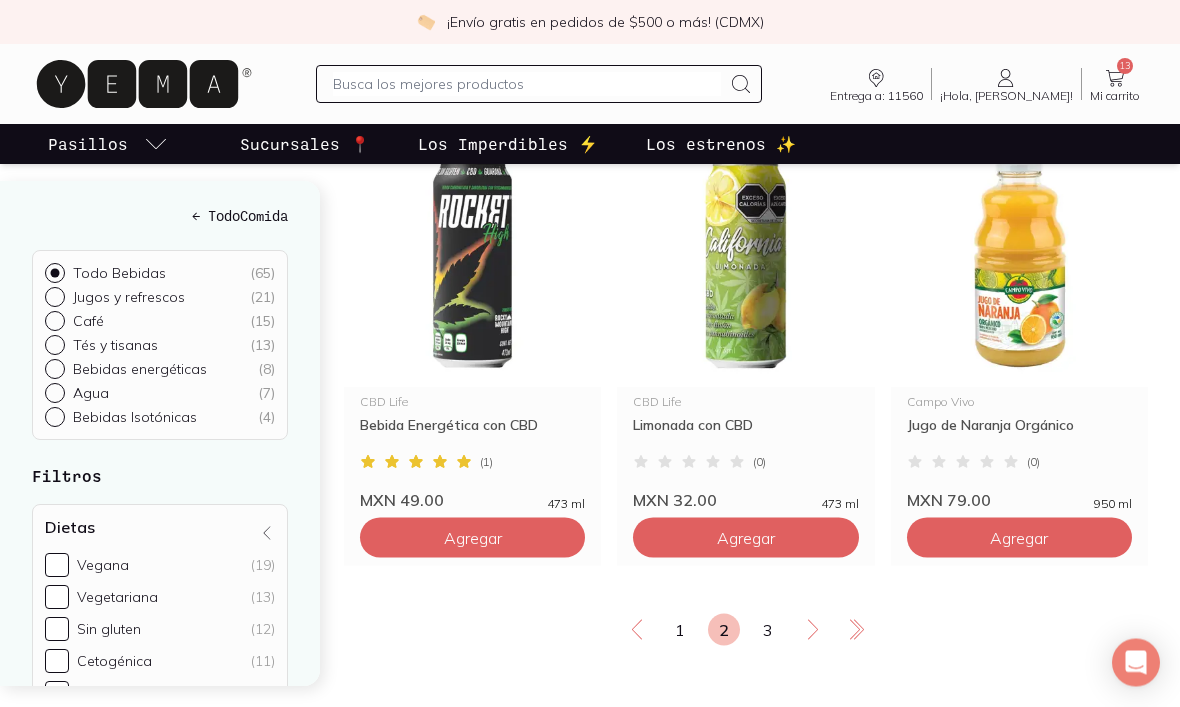 scroll, scrollTop: 3381, scrollLeft: 0, axis: vertical 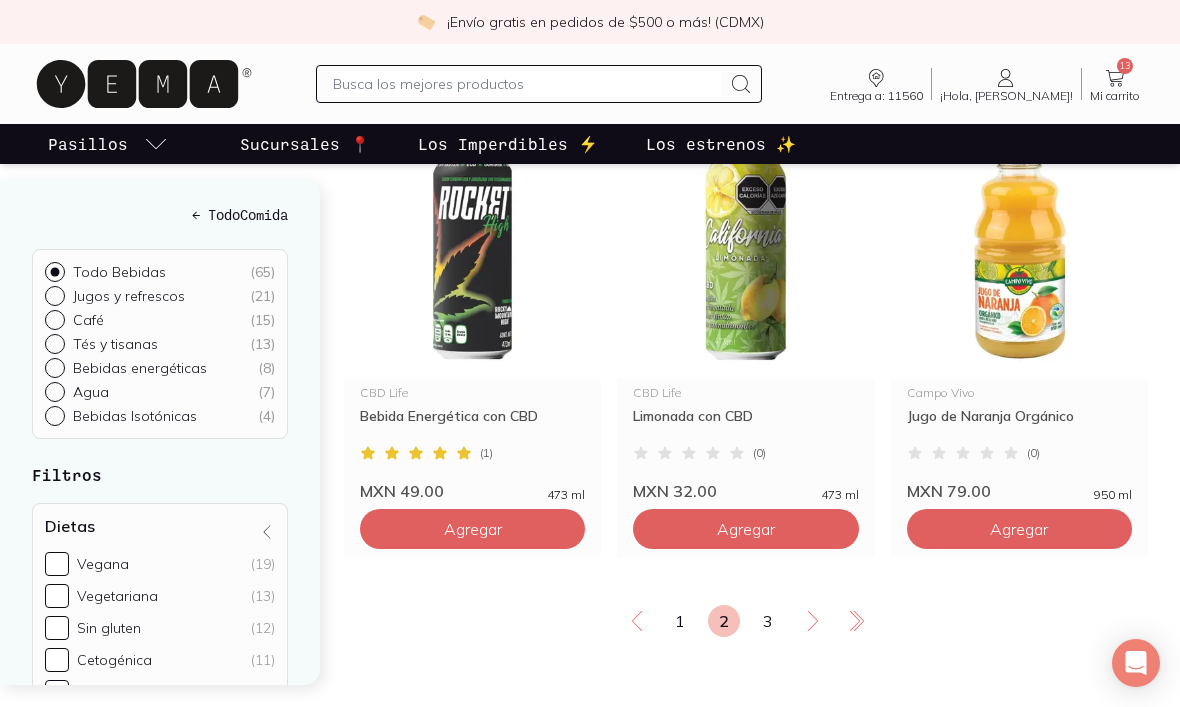 click on "1" at bounding box center (680, 621) 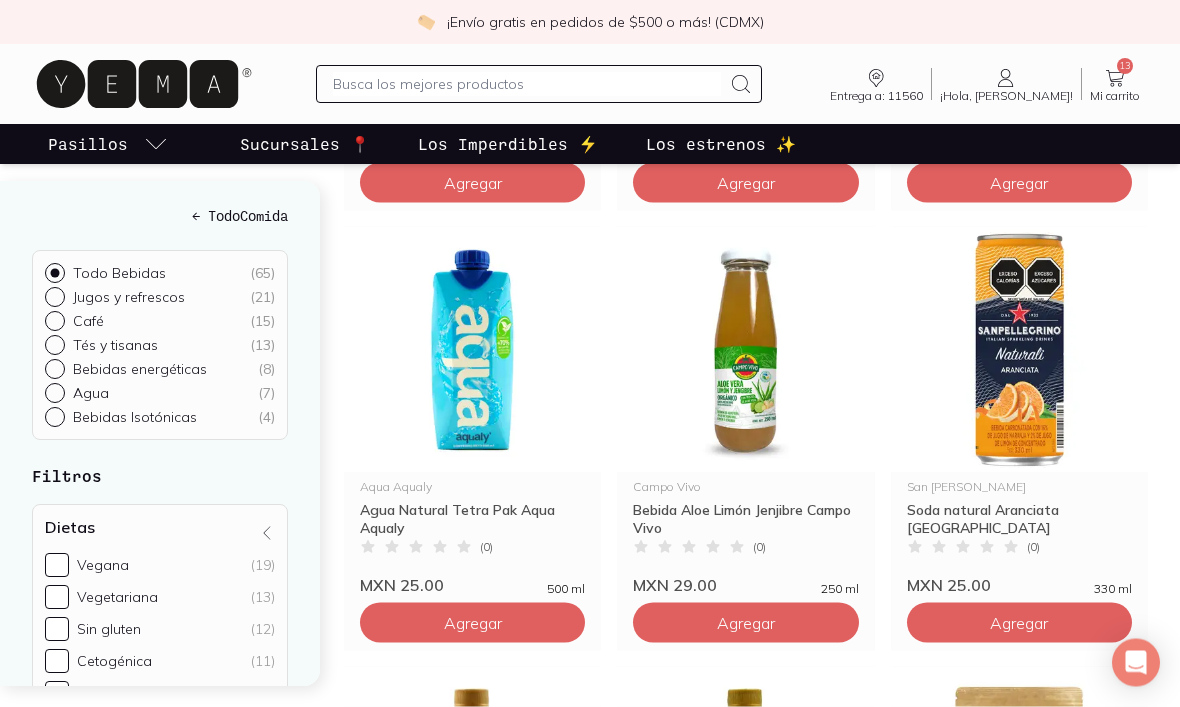 scroll, scrollTop: 1529, scrollLeft: 0, axis: vertical 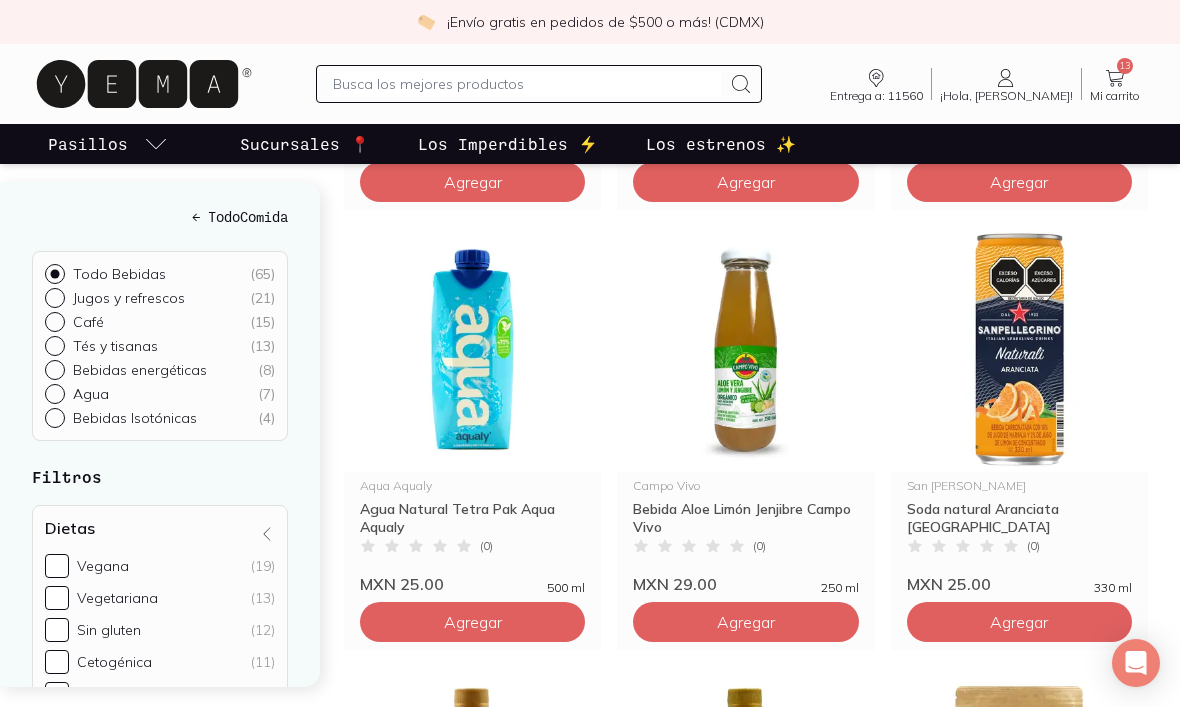 click on "Agregar" at bounding box center (473, -698) 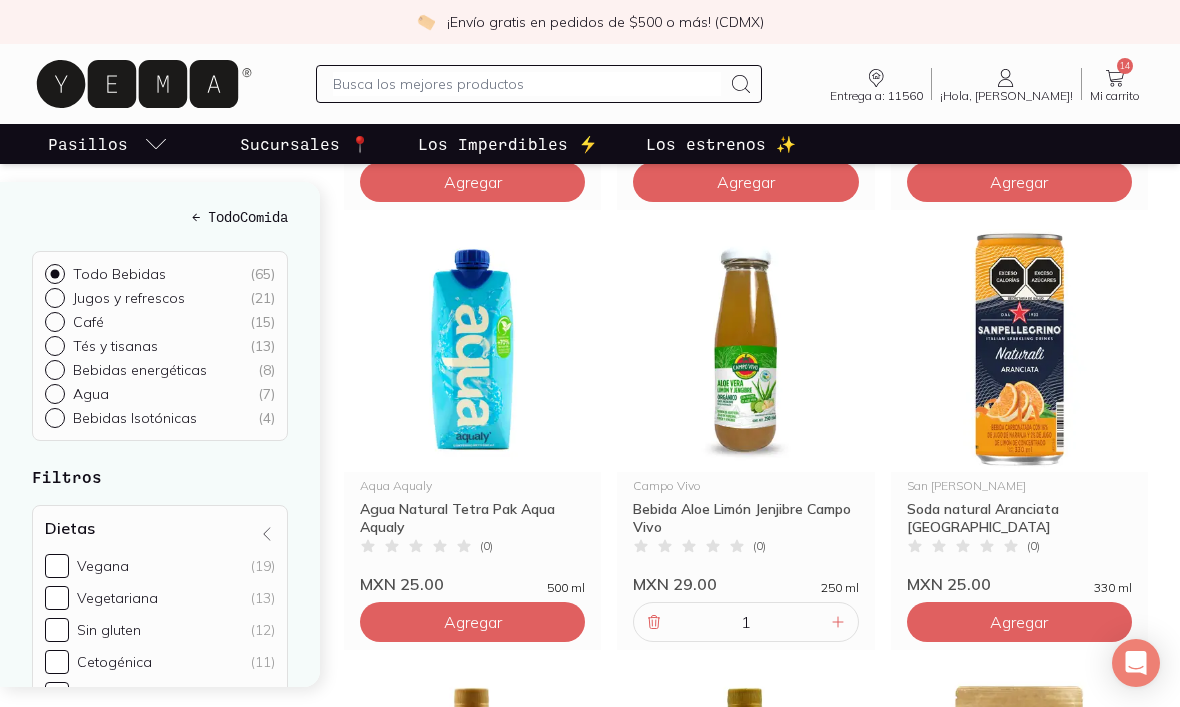 click 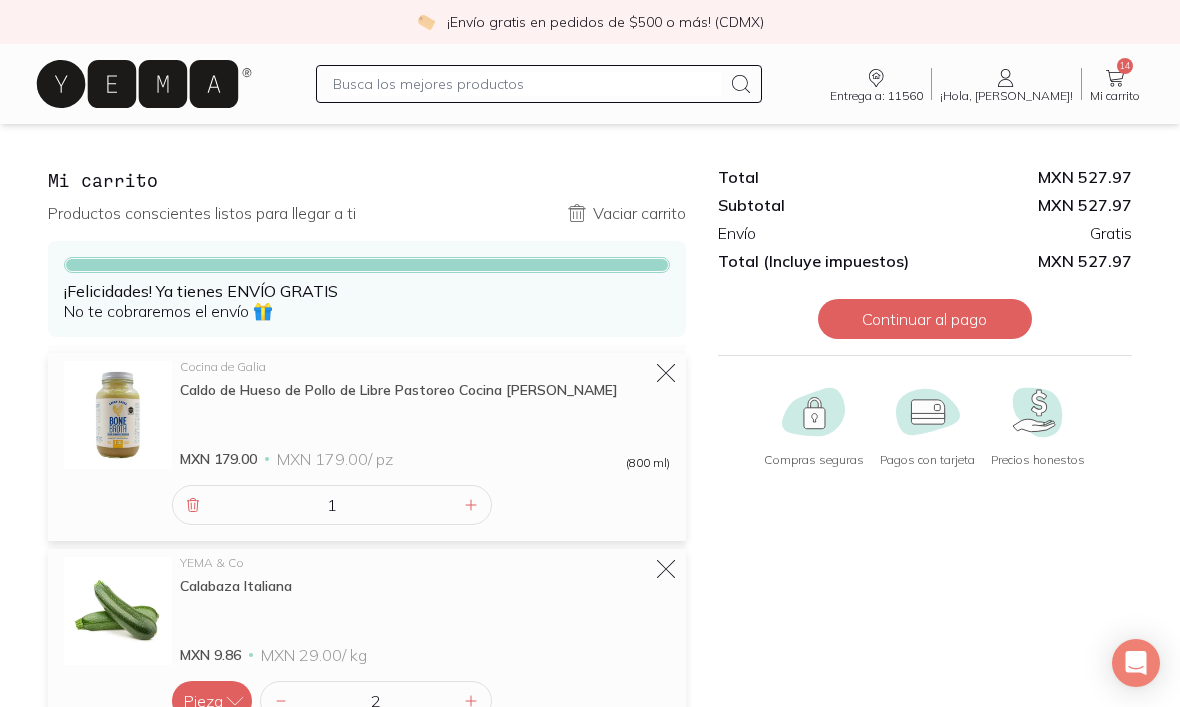 scroll, scrollTop: 0, scrollLeft: 0, axis: both 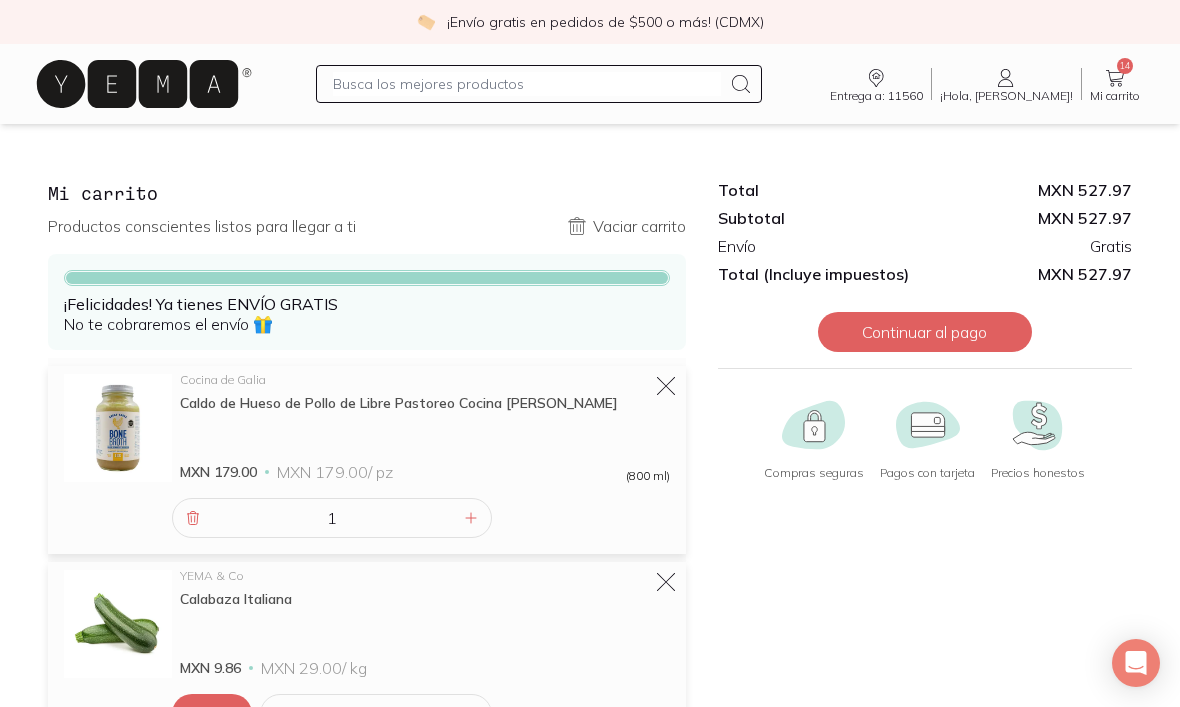 click on "Continuar al pago" at bounding box center (925, 332) 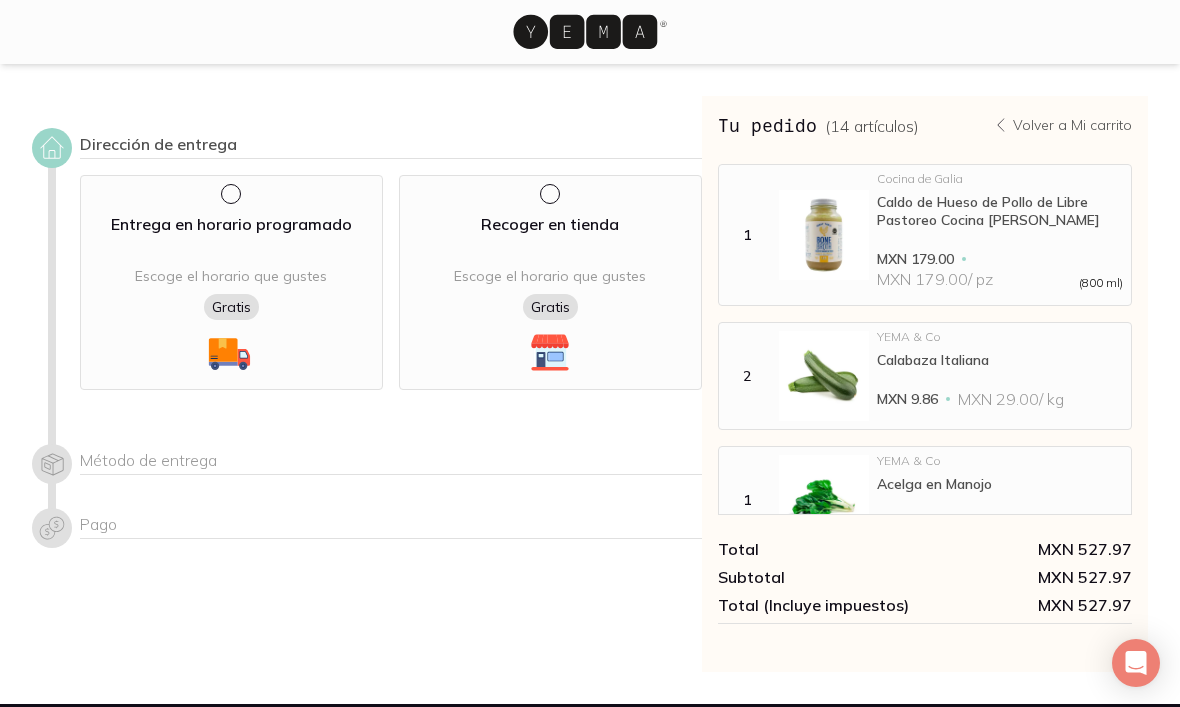 click at bounding box center (229, 192) 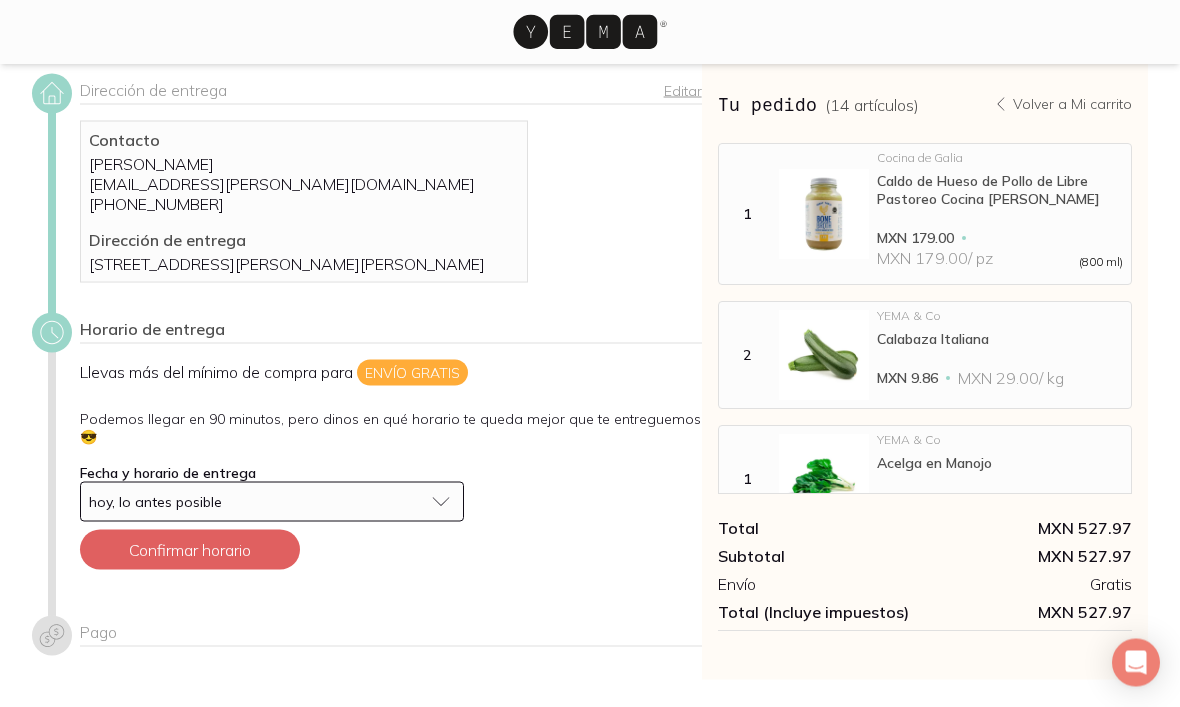 scroll, scrollTop: 54, scrollLeft: 0, axis: vertical 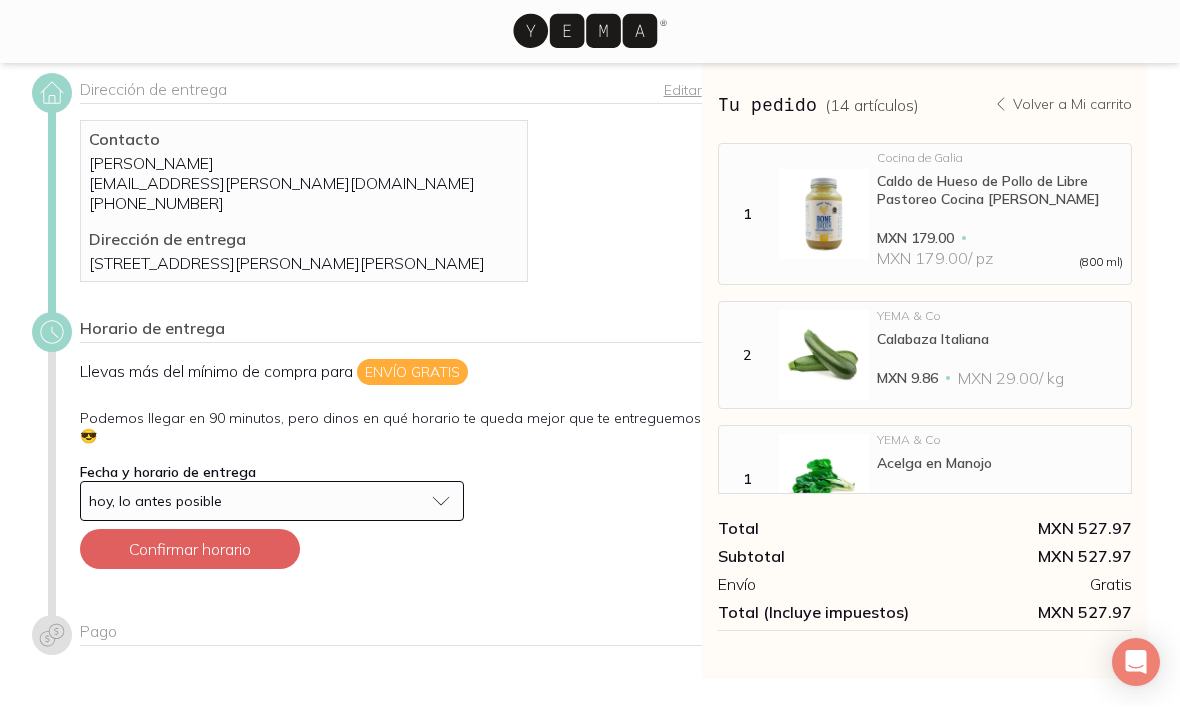 click on "Confirmar horario" at bounding box center [190, 550] 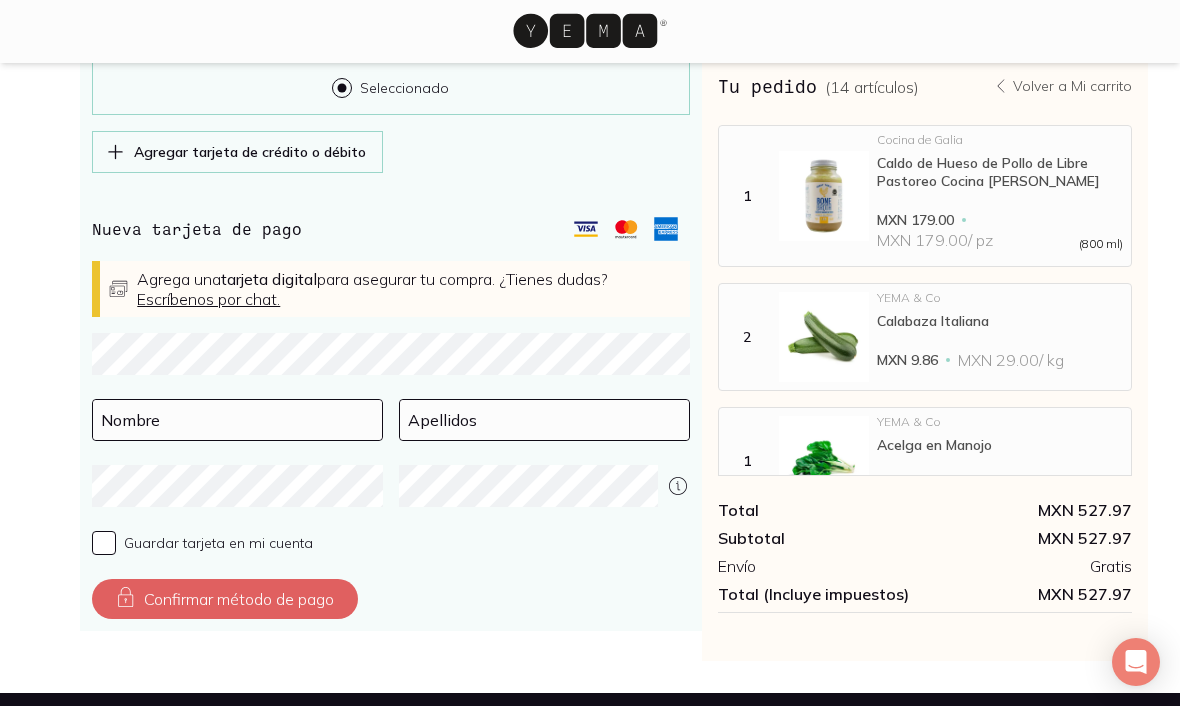 scroll, scrollTop: 864, scrollLeft: 0, axis: vertical 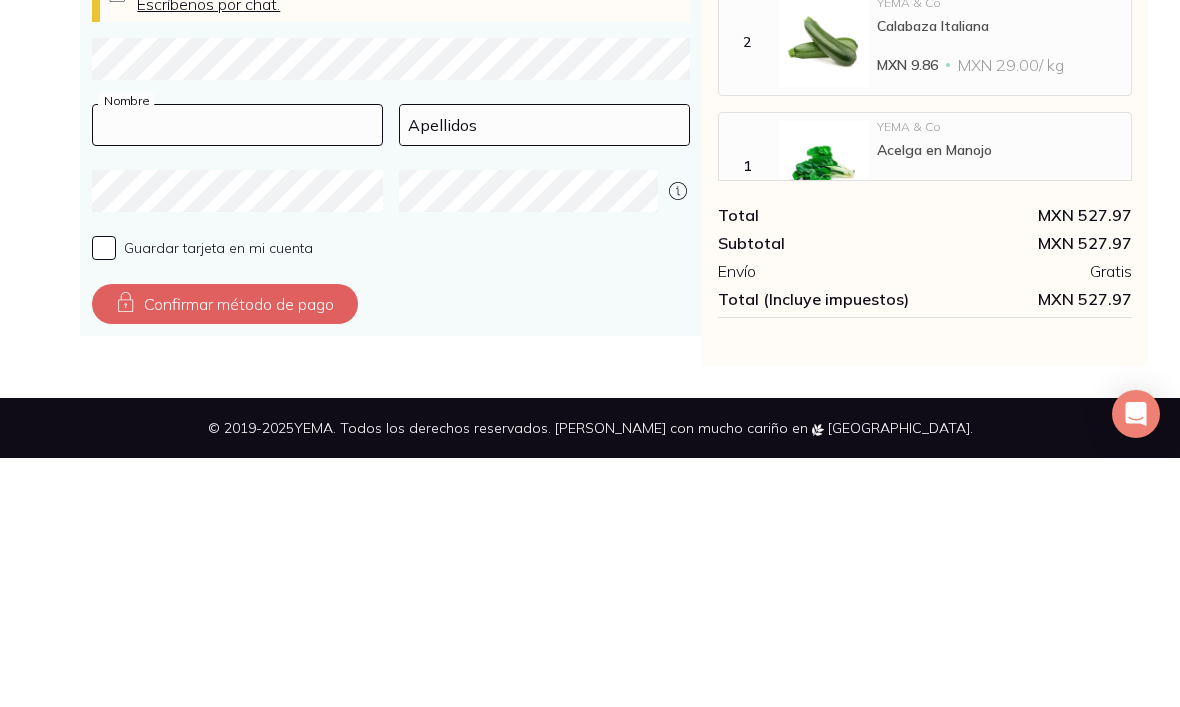 click at bounding box center (237, 374) 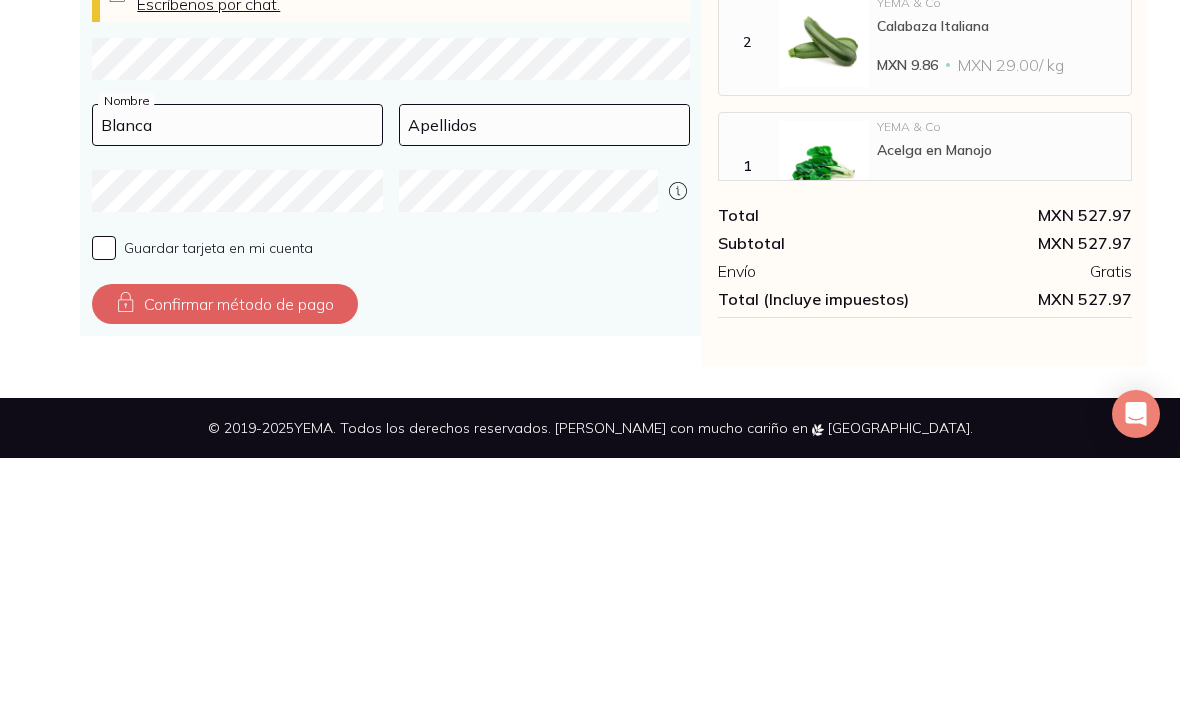 type on "Blanca" 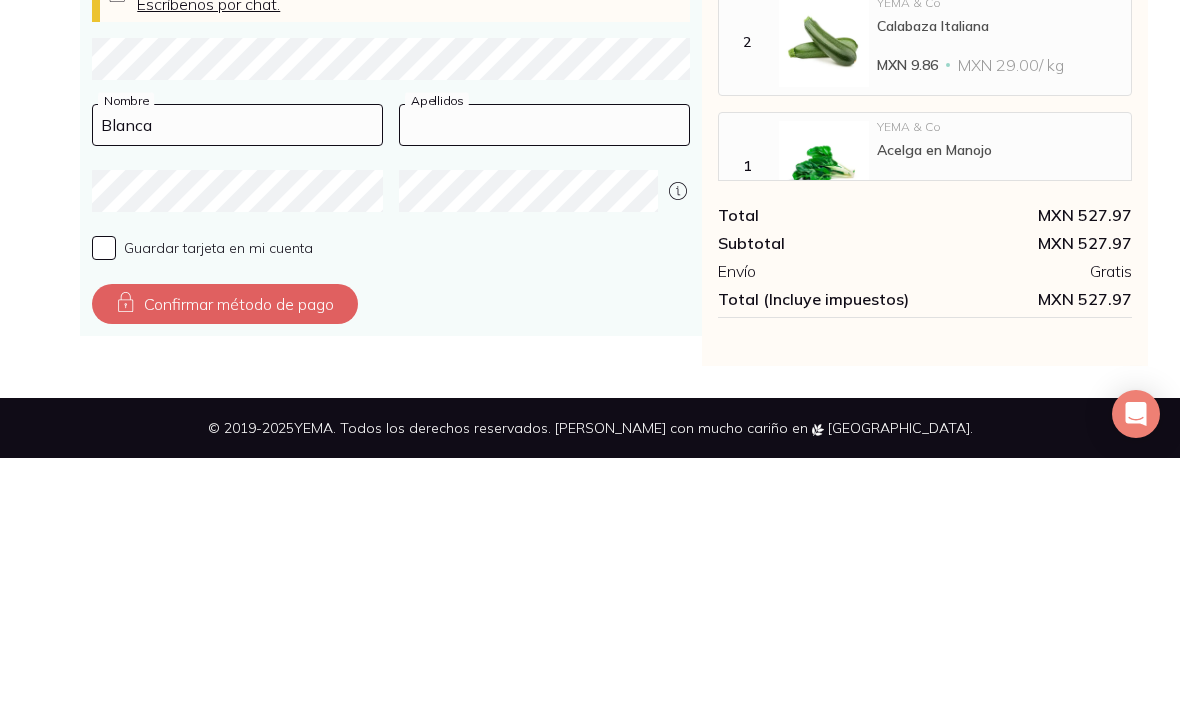 click at bounding box center [544, 374] 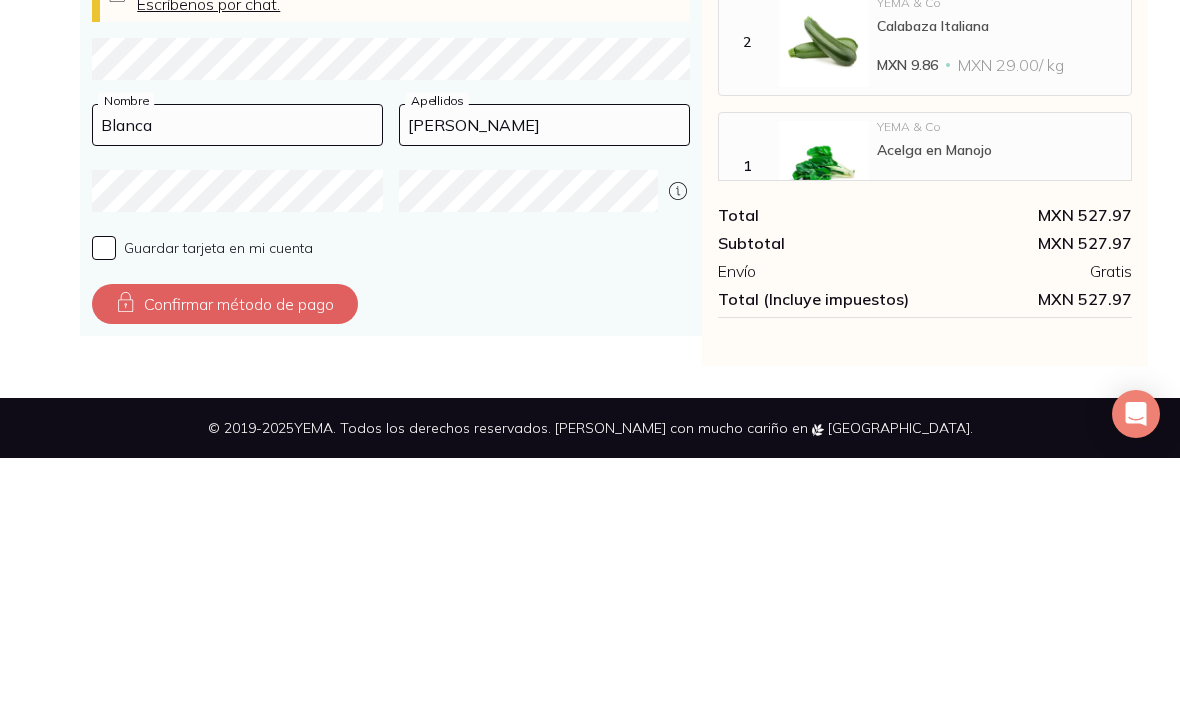 type on "[PERSON_NAME]" 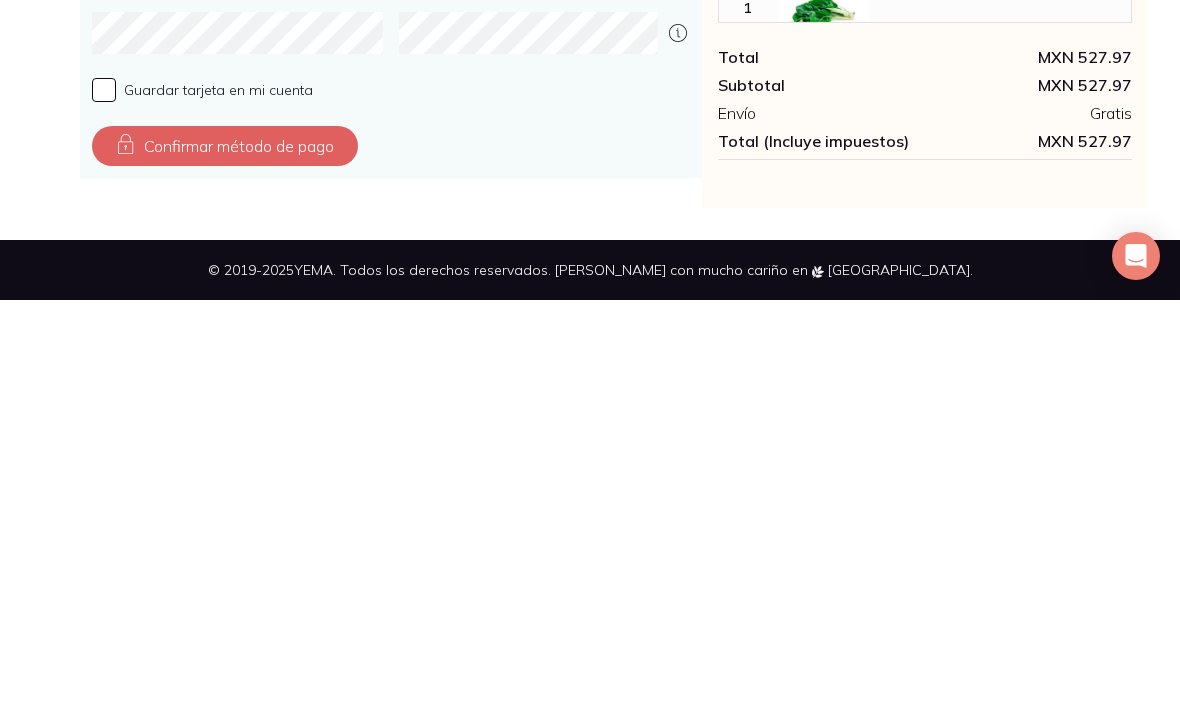 click on "Confirmar método de pago" at bounding box center [225, 553] 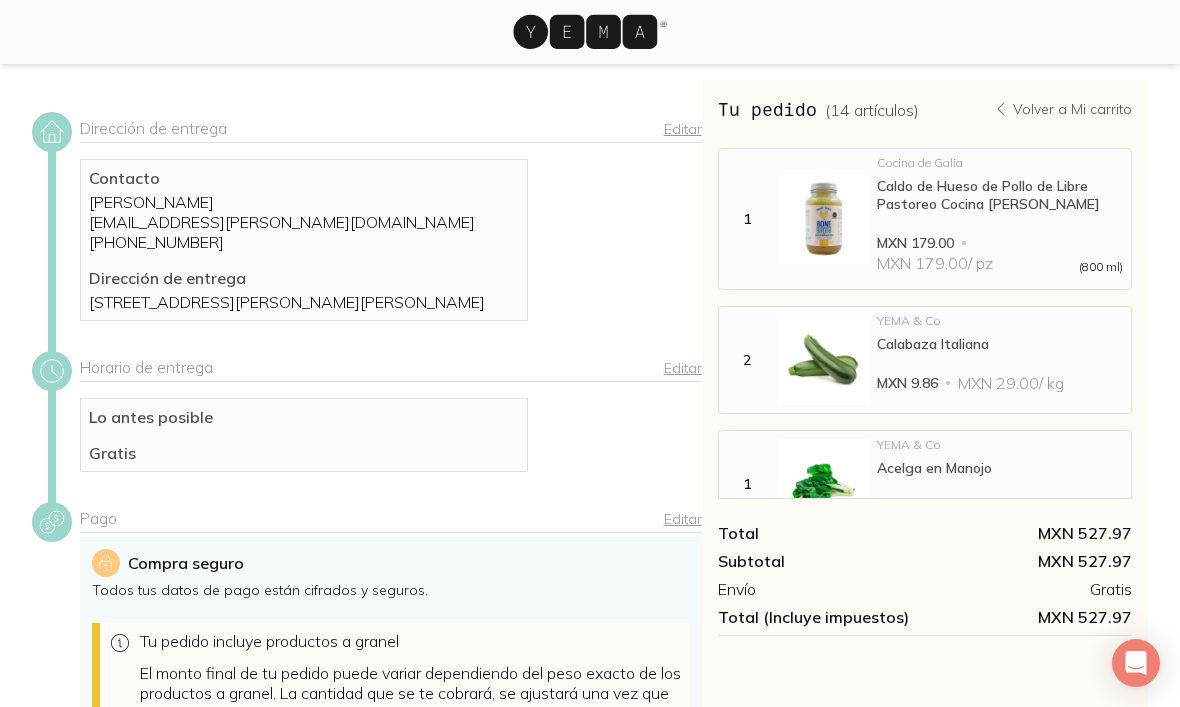 scroll, scrollTop: 0, scrollLeft: 0, axis: both 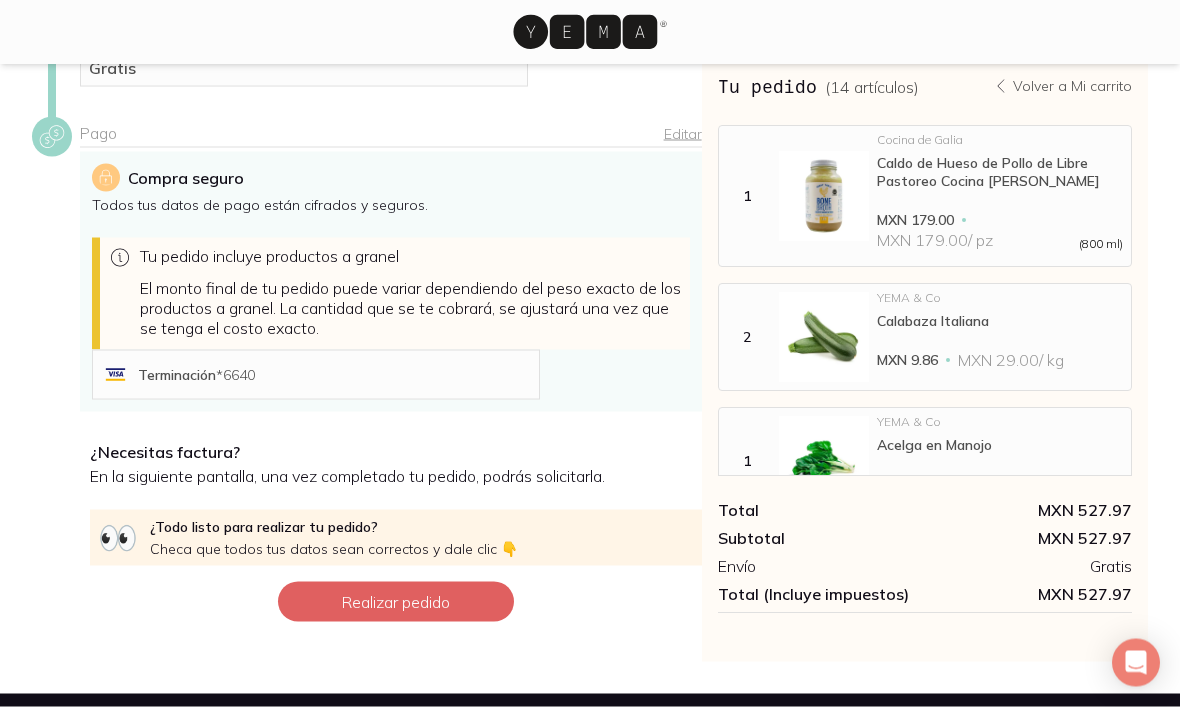 click on "Realizar pedido" at bounding box center (396, 602) 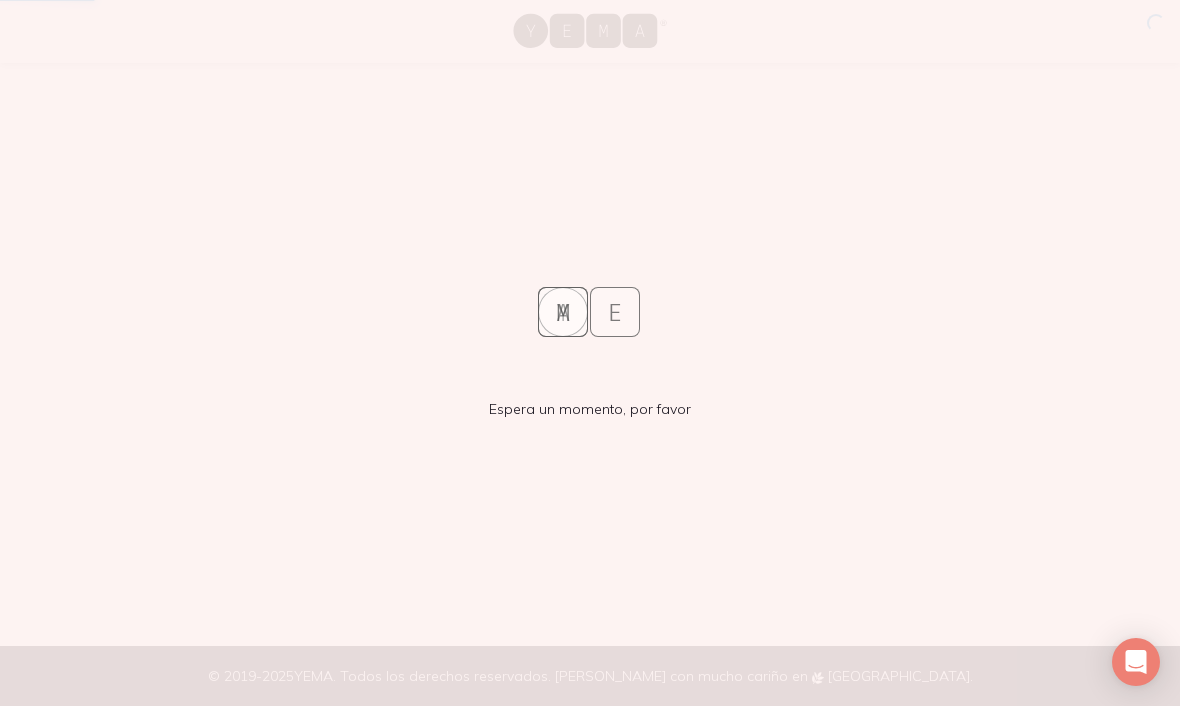 scroll, scrollTop: 0, scrollLeft: 0, axis: both 